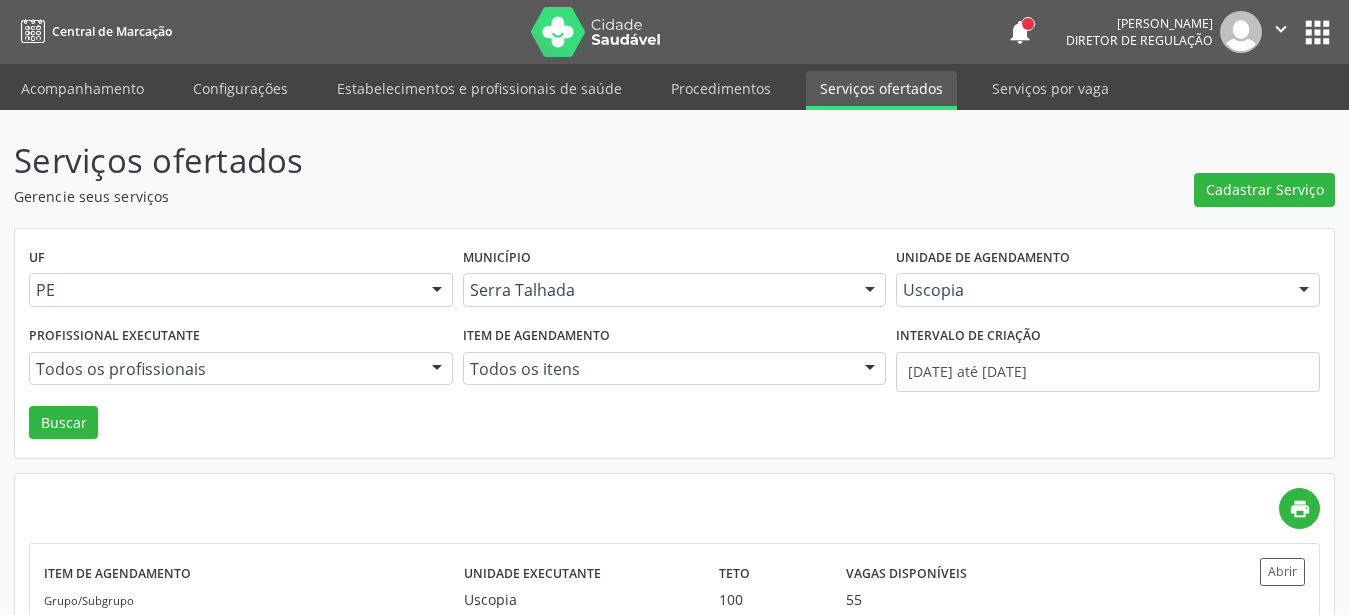 scroll, scrollTop: 0, scrollLeft: 0, axis: both 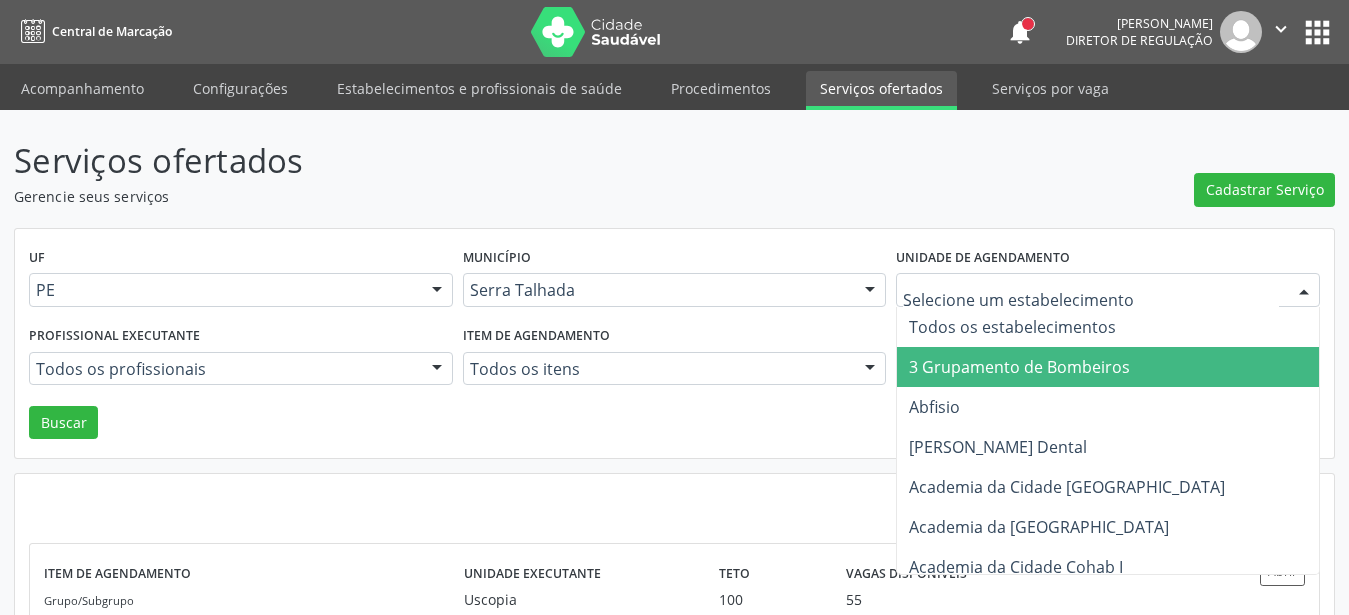 click at bounding box center [1091, 300] 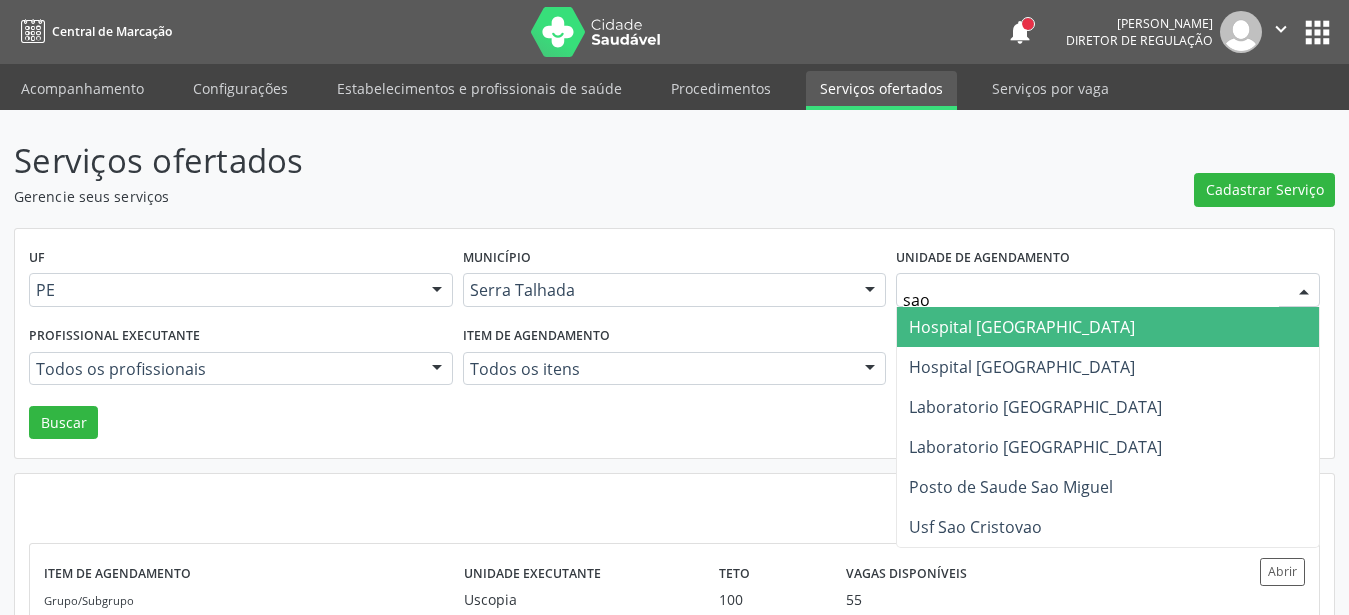 click on "Hospital [GEOGRAPHIC_DATA]" at bounding box center [1022, 327] 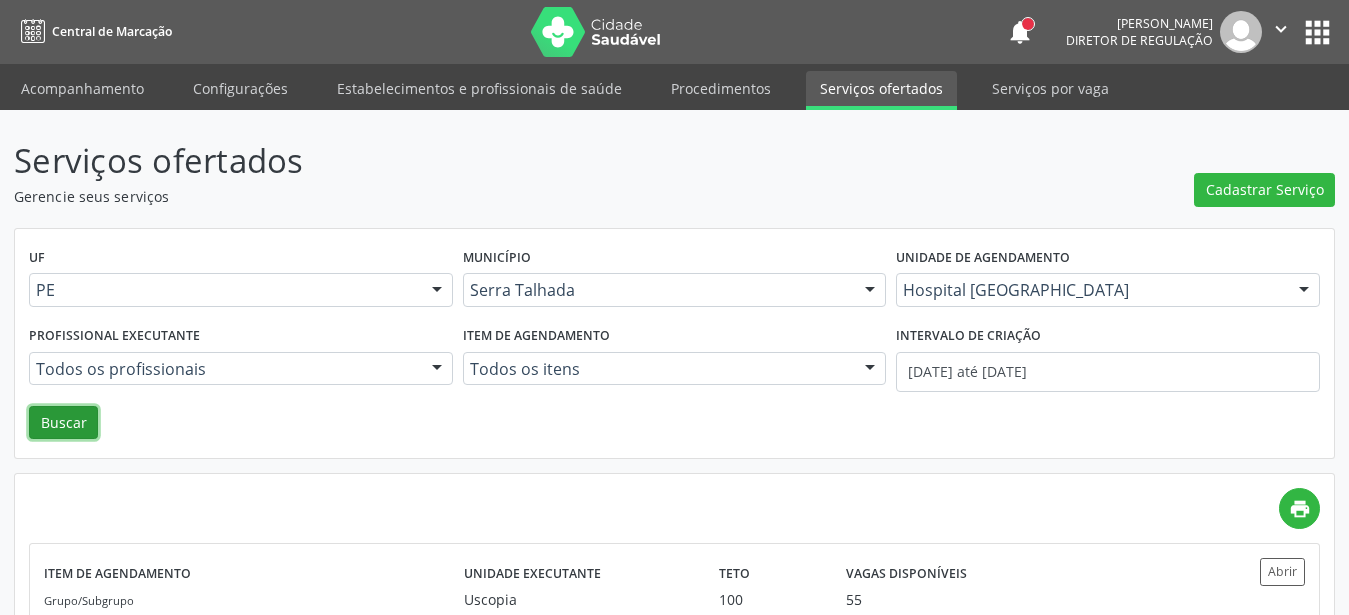 click on "Buscar" at bounding box center [63, 423] 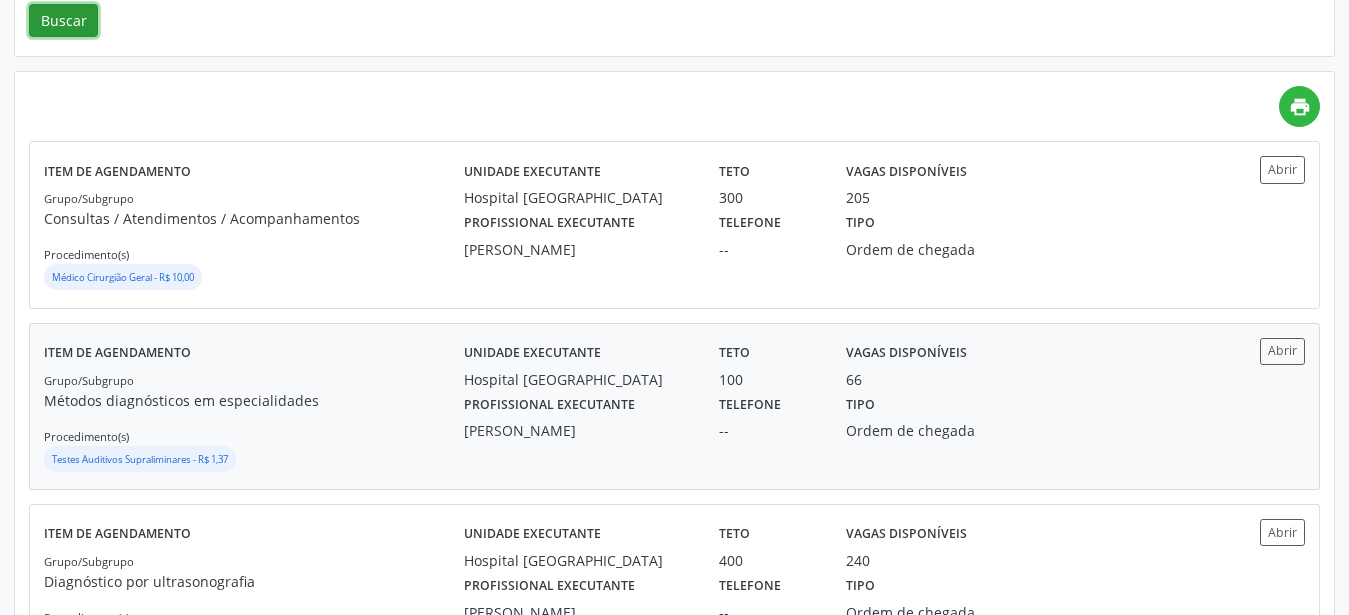 scroll, scrollTop: 408, scrollLeft: 0, axis: vertical 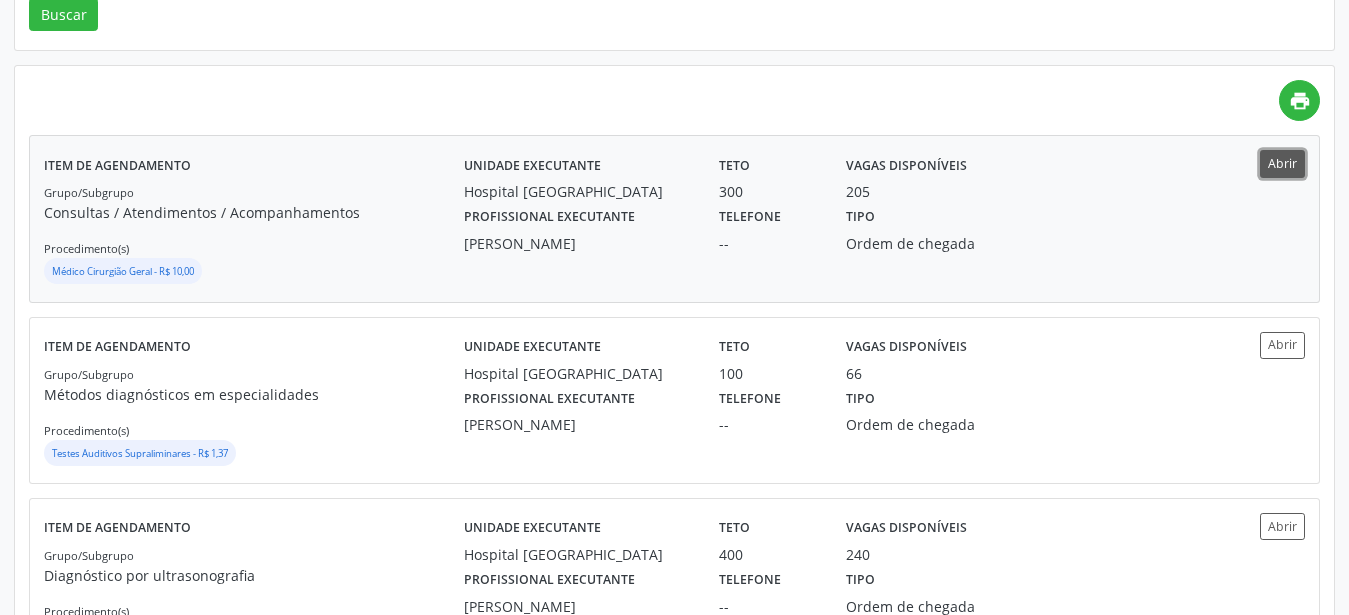 click on "Abrir" at bounding box center (1282, 163) 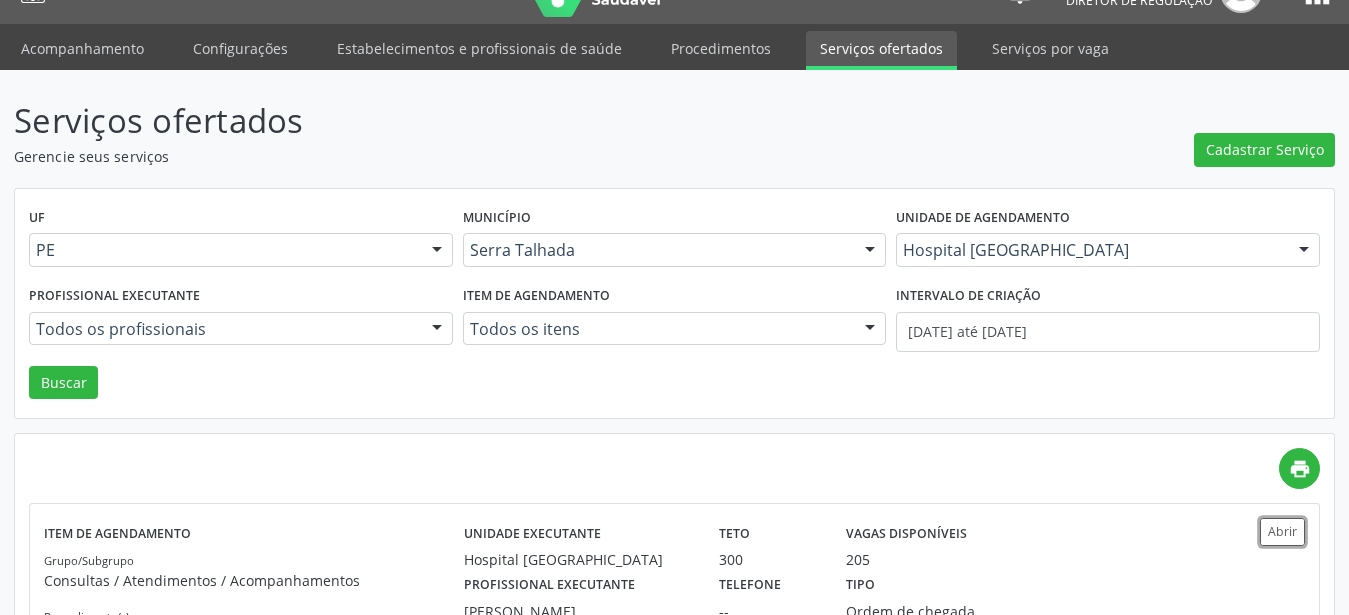 scroll, scrollTop: 0, scrollLeft: 0, axis: both 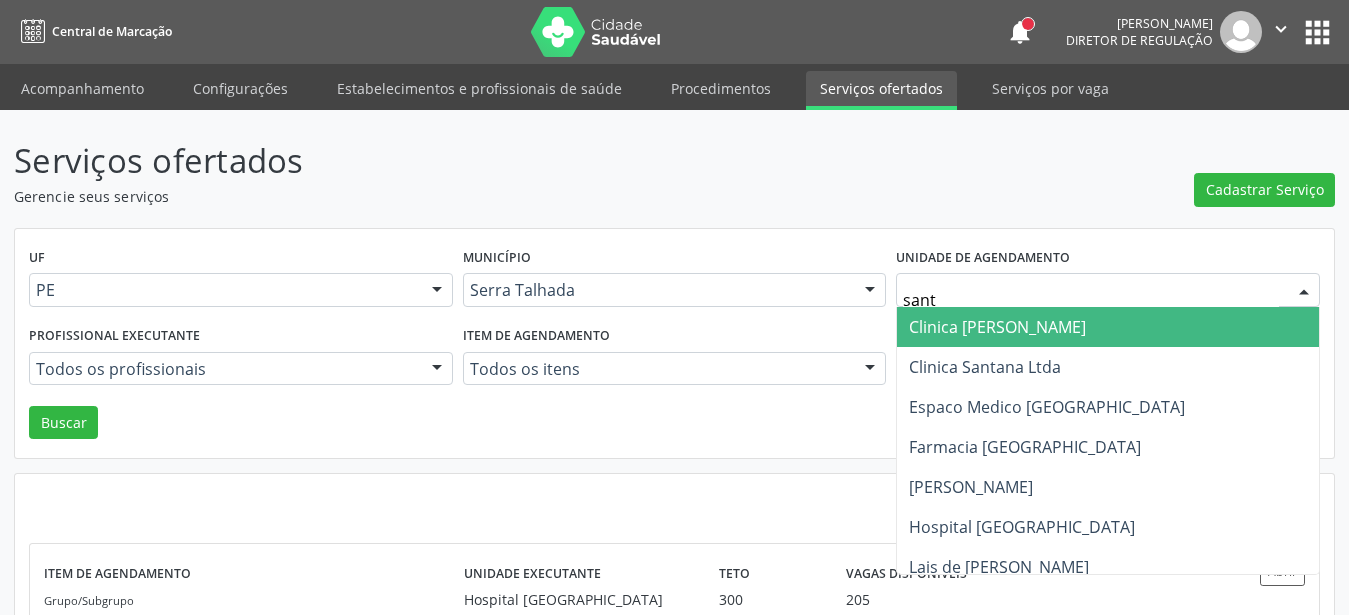 type on "santa" 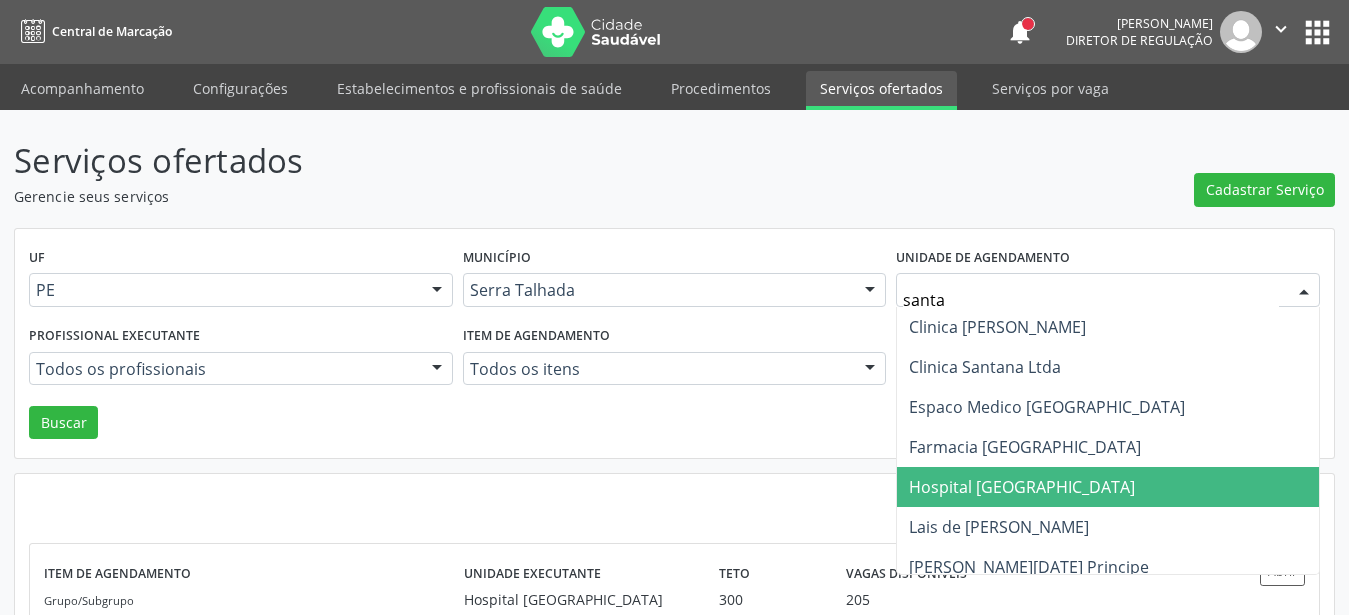 click on "Hospital [GEOGRAPHIC_DATA]" at bounding box center (1108, 487) 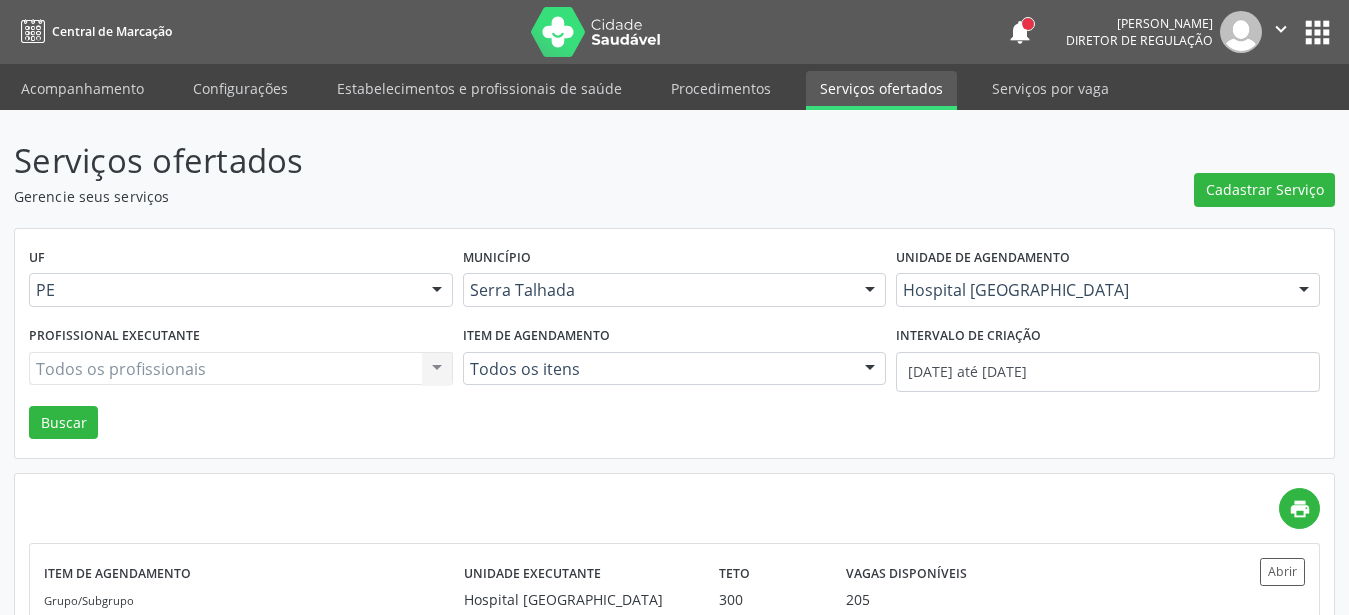 click on "Todos os profissionais         Todos os profissionais   Bianca de Oliveira Parente Bezerra   Bianca de Oliveira Parente Bezerra   Breno Gusmao Ferraz   Carlos Alberto Pinheiro de Barros   Carlos Evandro Pereira de Meneses   Cibelly de Souza Brandao   Cicera Elizabeth Rodrigues de Sousa   Cicero Jose Pereira de Quental   Cleriston Lucena de Andrada Oliveira   Cleydson Lucena de Andrada Oliveira   Domingos Savio da Fonseca Carvalho   Ebenone Antonio da Silva   Fabini Guilherme Diniz Melo   Florenilsa Afonso Barboza de Melo   Francisco Anselmo Magalhaes   George Alessandro Maranhao Conrado   Glaucineide Araujo Nunes de Souza   Isabel Regalado da Silva   Joanice Goncalves dos Santos   Joao Cosme de Magalhaes Neto   Joelma dos Santos Pereira   Joelma dos Santos Pereira   Jonas Feitoza de Carvalho   Jose Ferdinando Feitosa   Jose Jared de Carvalho Junior   Jose Netto de Lima Neves   Jose Weslley Silva Bezerra   Josildete de Lorena Vieira   Juliana Paula de Souza Silva Campos" at bounding box center [241, 369] 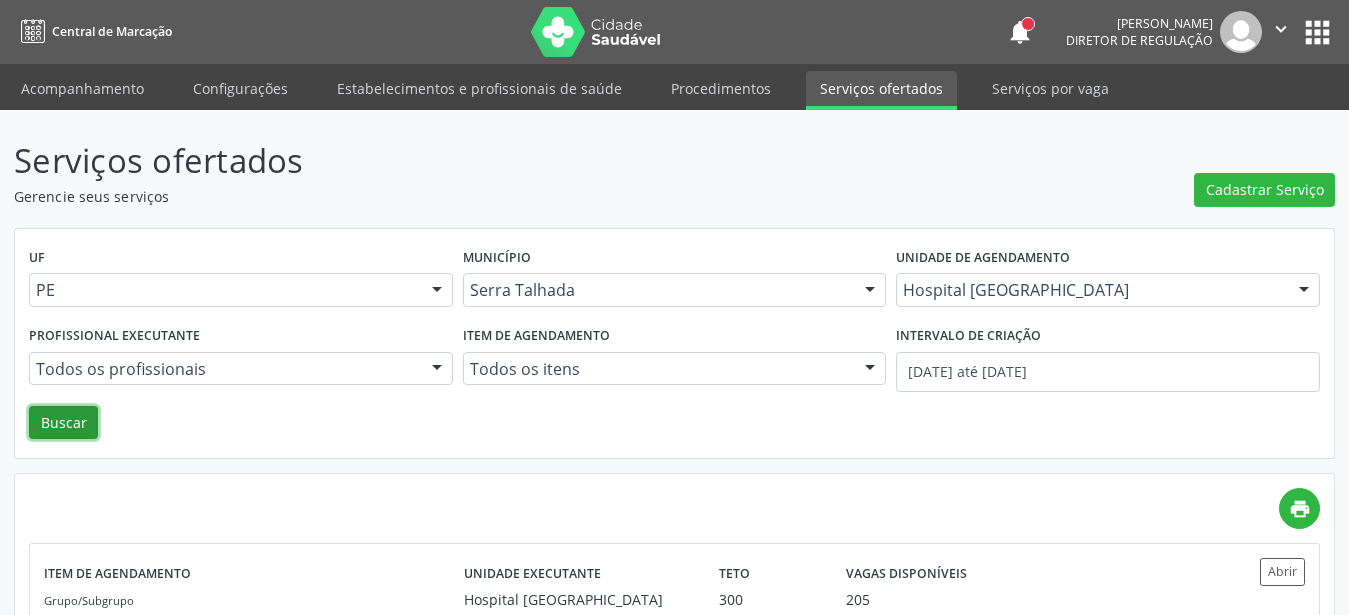 click on "Buscar" at bounding box center (63, 423) 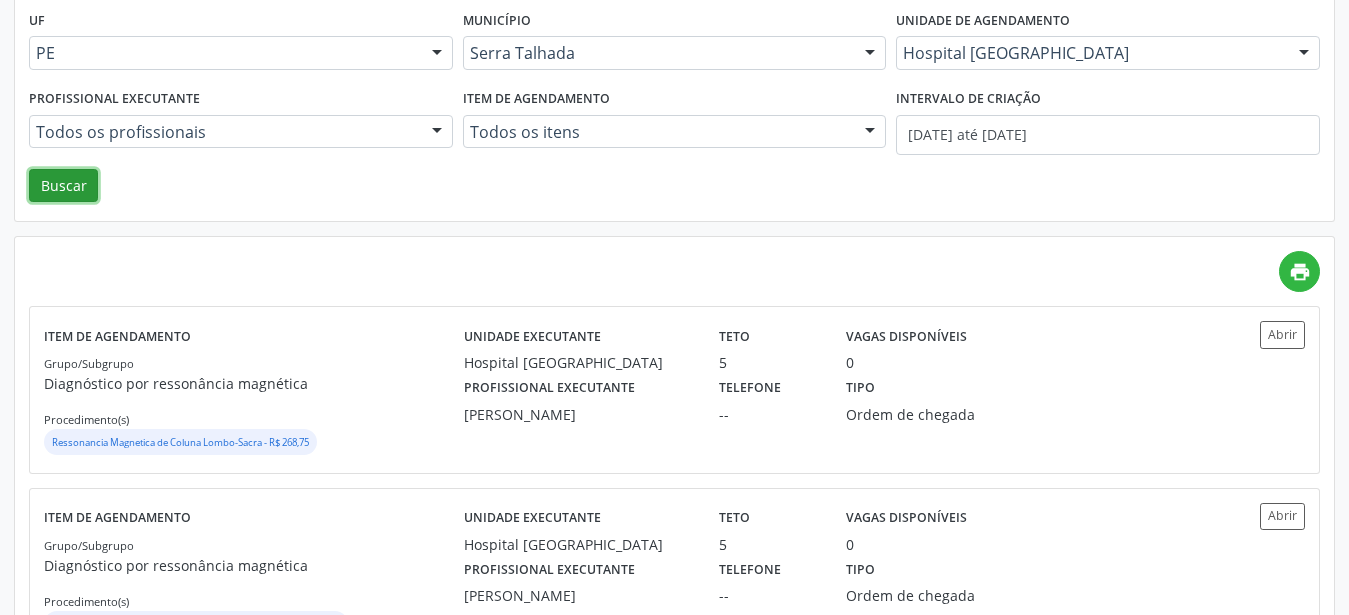 scroll, scrollTop: 306, scrollLeft: 0, axis: vertical 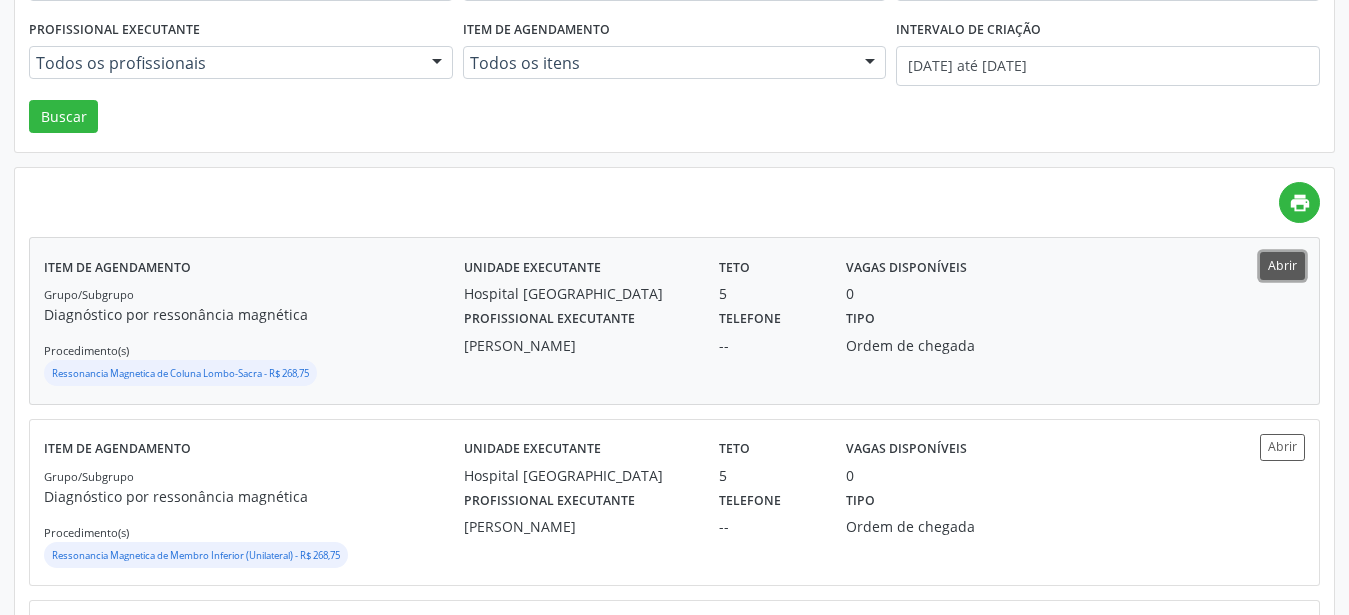 click on "Abrir" at bounding box center (1282, 265) 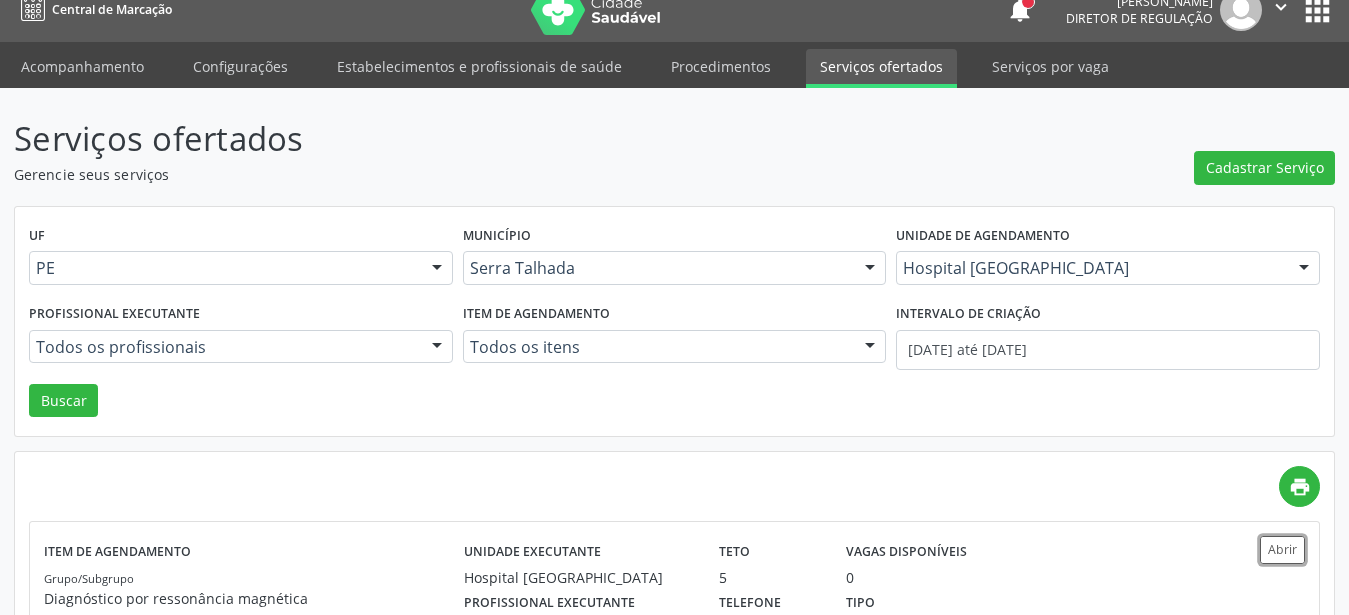 scroll, scrollTop: 0, scrollLeft: 0, axis: both 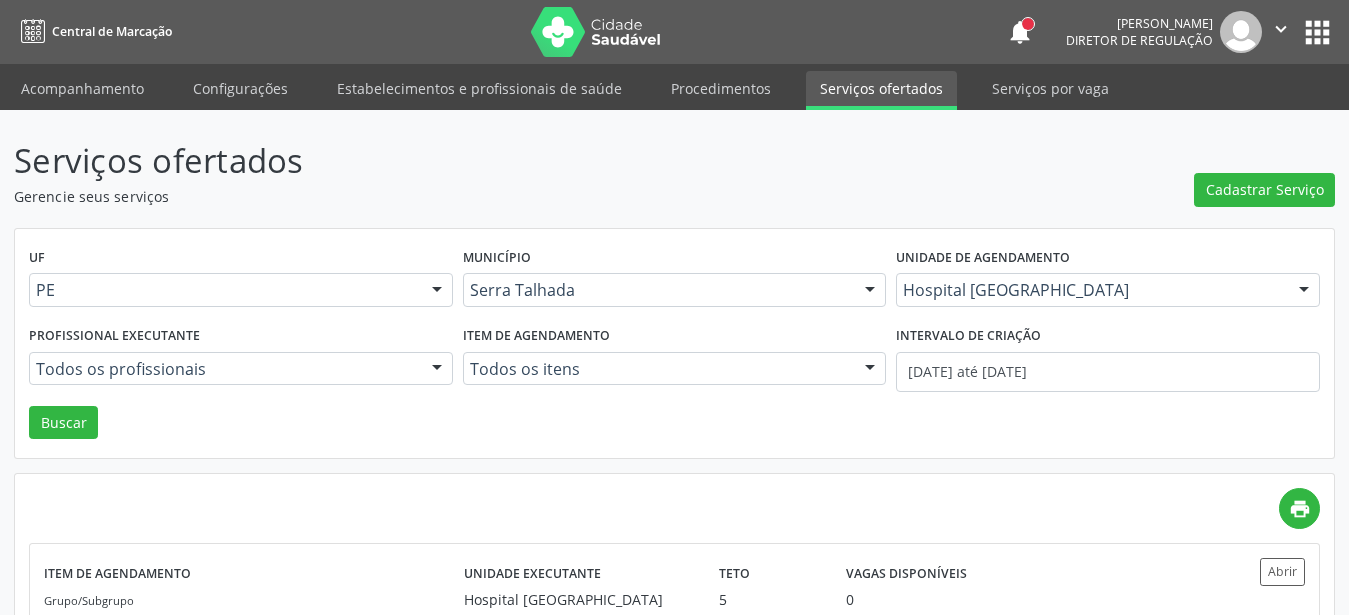 click on "apps" at bounding box center [1317, 32] 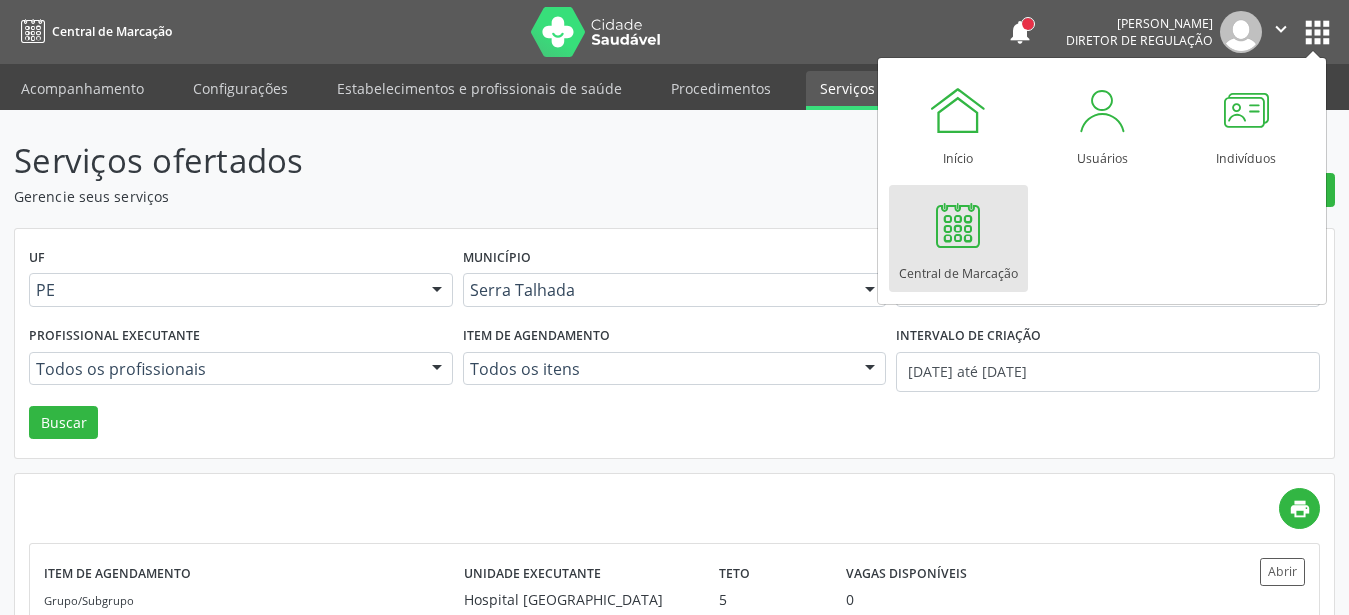 click at bounding box center [958, 225] 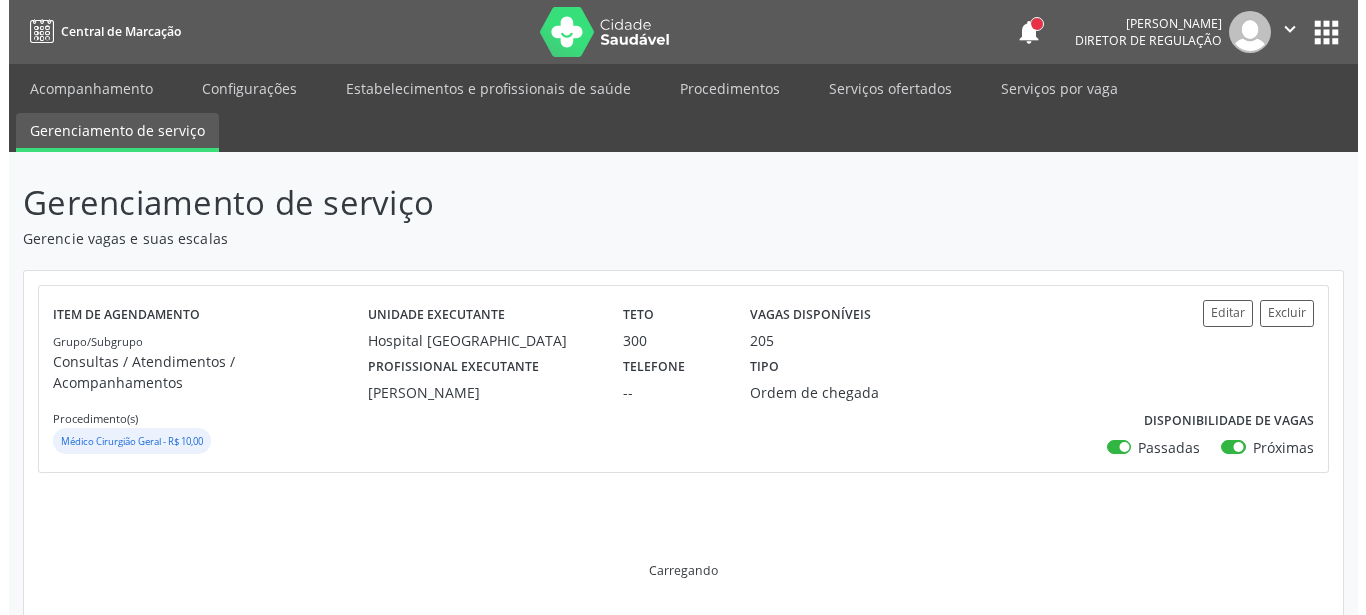 scroll, scrollTop: 0, scrollLeft: 0, axis: both 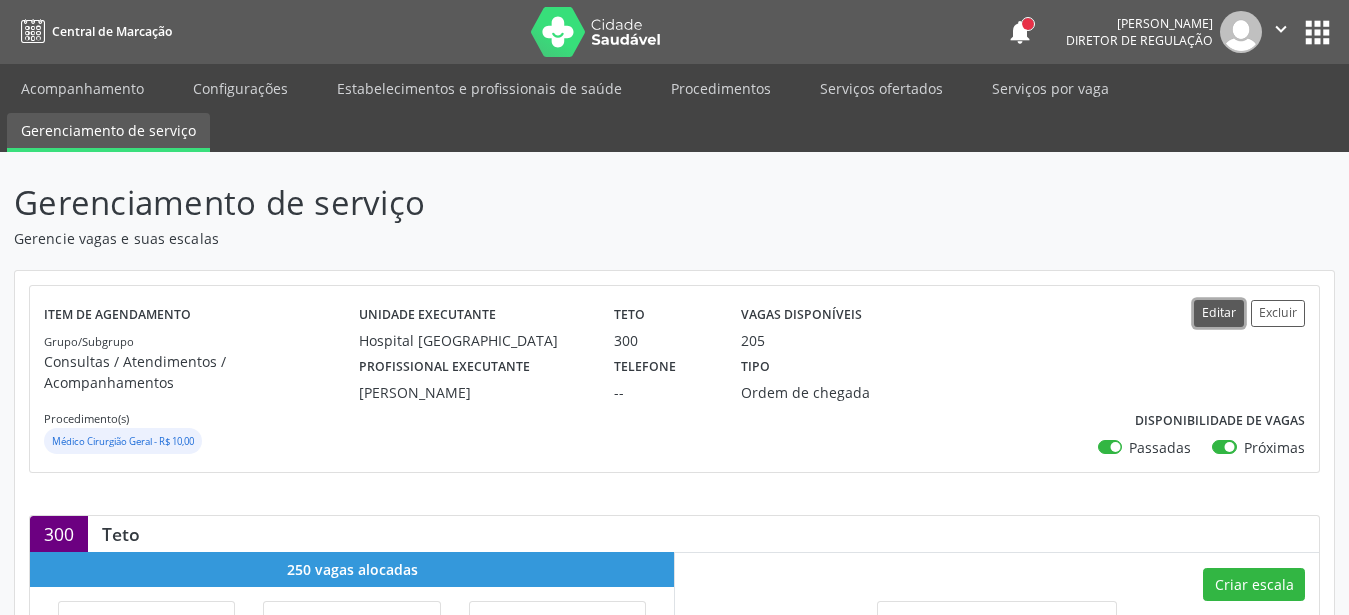 click on "Editar" at bounding box center (1219, 313) 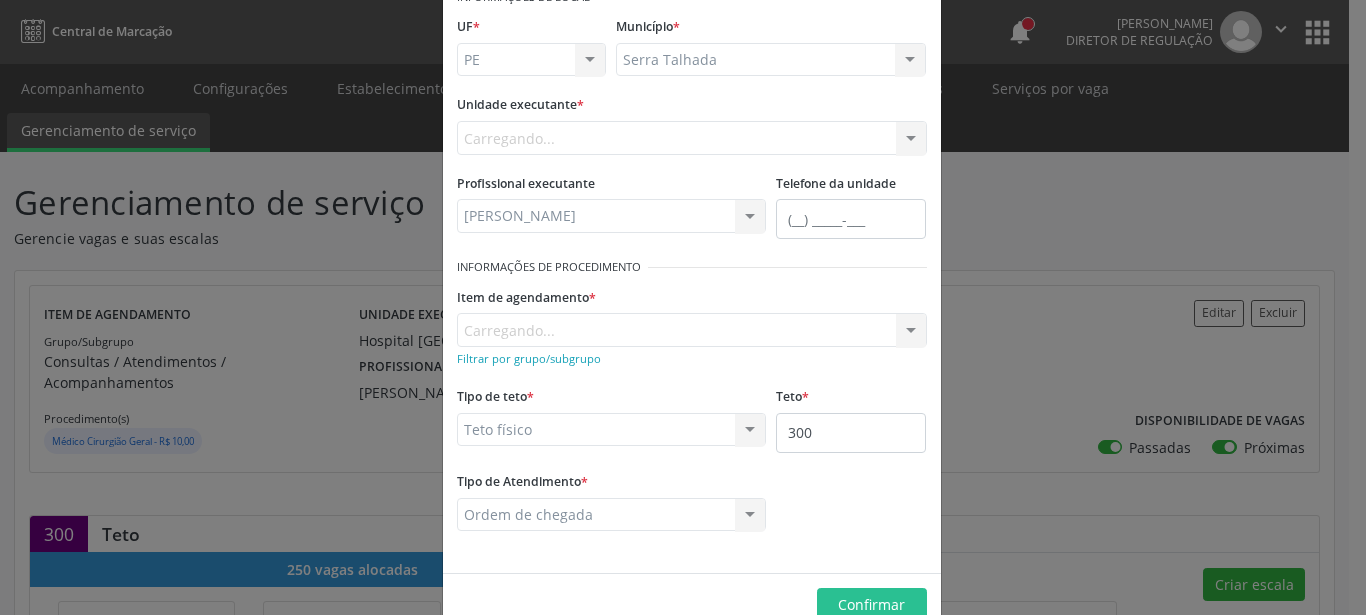 scroll, scrollTop: 158, scrollLeft: 0, axis: vertical 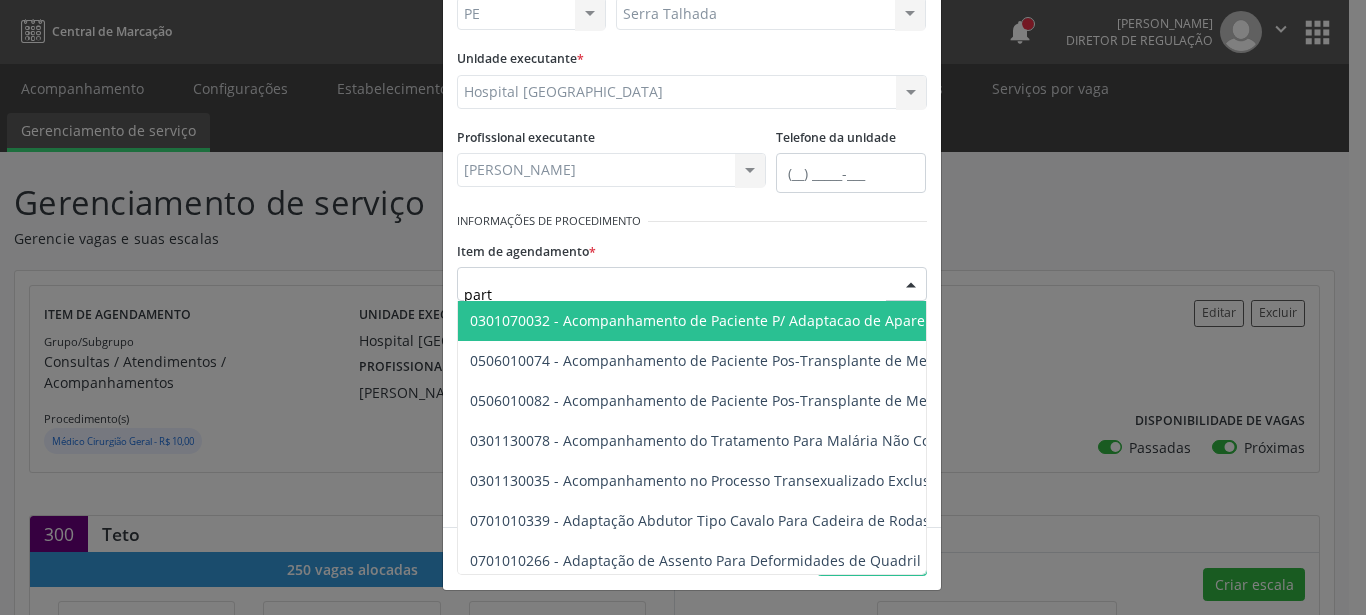 type on "parto" 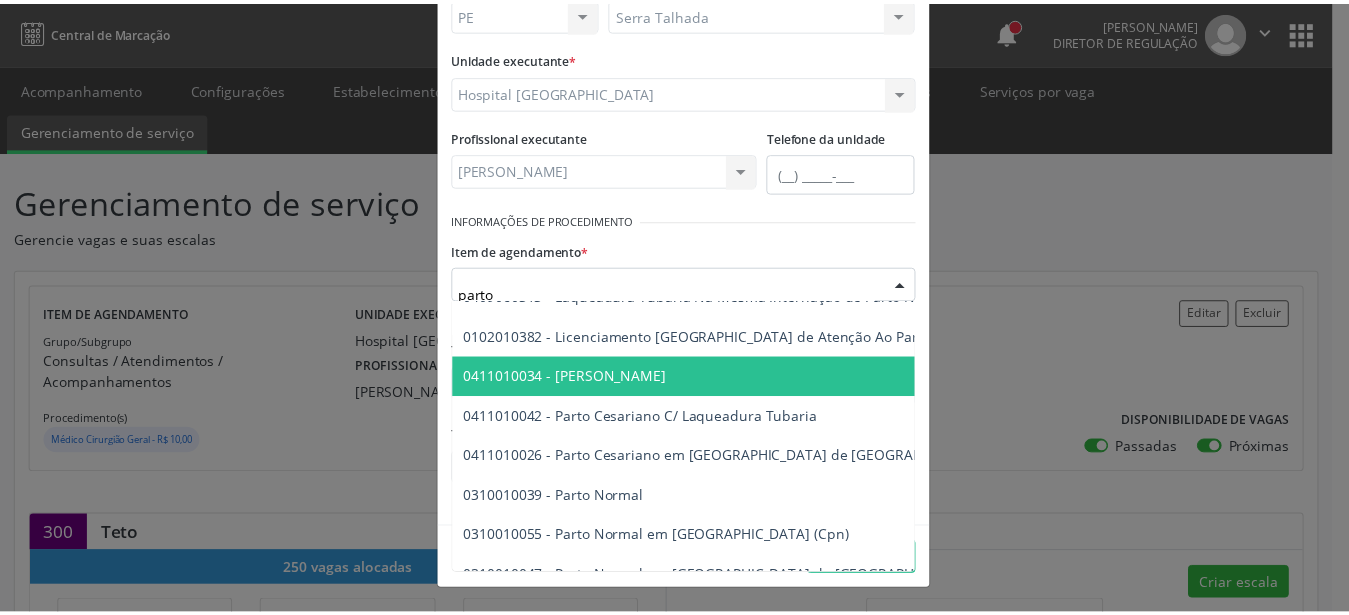 scroll, scrollTop: 228, scrollLeft: 0, axis: vertical 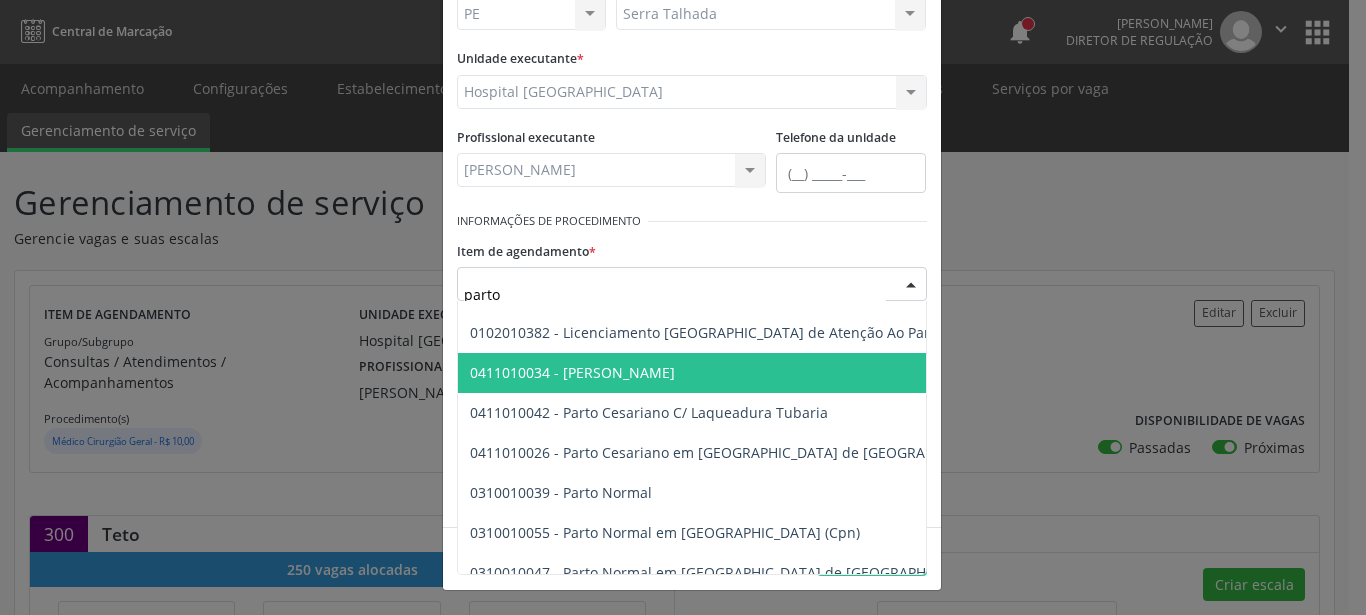 click on "0411010034 - [PERSON_NAME]" at bounding box center (883, 373) 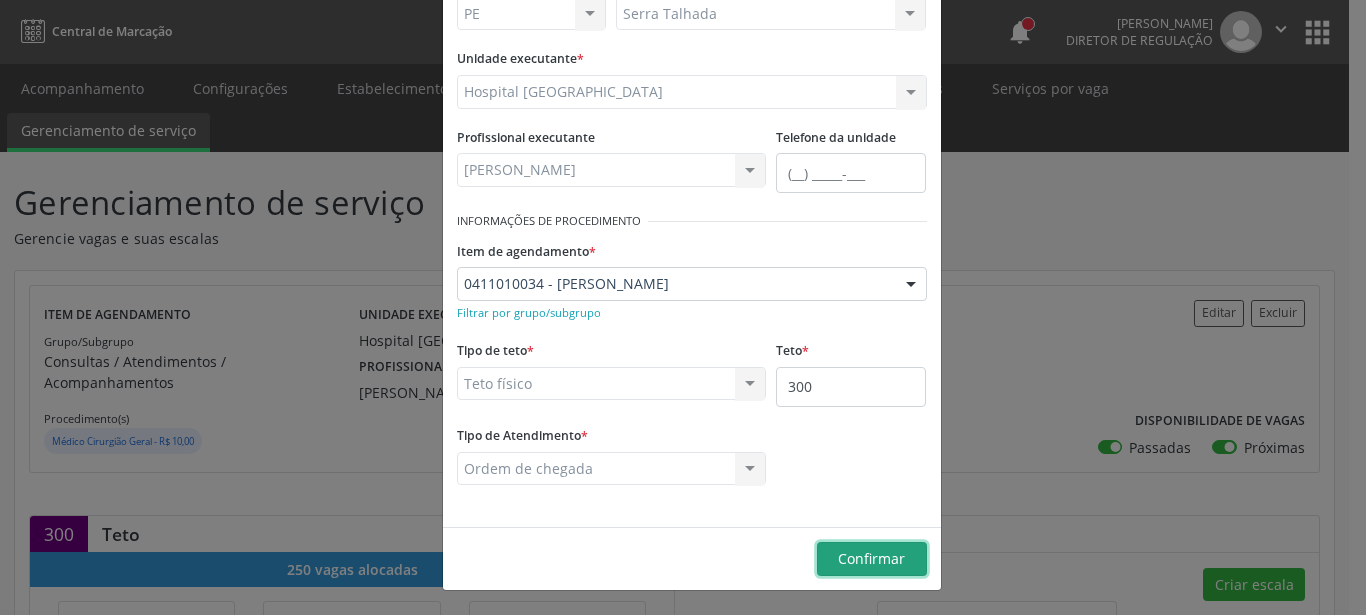 click on "Confirmar" at bounding box center (872, 559) 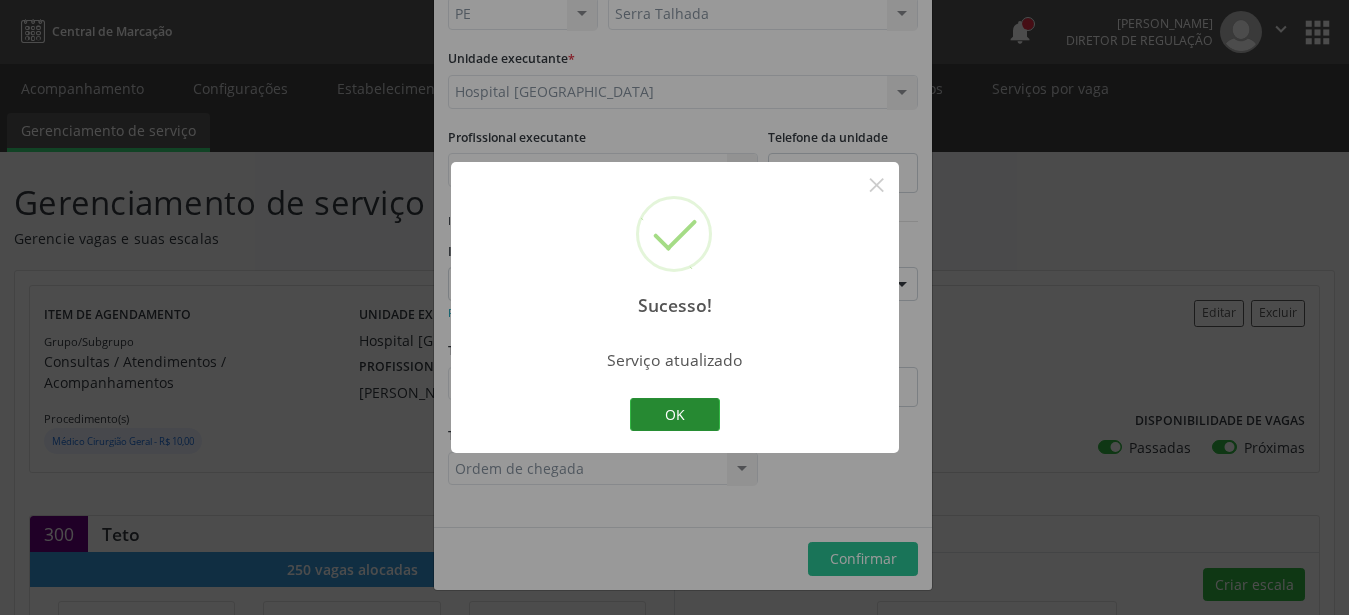 click on "OK" at bounding box center [675, 415] 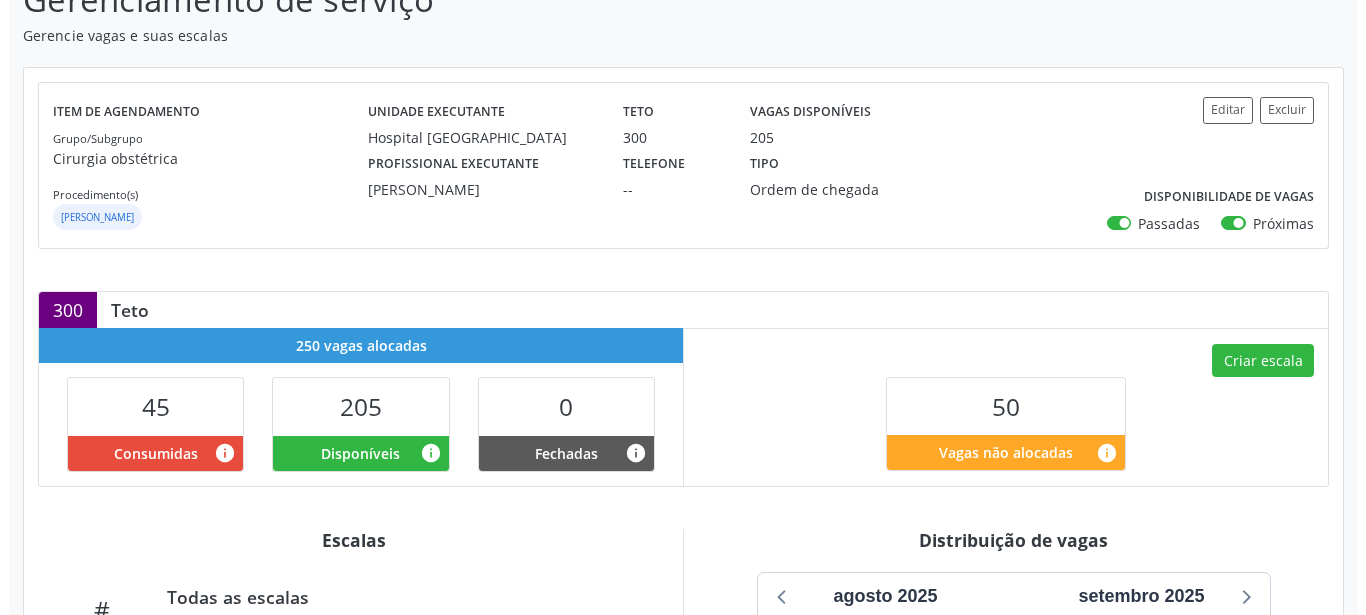 scroll, scrollTop: 306, scrollLeft: 0, axis: vertical 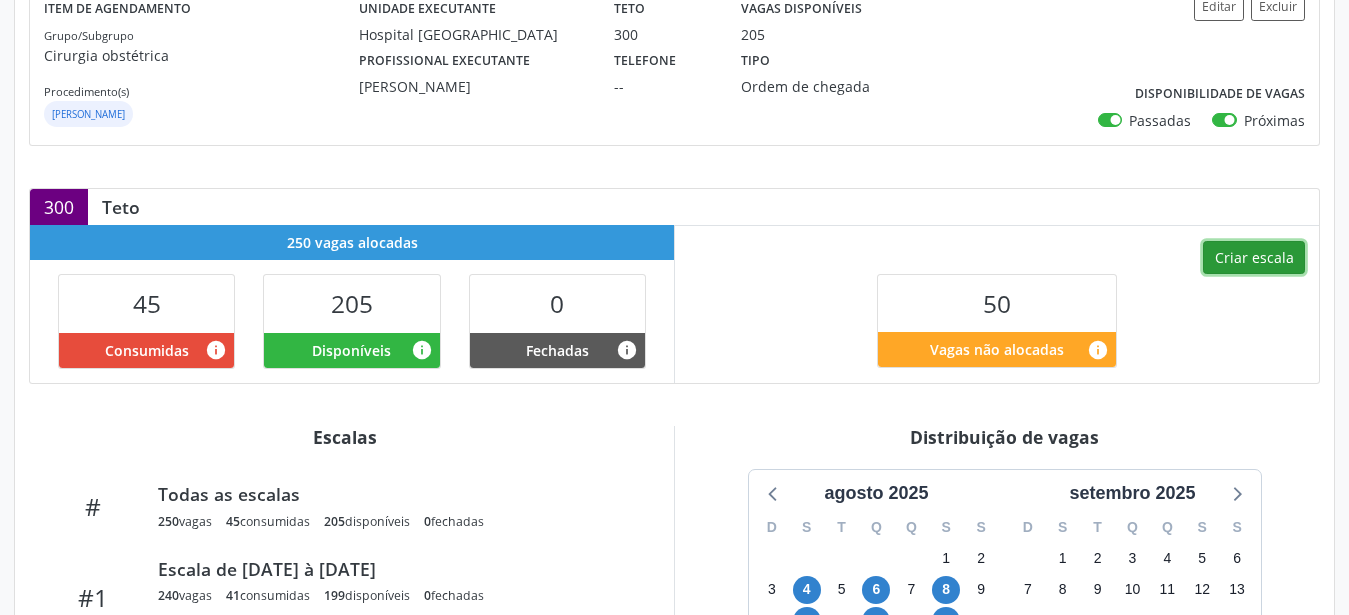 click on "Criar escala" at bounding box center (1254, 258) 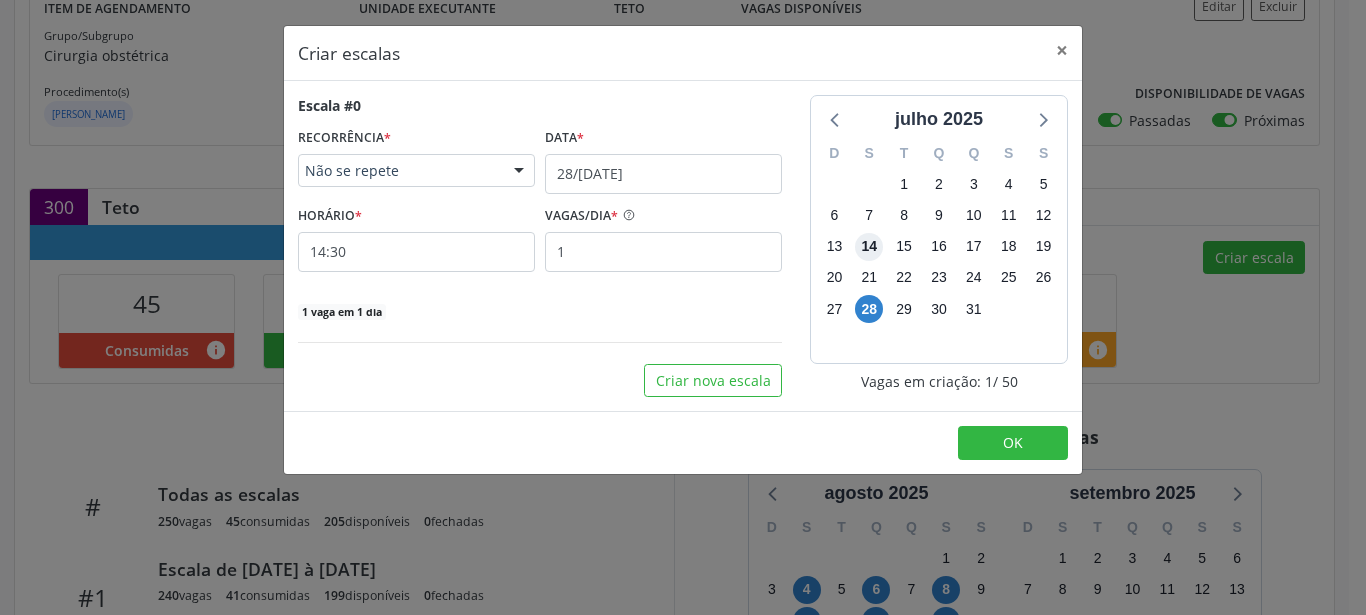 click on "14" at bounding box center [869, 247] 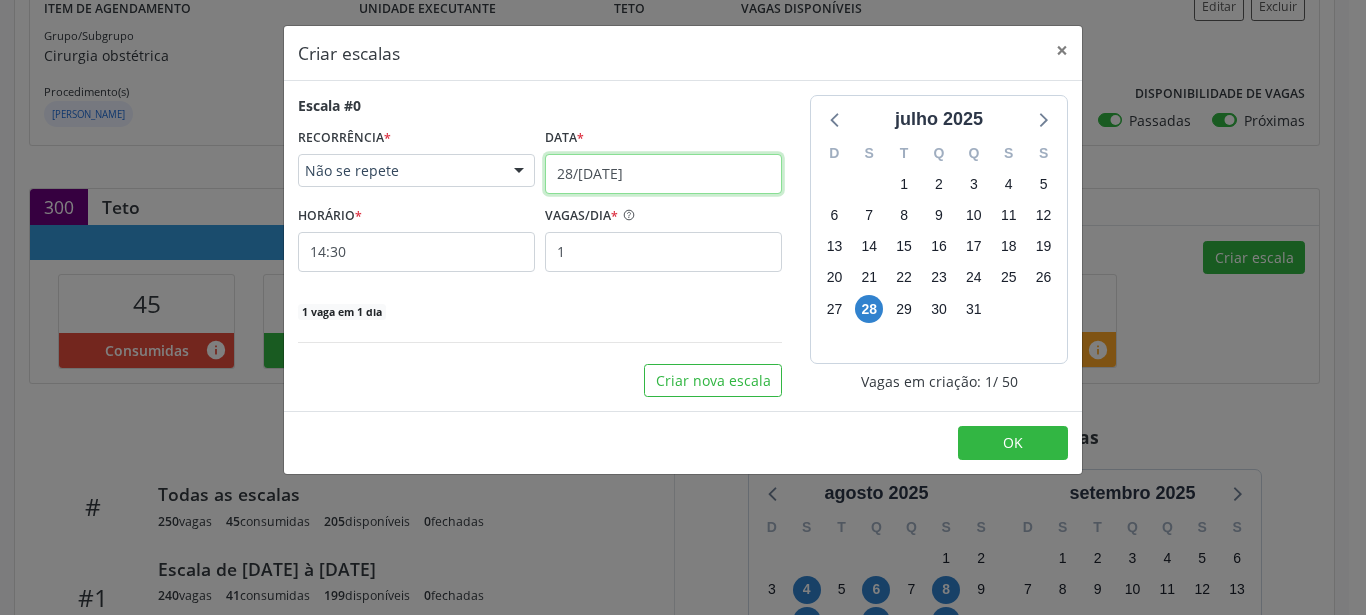 click on "28/07/2025" at bounding box center [663, 174] 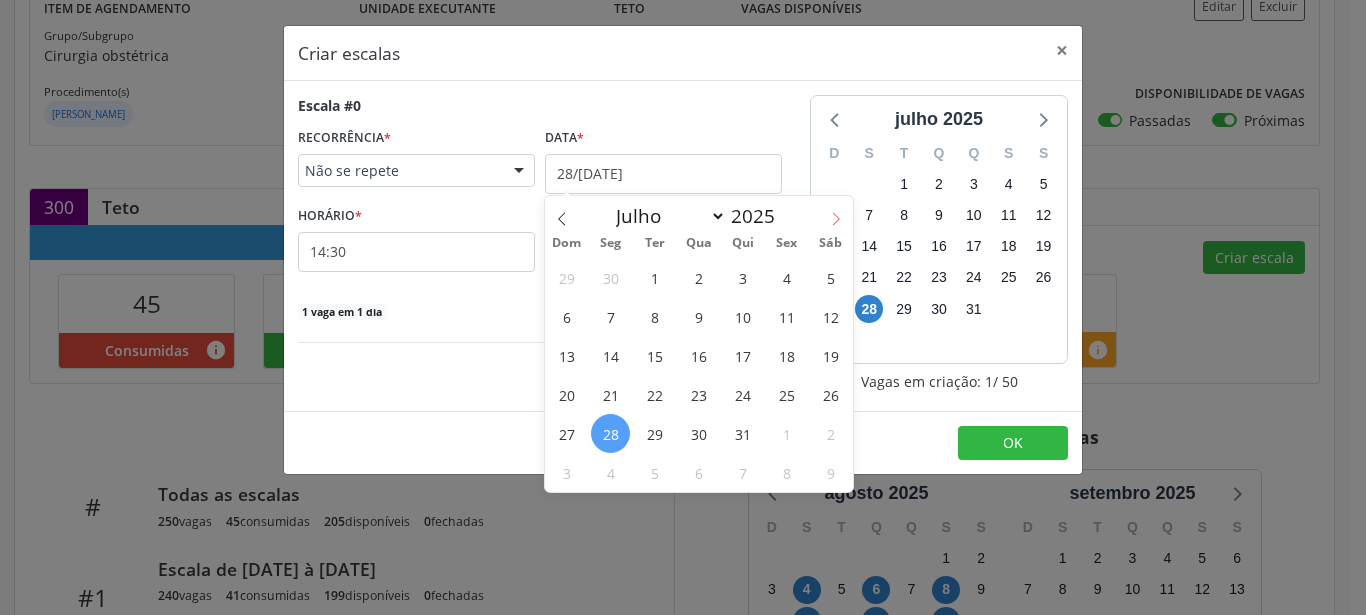 click 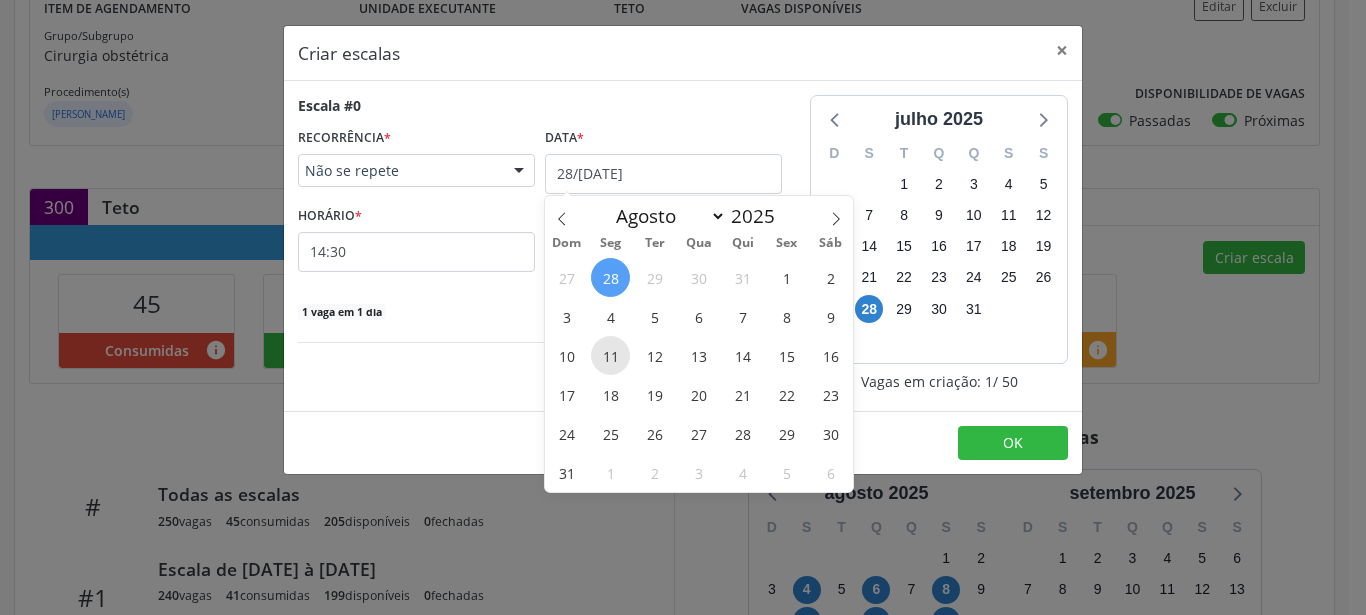 click on "11" at bounding box center [610, 355] 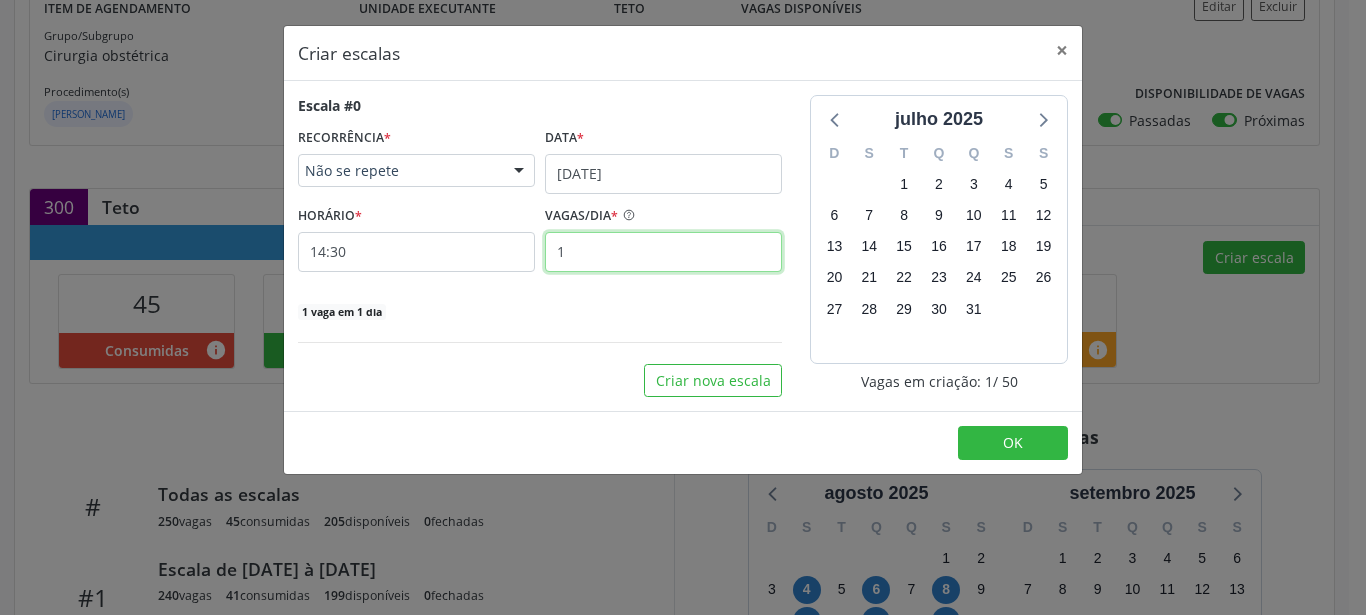 click on "1" at bounding box center [663, 252] 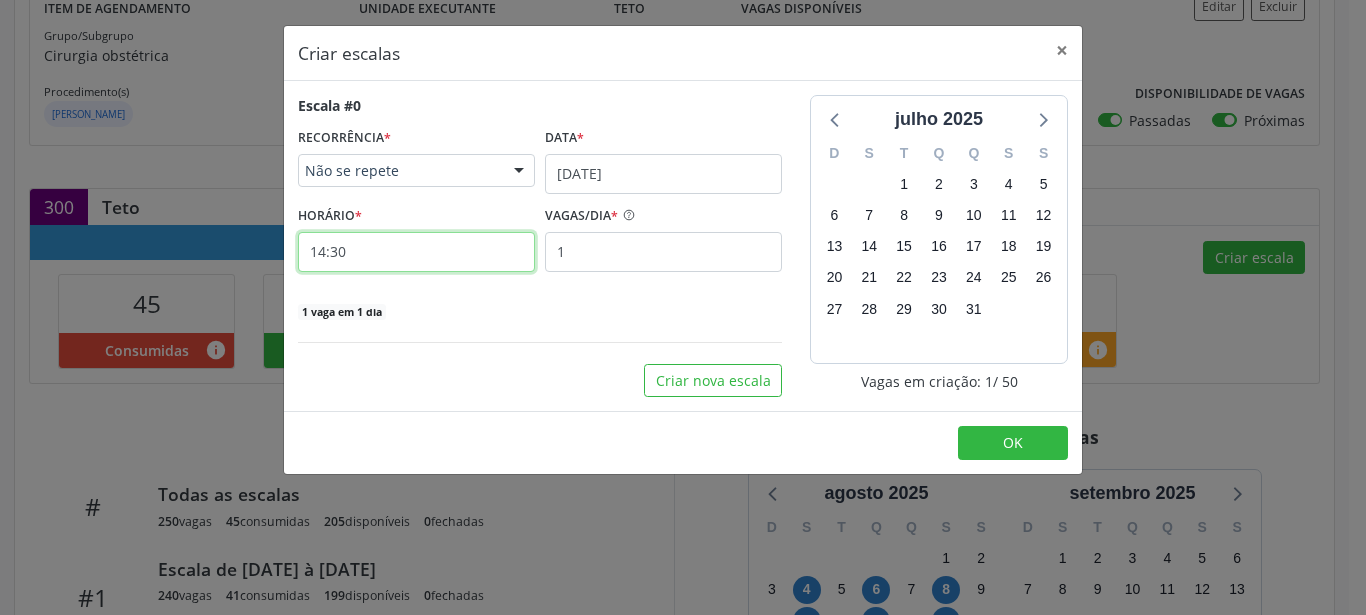 click on "14:30" at bounding box center [416, 252] 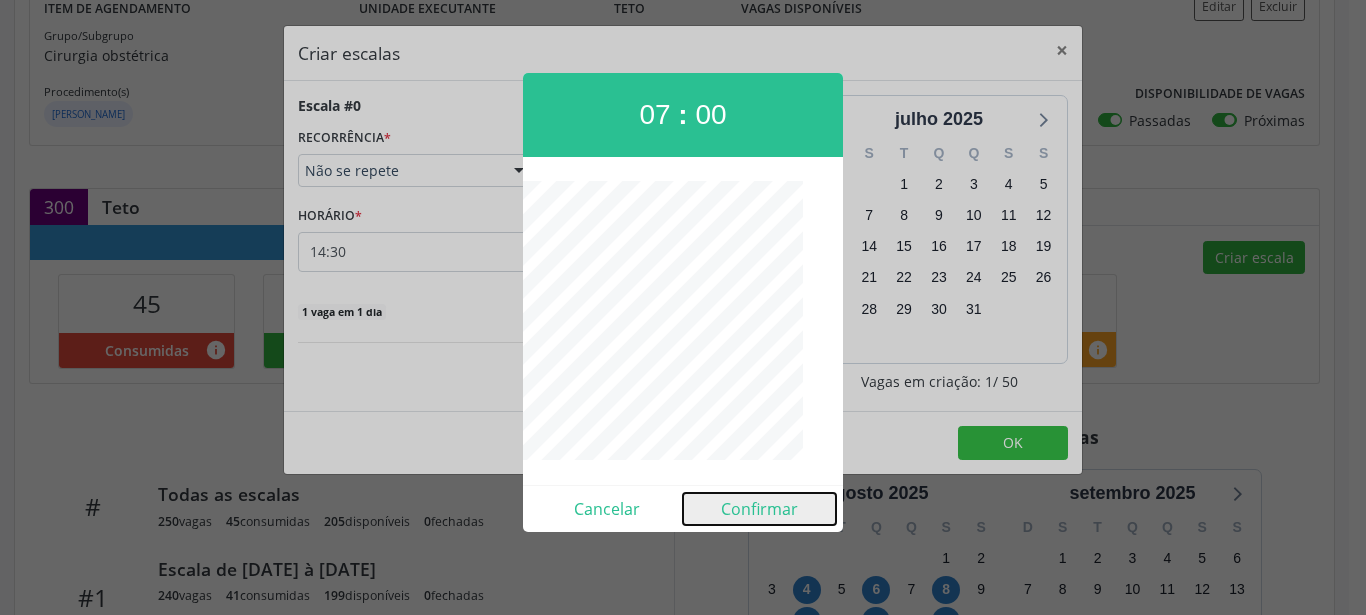click on "Confirmar" at bounding box center (759, 509) 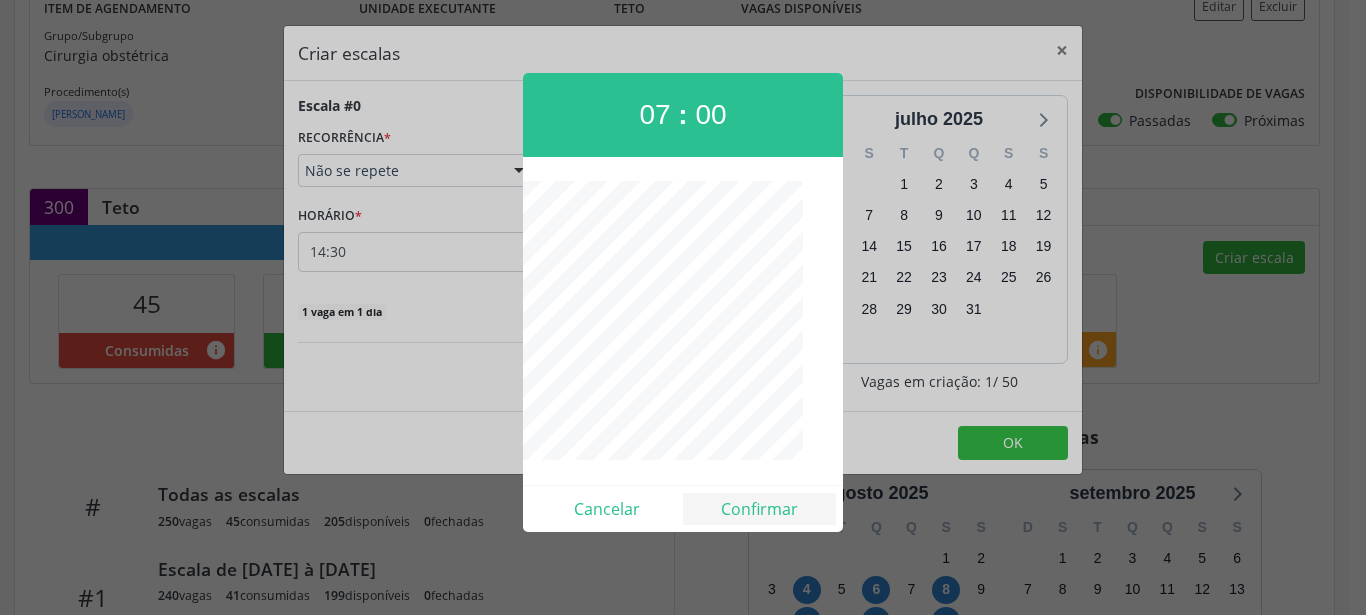 type on "07:00" 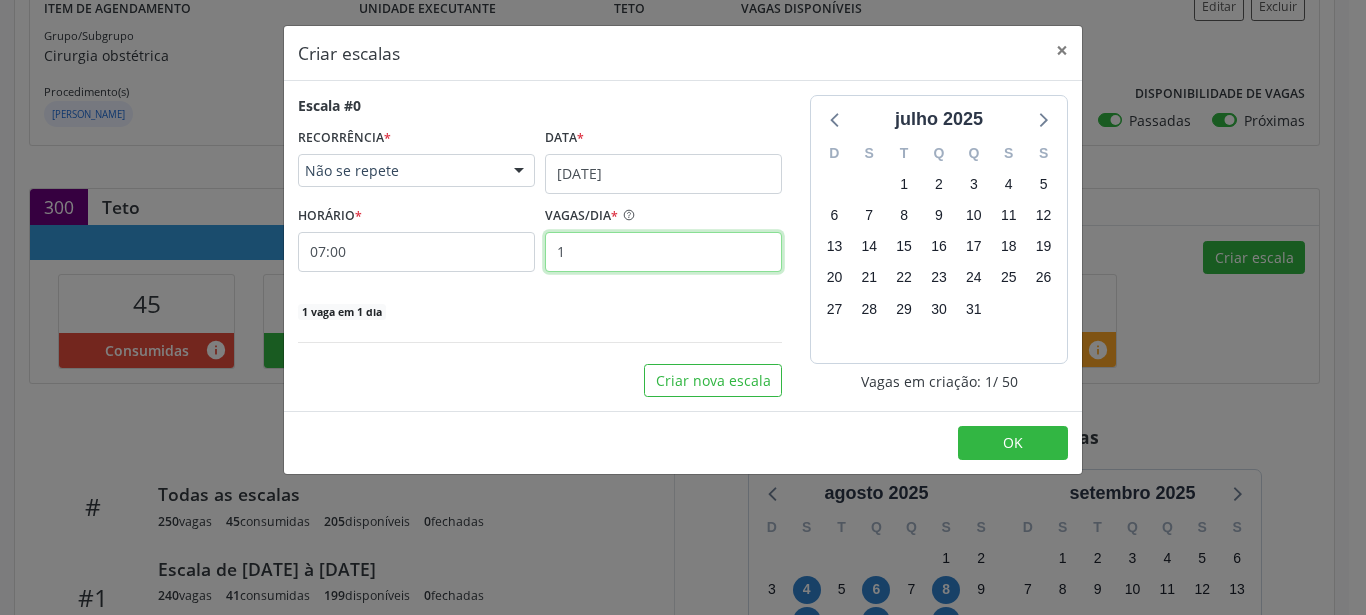 click on "1" at bounding box center [663, 252] 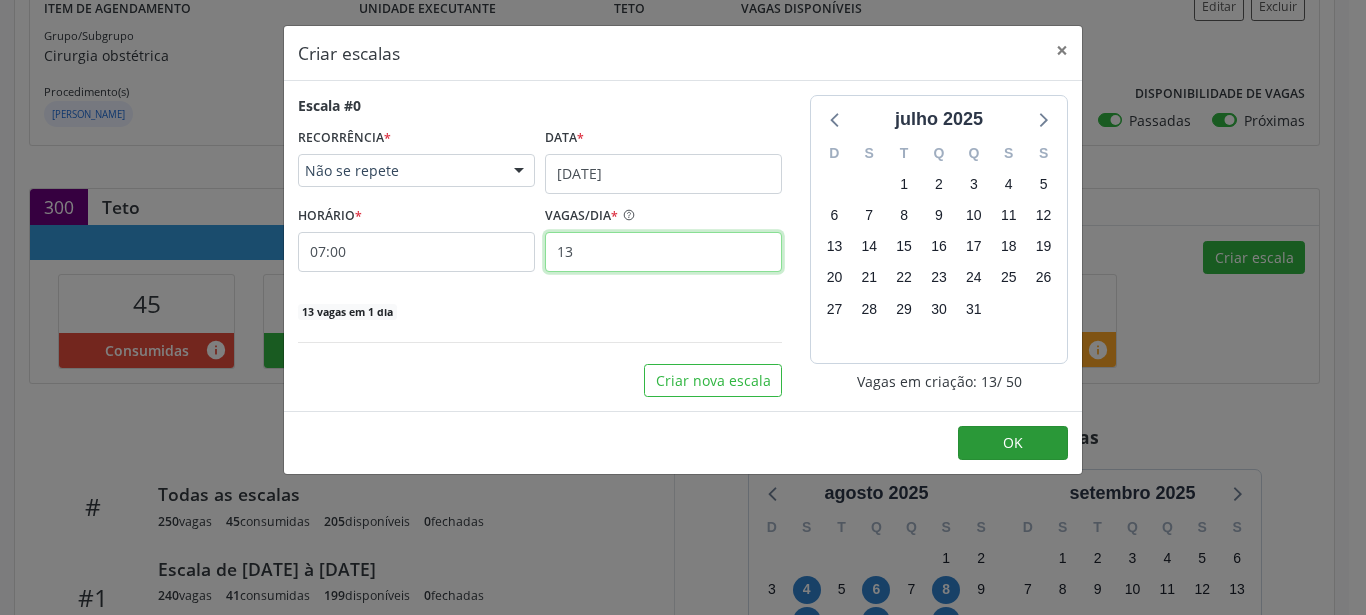 type on "13" 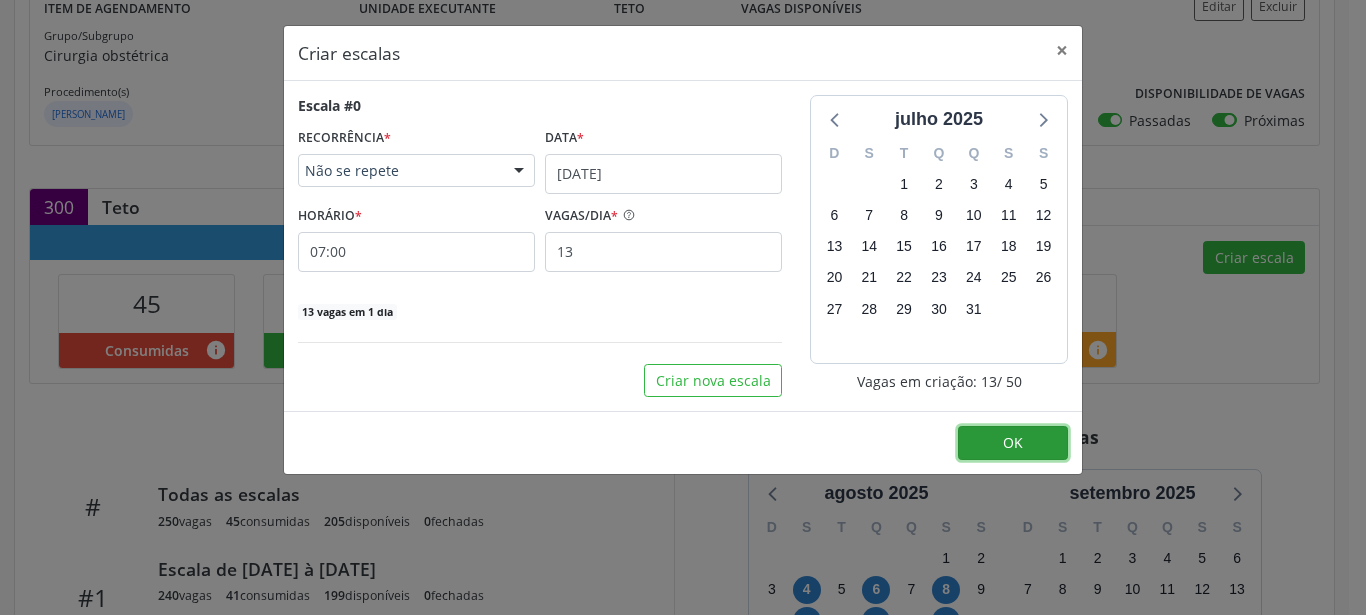 click on "OK" at bounding box center [1013, 442] 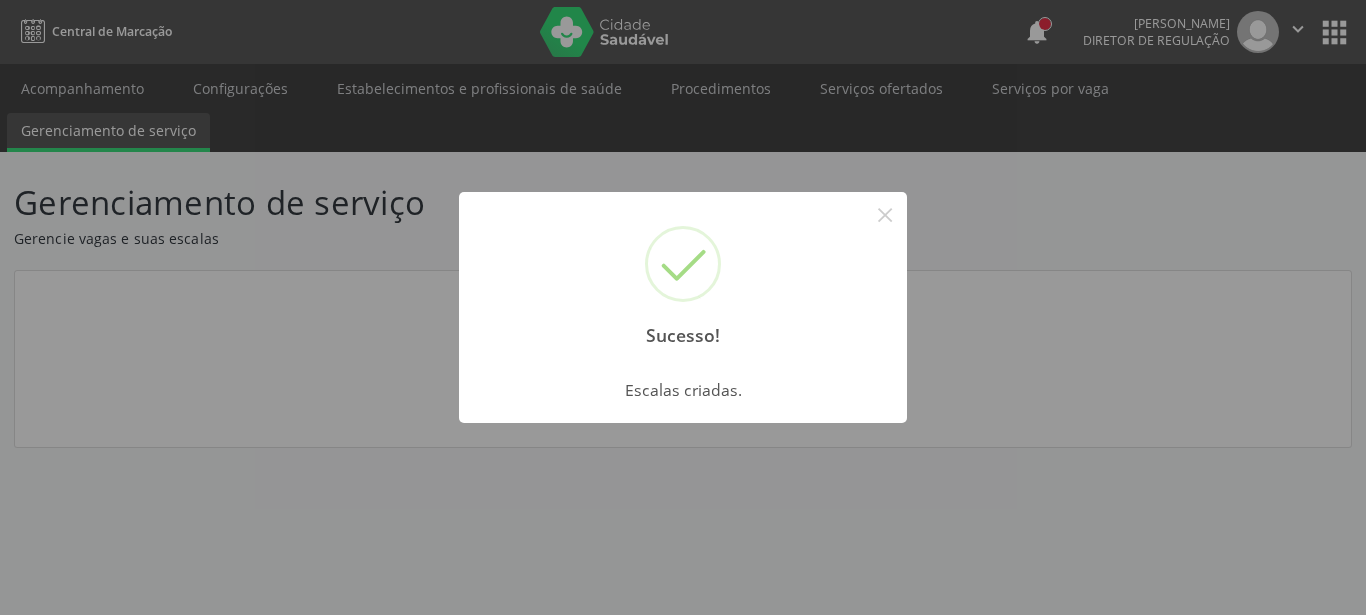 scroll, scrollTop: 0, scrollLeft: 0, axis: both 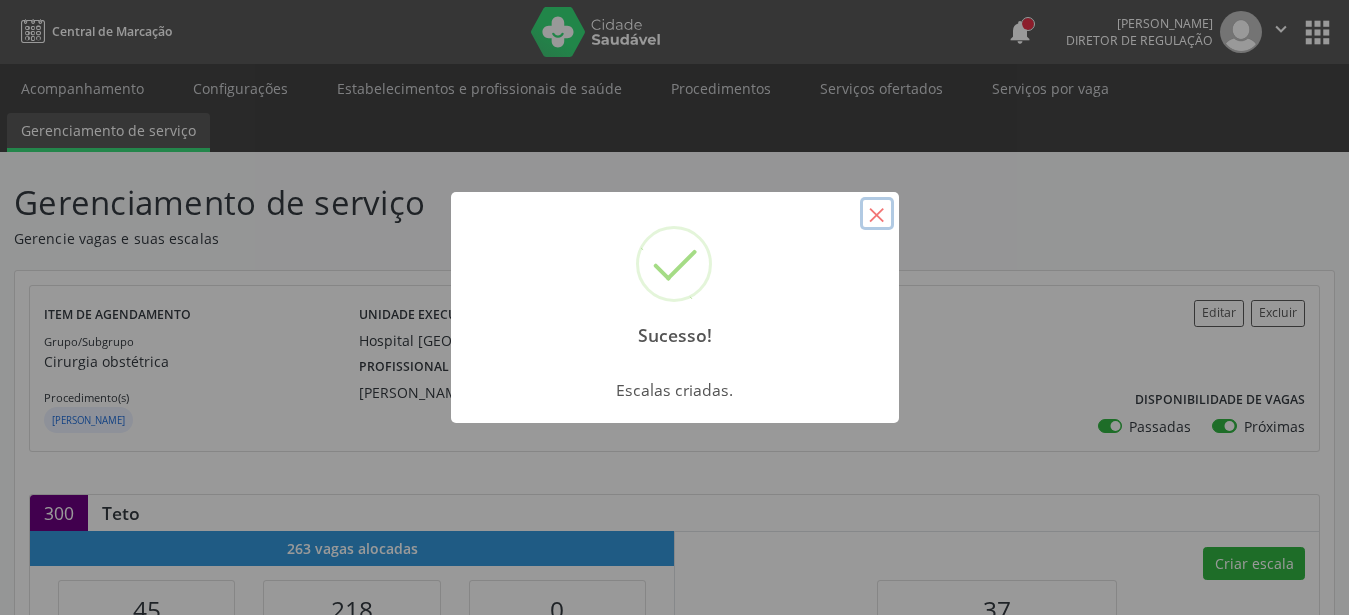 click on "×" at bounding box center [877, 214] 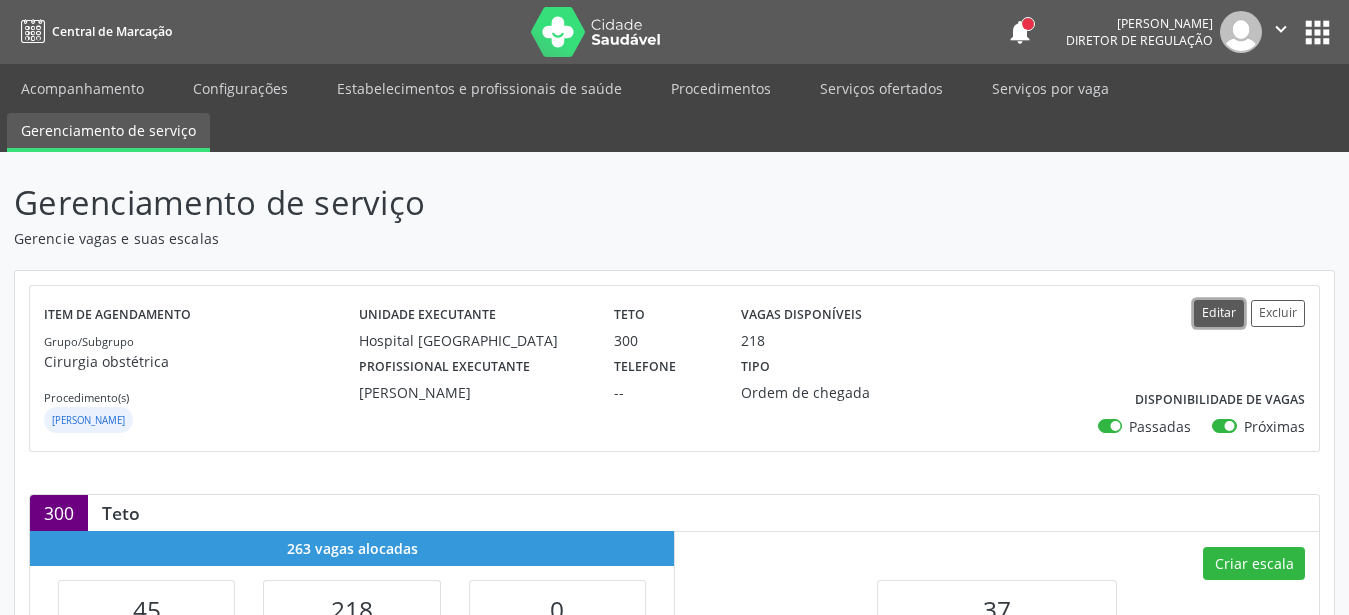 click on "Editar" at bounding box center (1219, 313) 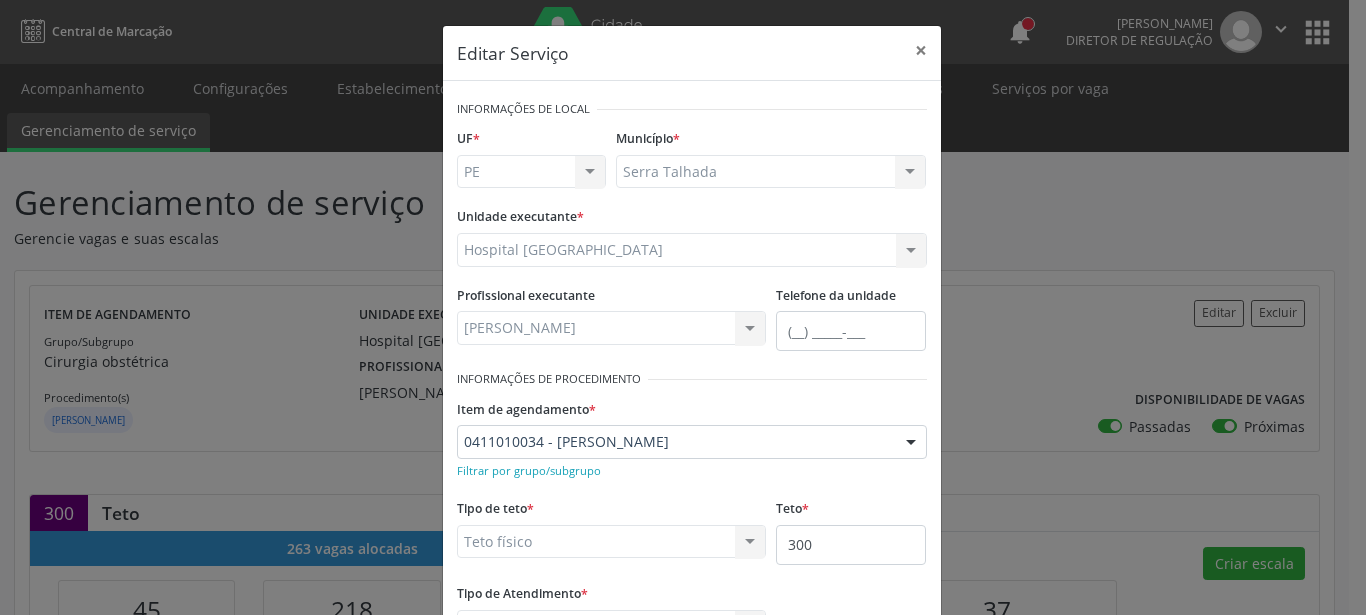 click on "0411010034 - Parto Cesariano" at bounding box center [692, 442] 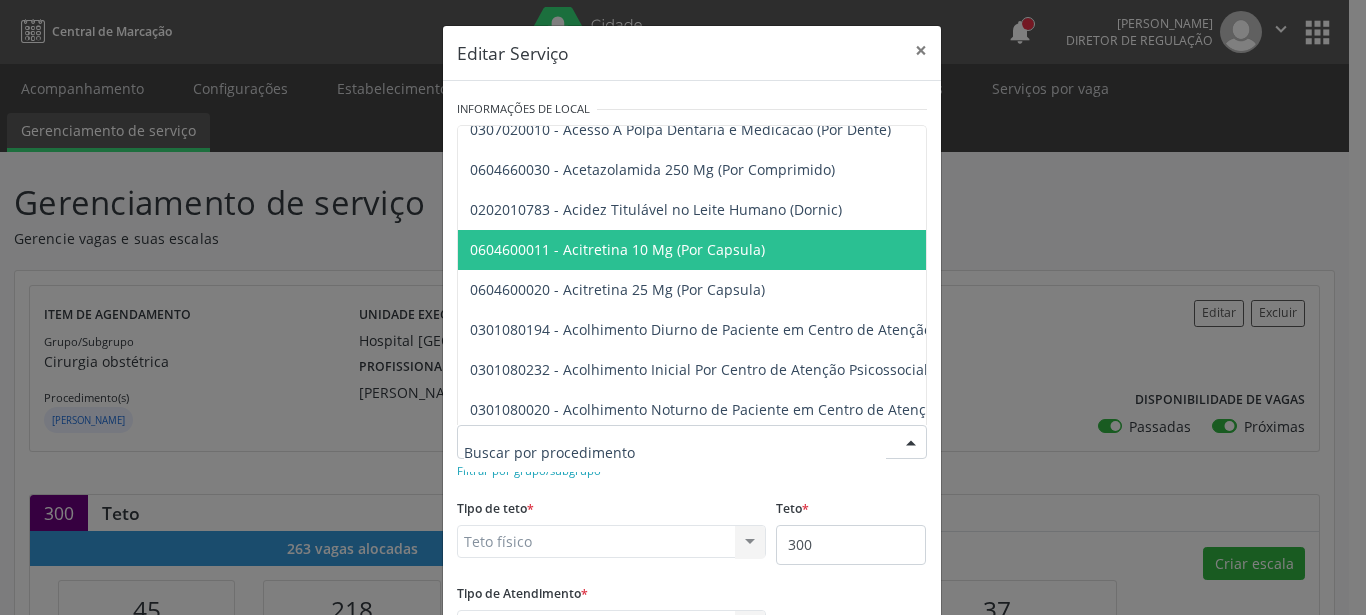 scroll, scrollTop: 456, scrollLeft: 0, axis: vertical 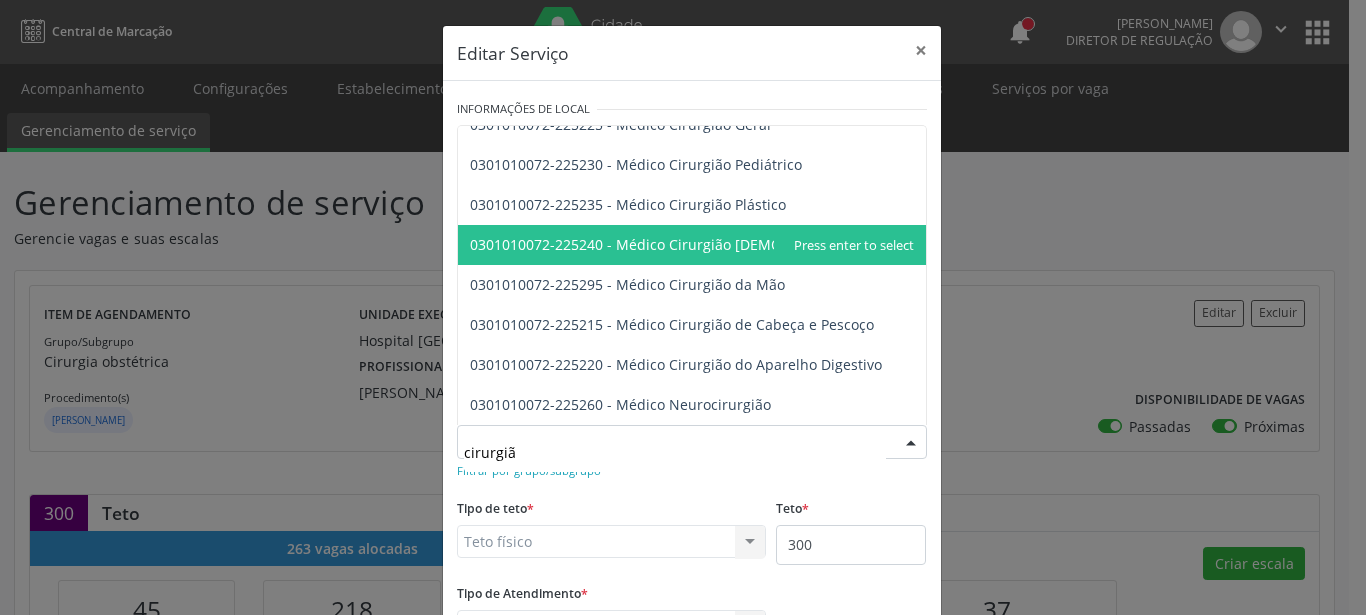 type on "cirurgião" 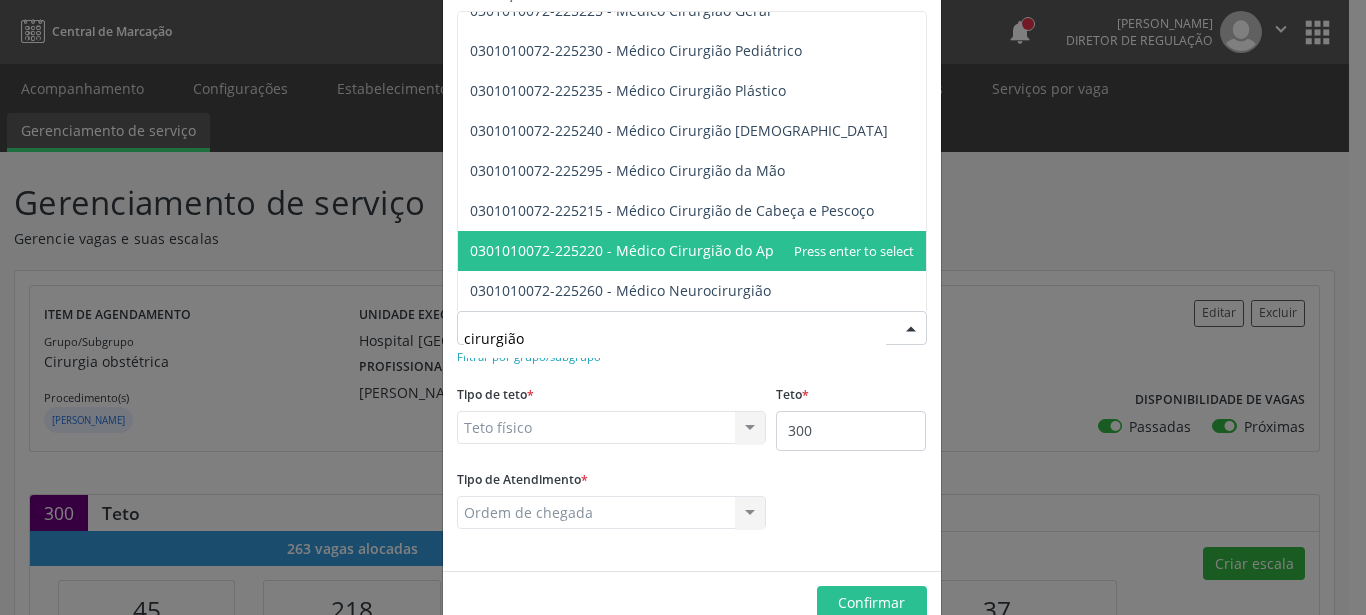 scroll, scrollTop: 0, scrollLeft: 0, axis: both 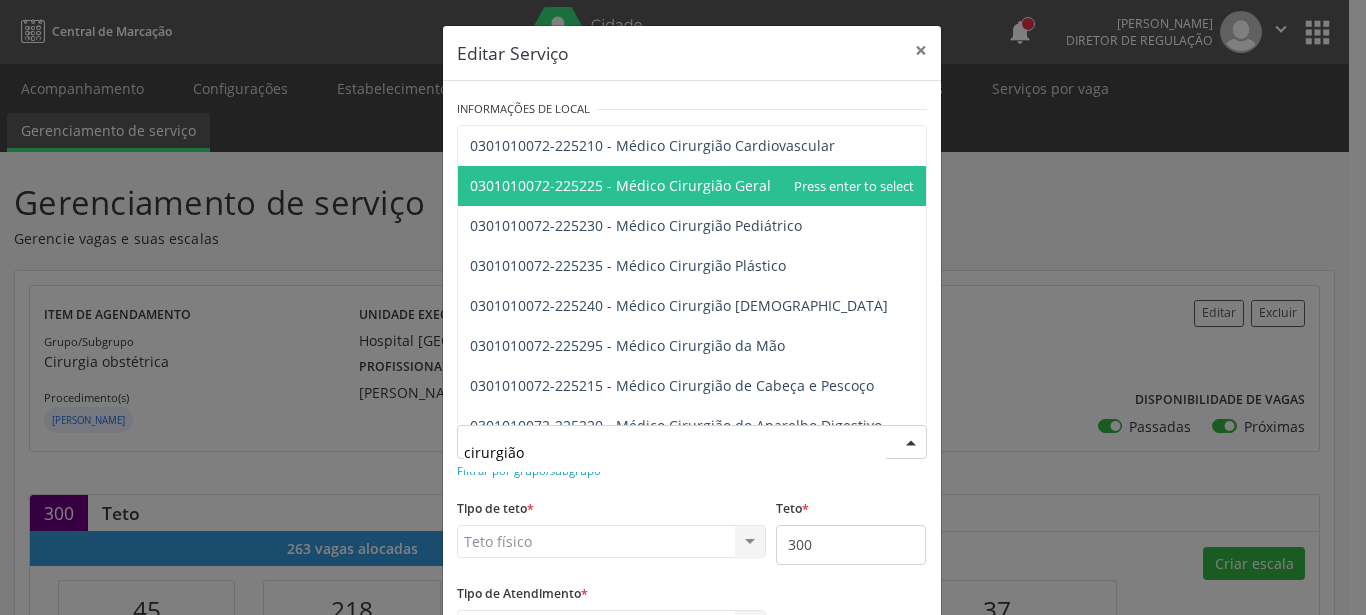 drag, startPoint x: 739, startPoint y: 192, endPoint x: 754, endPoint y: 239, distance: 49.335587 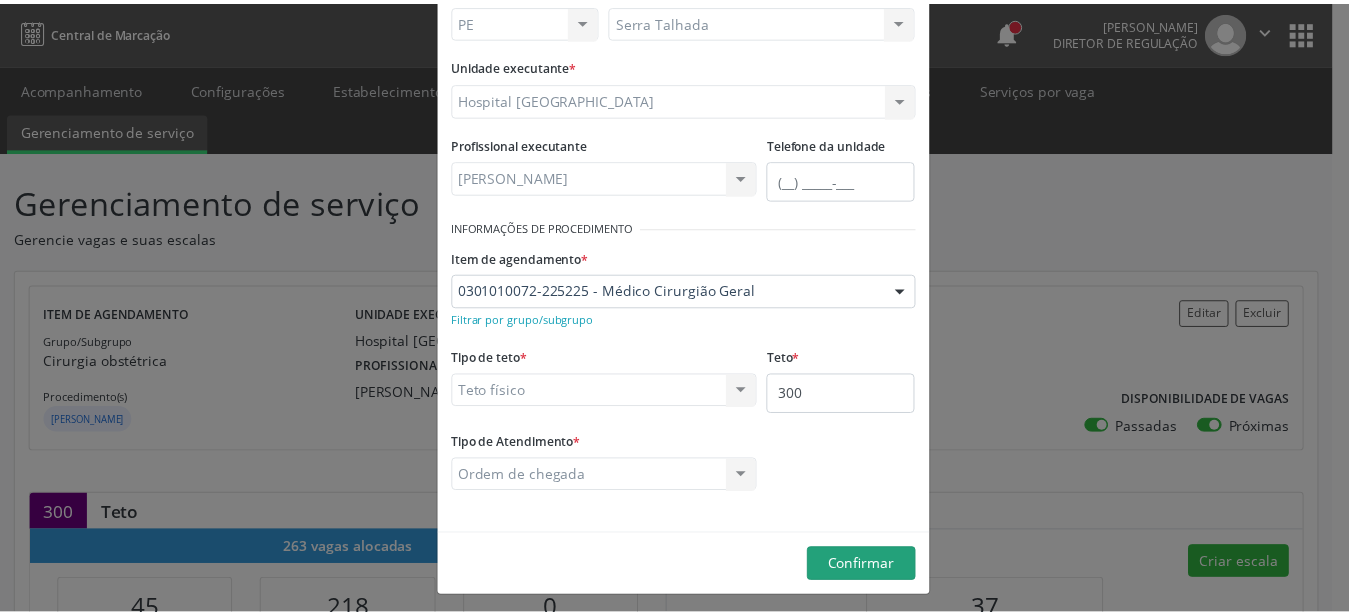 scroll, scrollTop: 158, scrollLeft: 0, axis: vertical 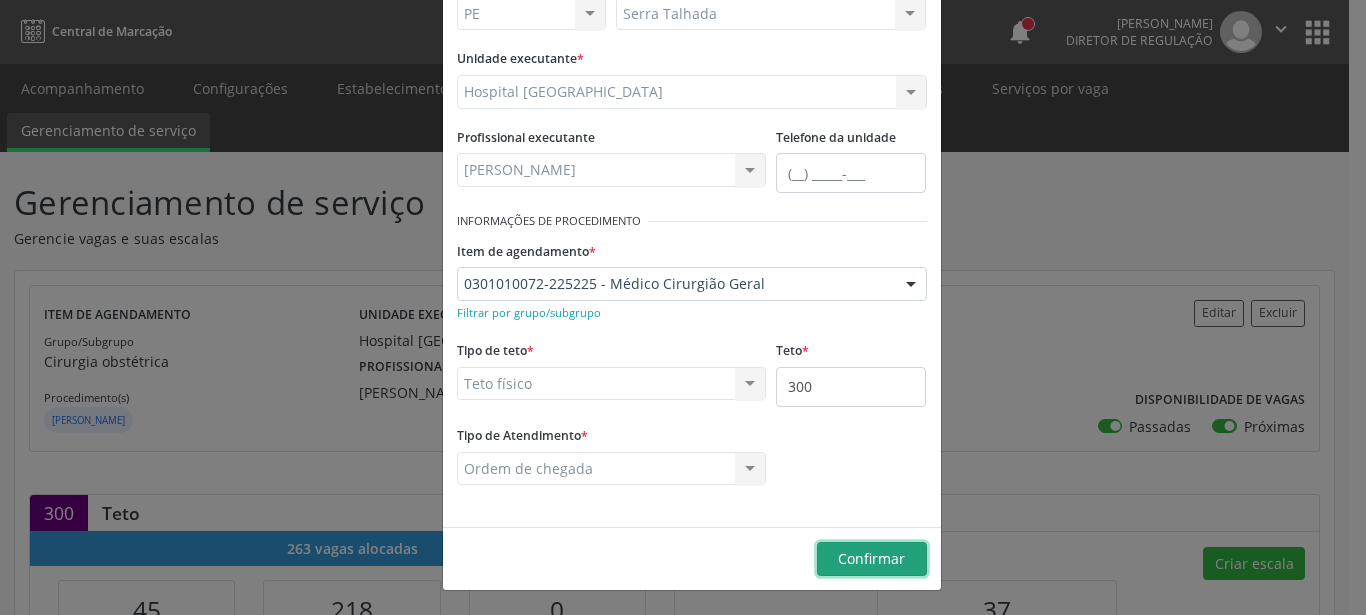 click on "Confirmar" at bounding box center [871, 558] 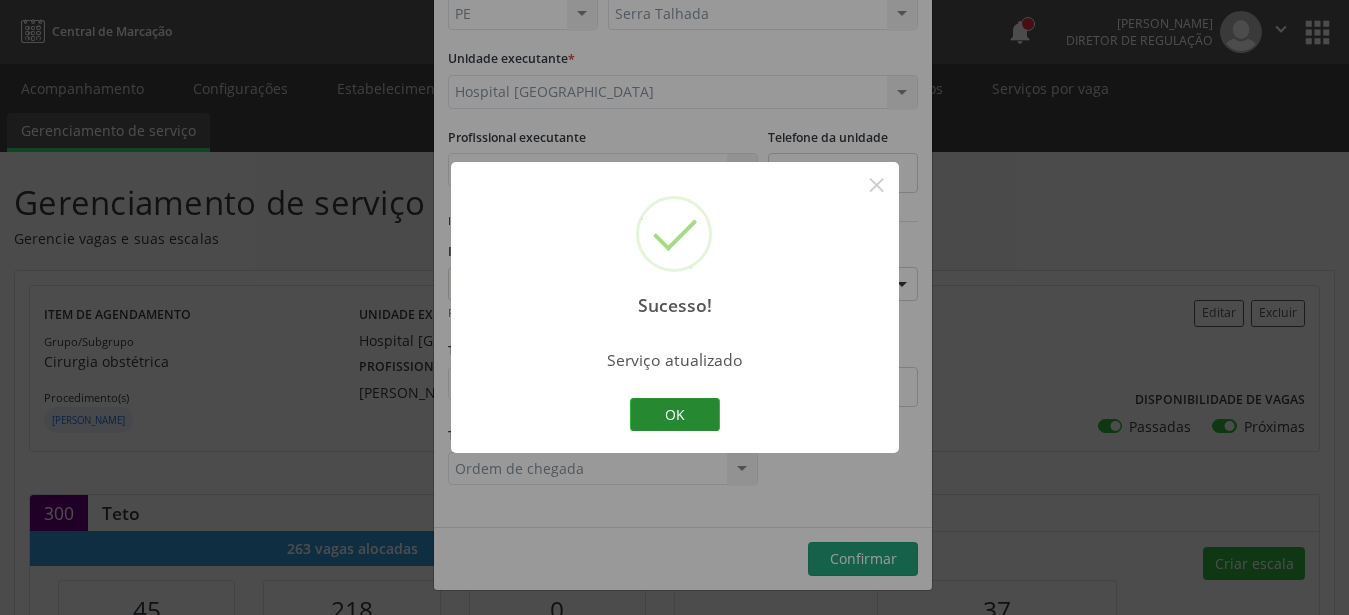 click on "OK" at bounding box center (675, 415) 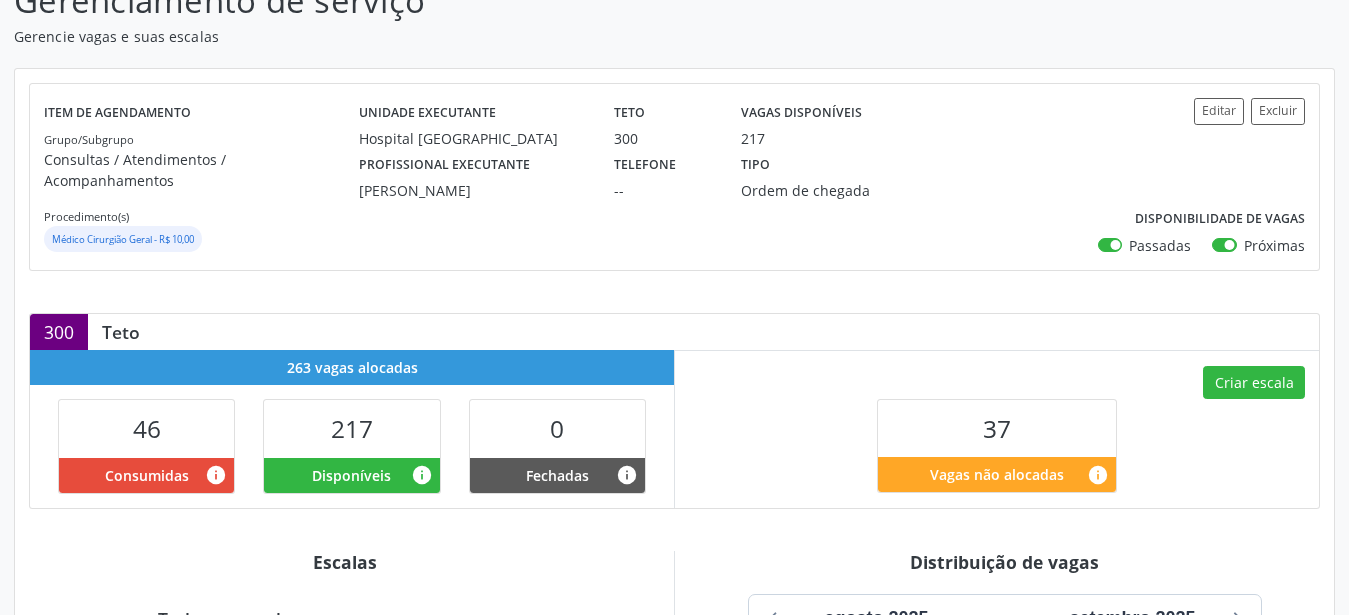 scroll, scrollTop: 204, scrollLeft: 0, axis: vertical 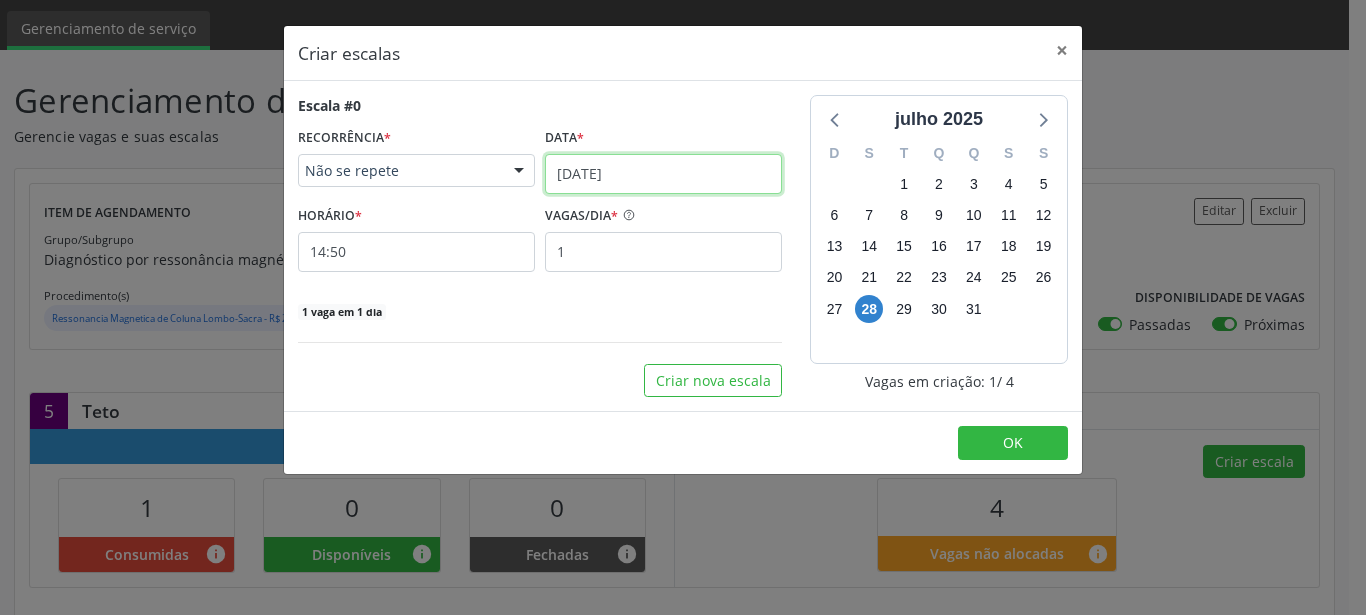 click on "28/[DATE]" at bounding box center (663, 174) 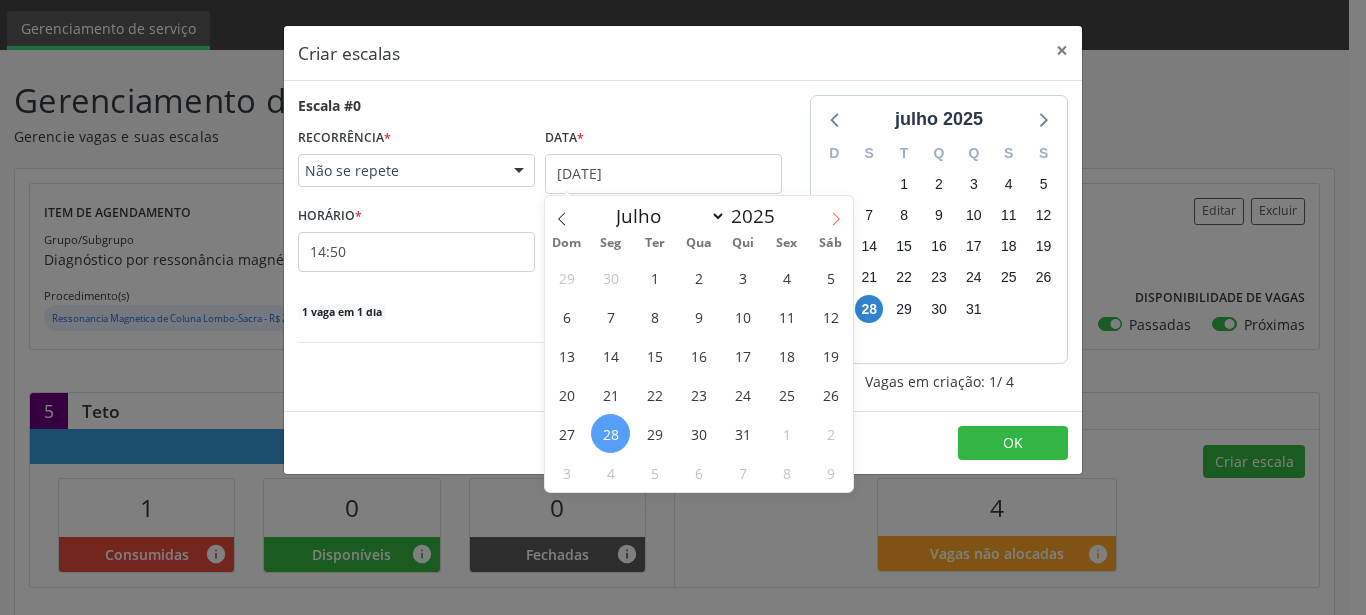 click at bounding box center [836, 213] 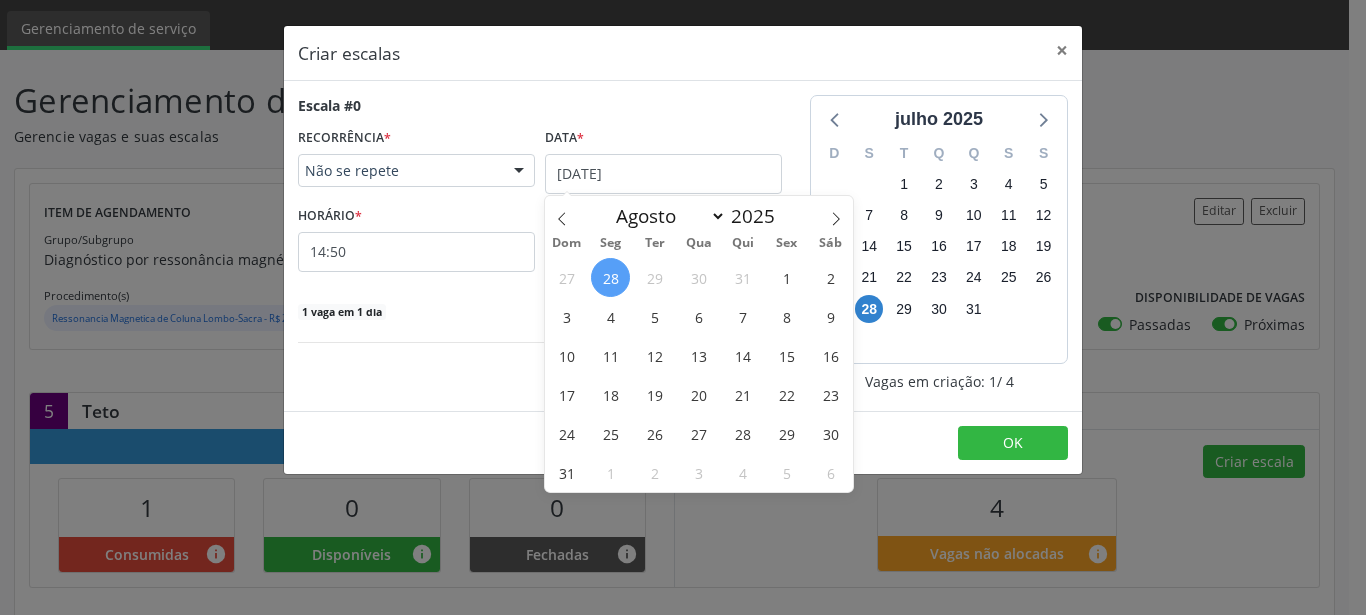 click on "27 28 29 30 31 1 2 3 4 5 6 7 8 9 10 11 12 13 14 15 16 17 18 19 20 21 22 23 24 25 26 27 28 29 30 31 1 2 3 4 5 6" at bounding box center (699, 375) 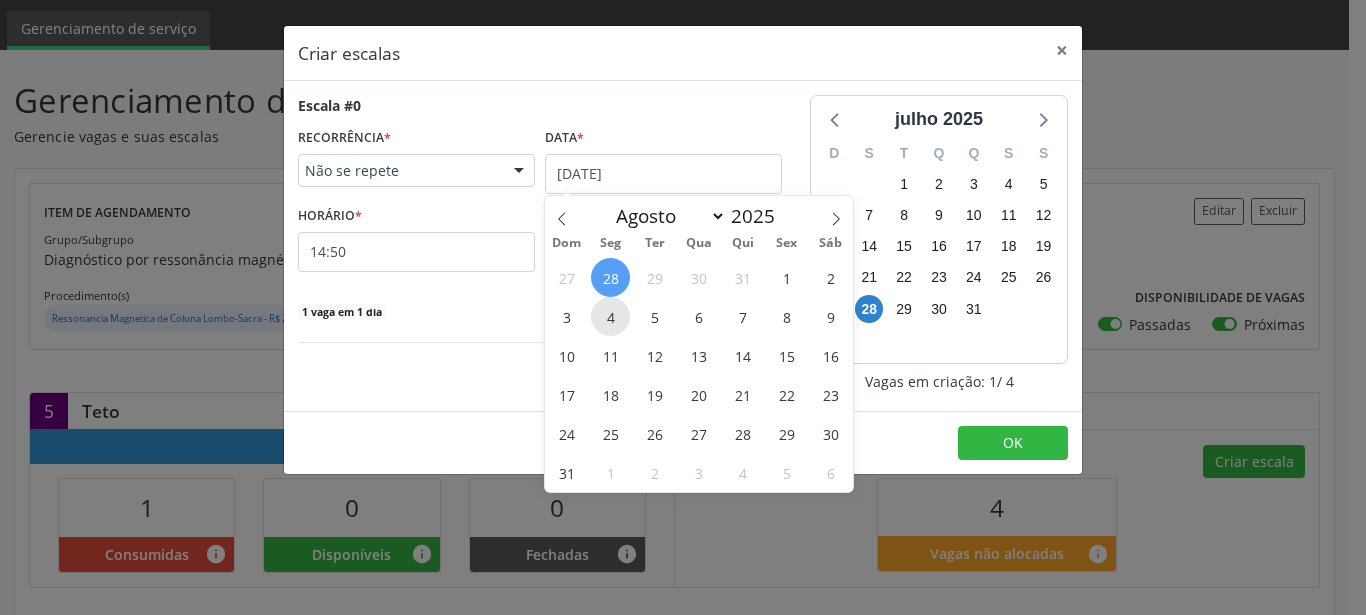 click on "4" at bounding box center (610, 316) 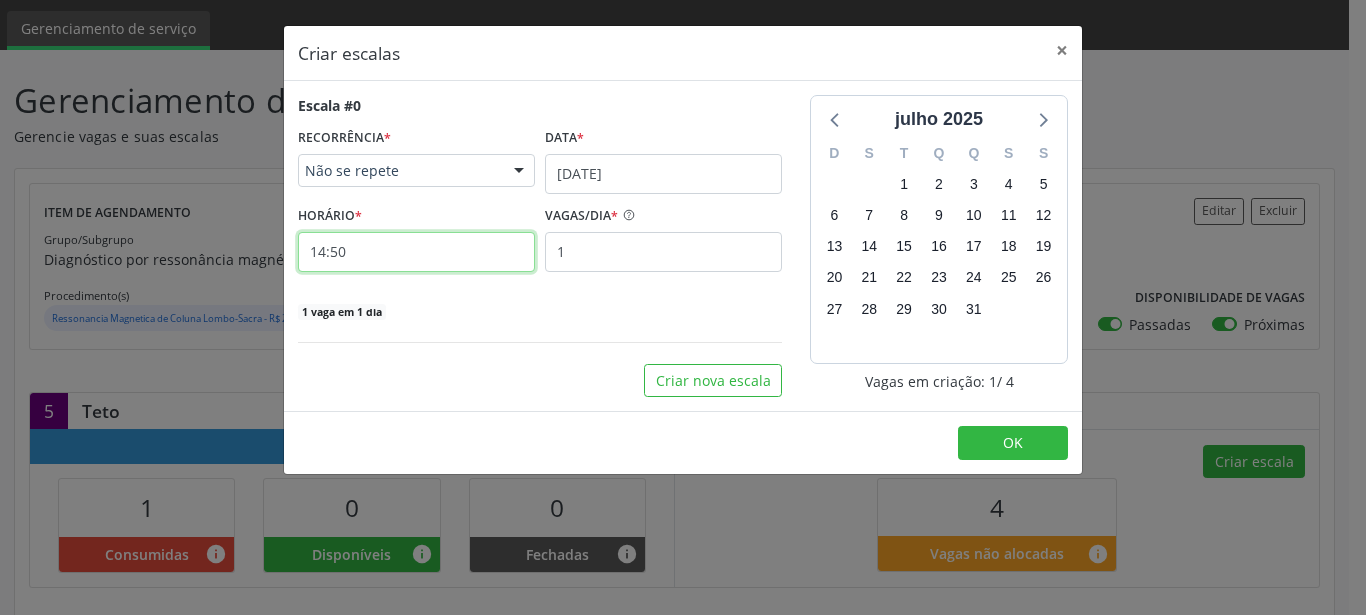 click on "14:50" at bounding box center [416, 252] 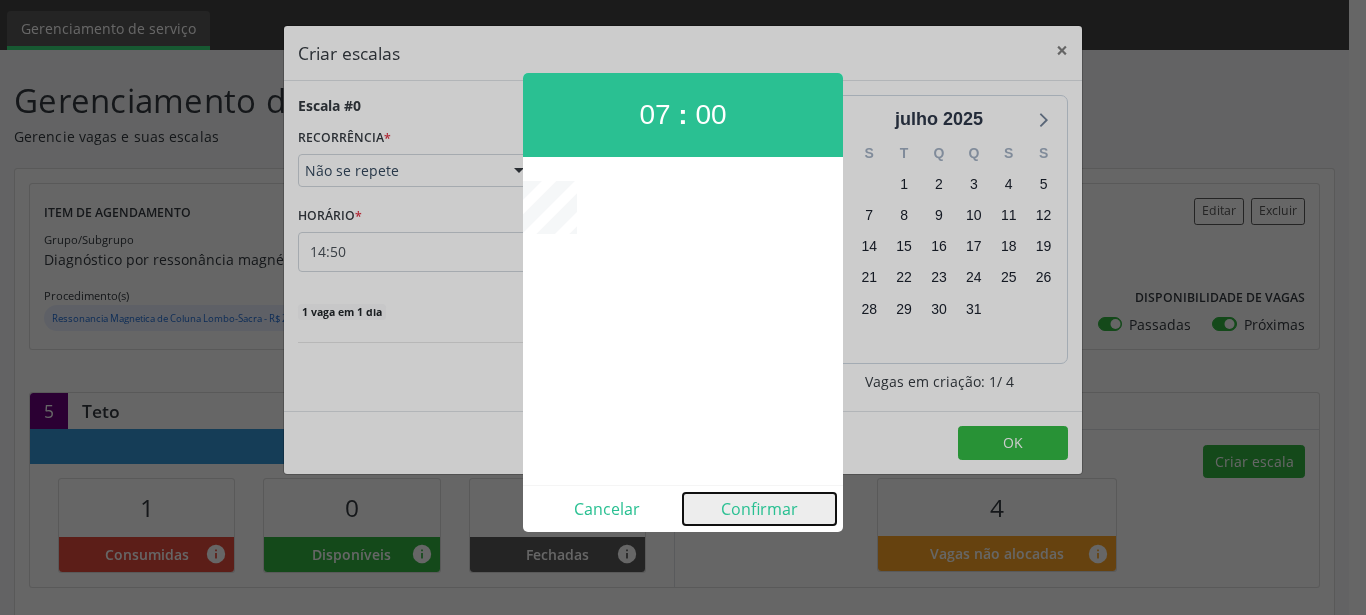 click on "Confirmar" at bounding box center [759, 509] 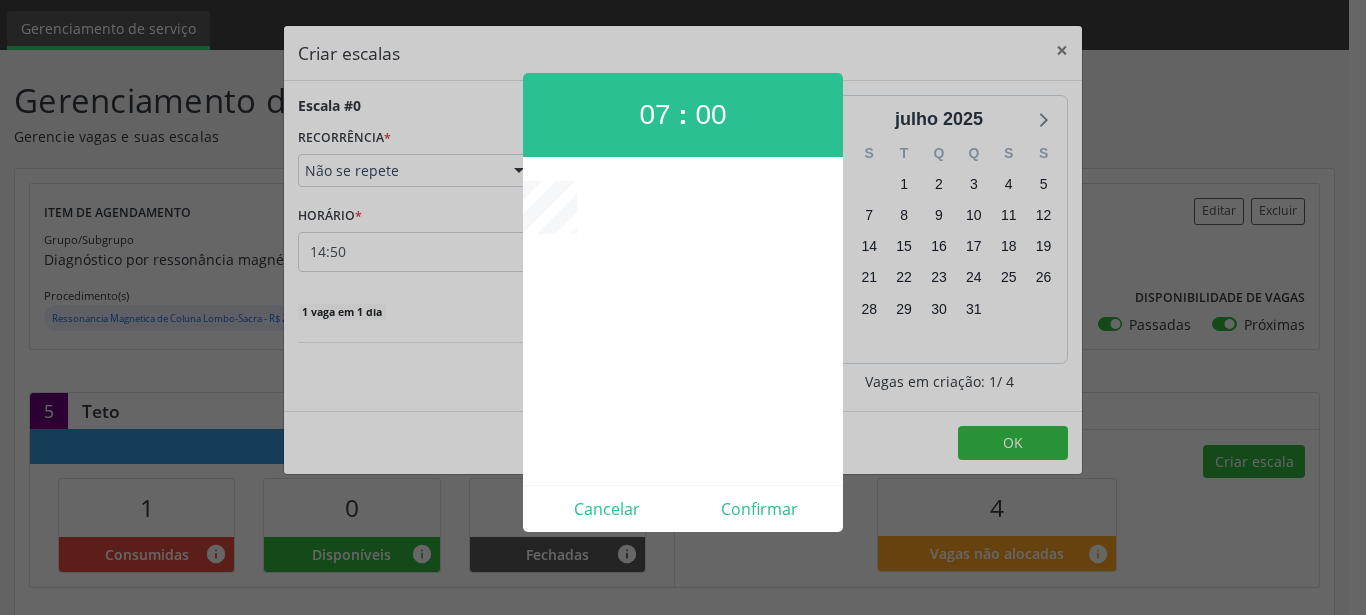 type on "07:00" 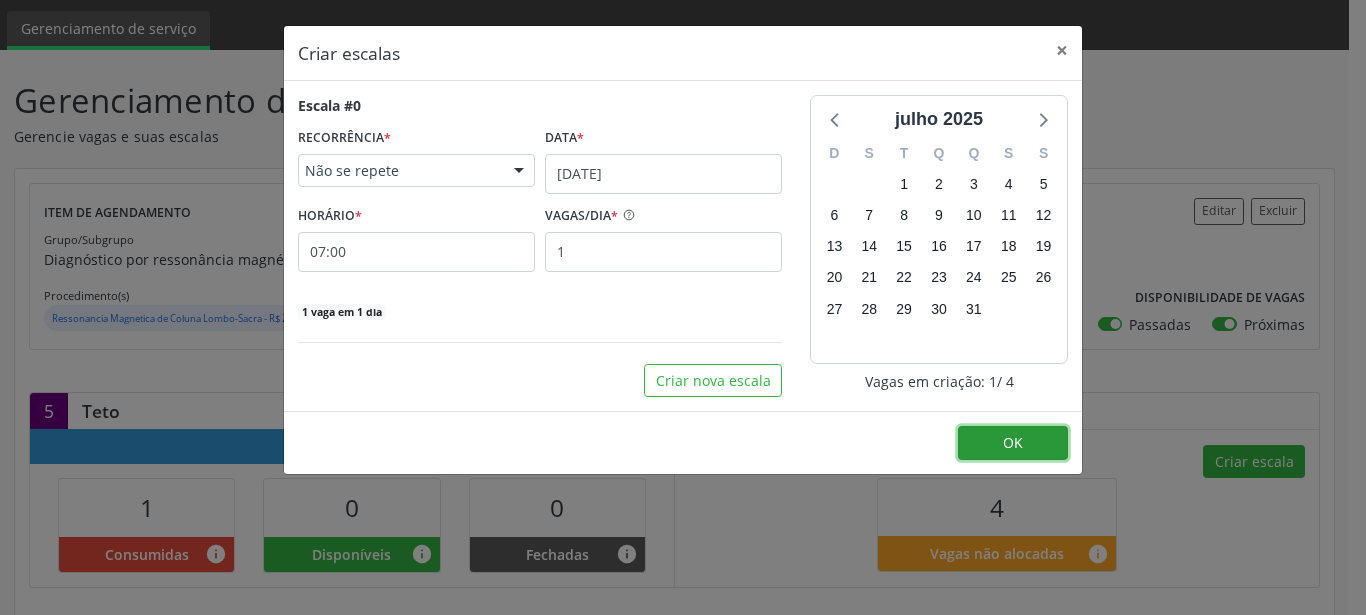click on "OK" at bounding box center [1013, 442] 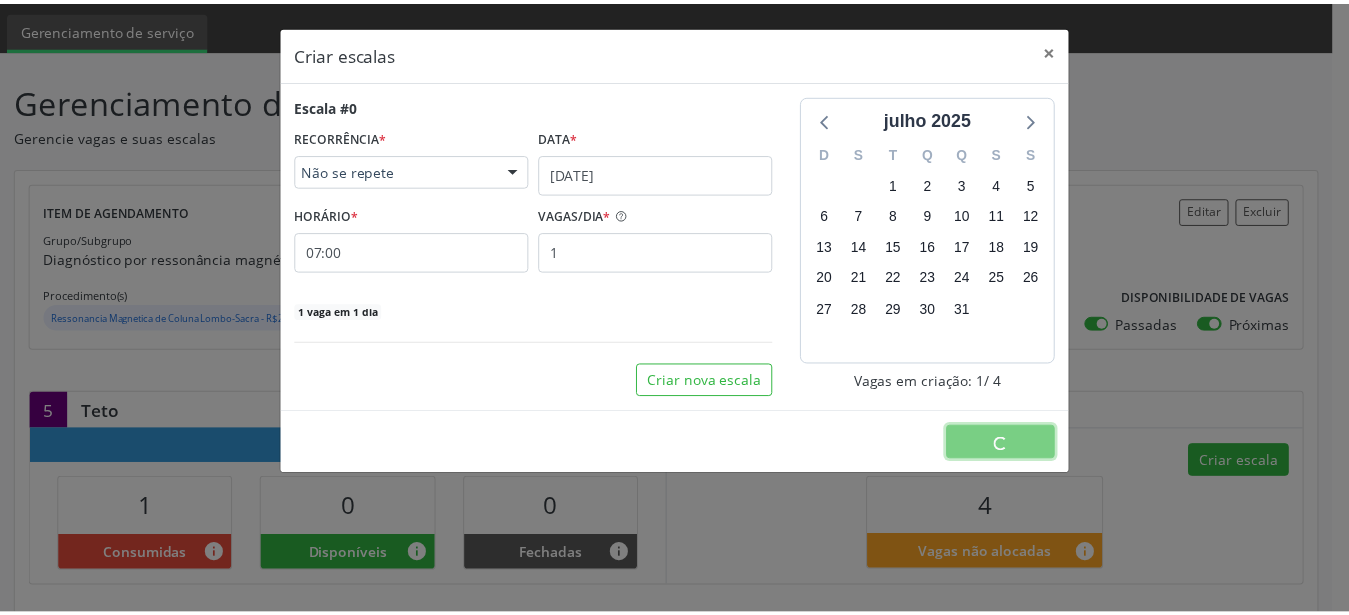 scroll, scrollTop: 0, scrollLeft: 0, axis: both 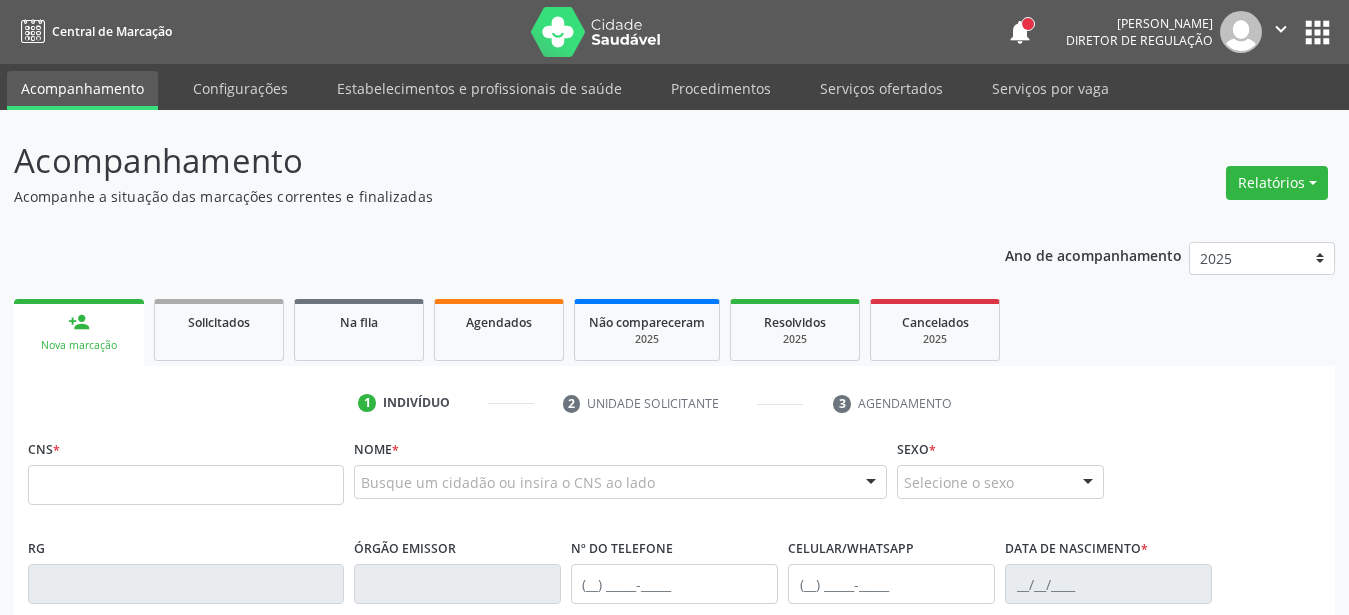 type on "7" 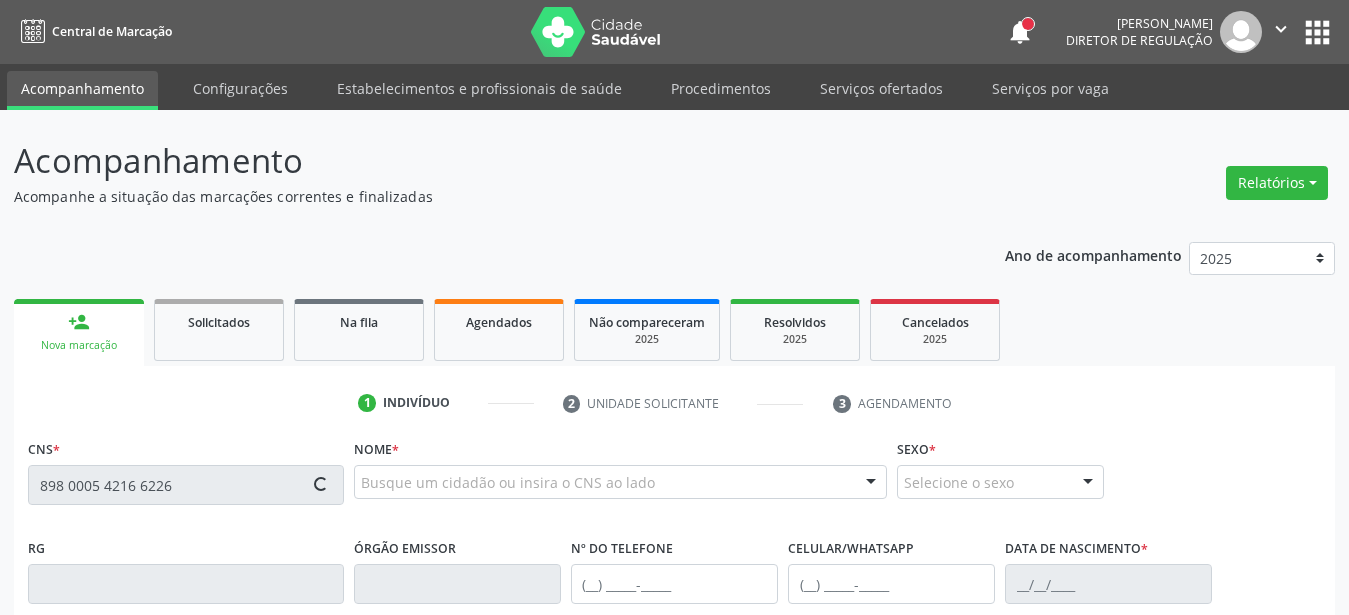 scroll, scrollTop: 204, scrollLeft: 0, axis: vertical 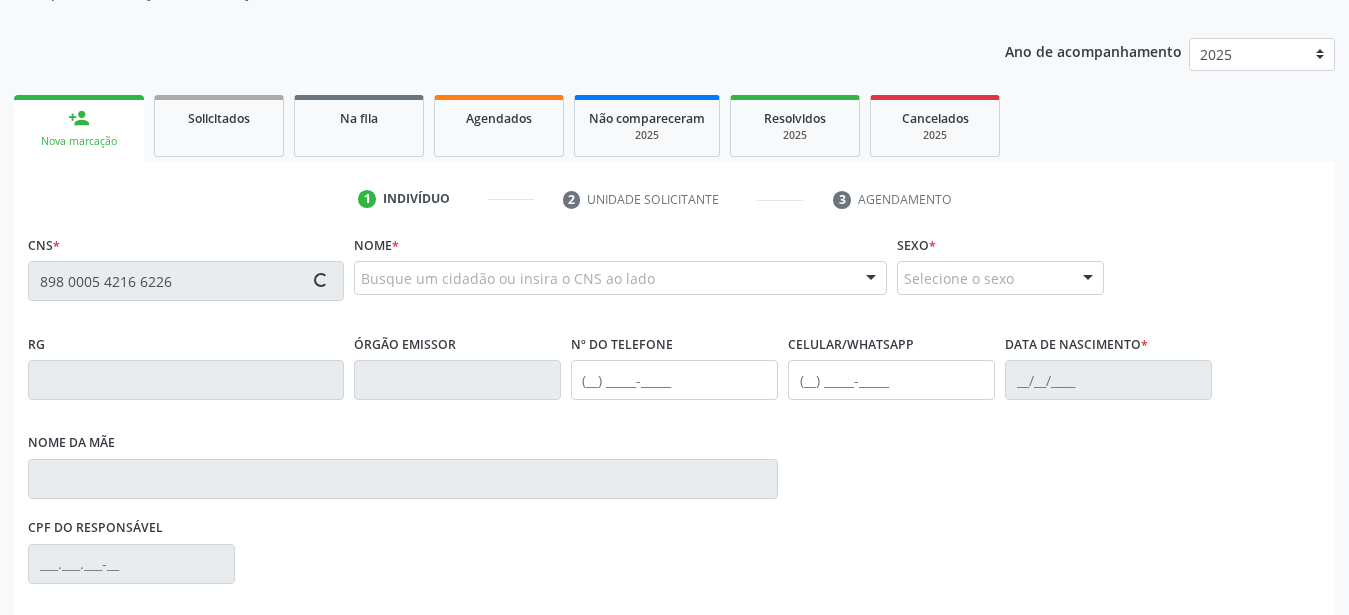type on "898 0005 4216 6226" 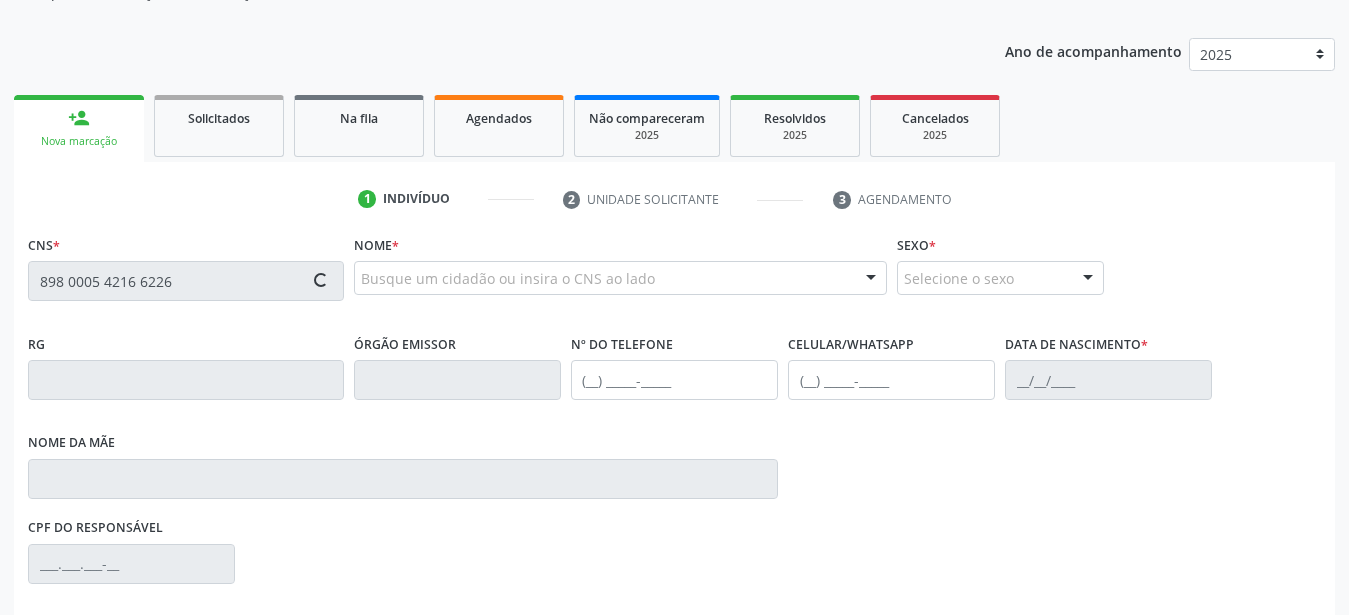 type 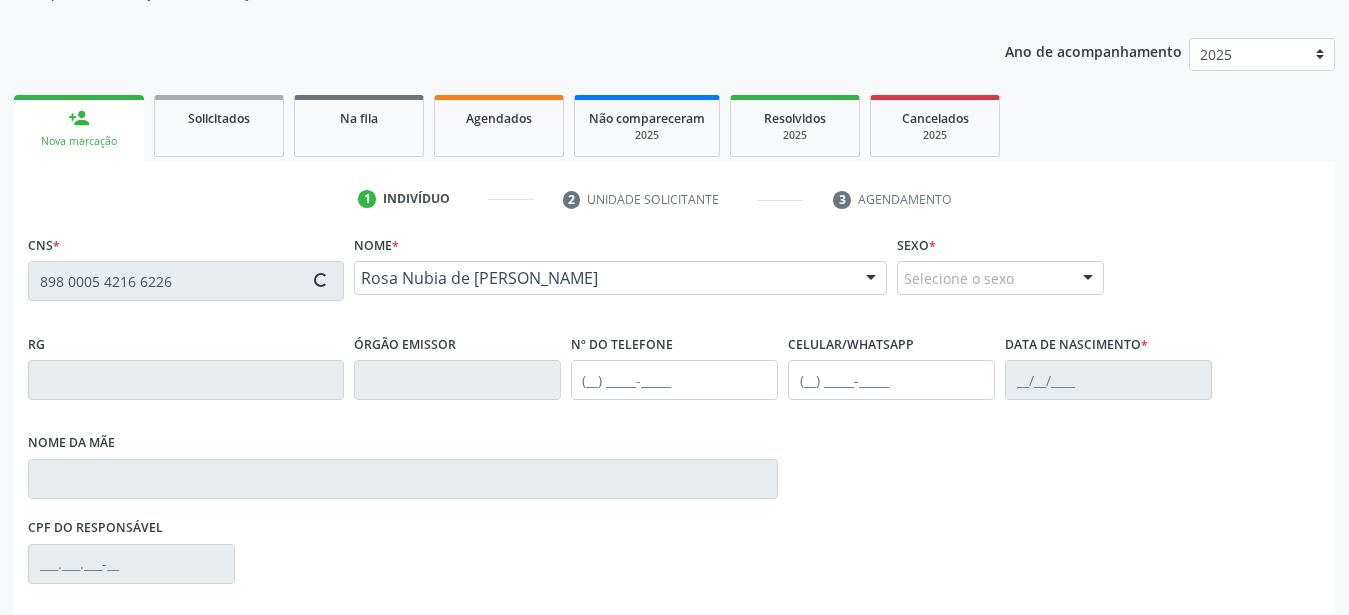 type on "(87) 99999-9999" 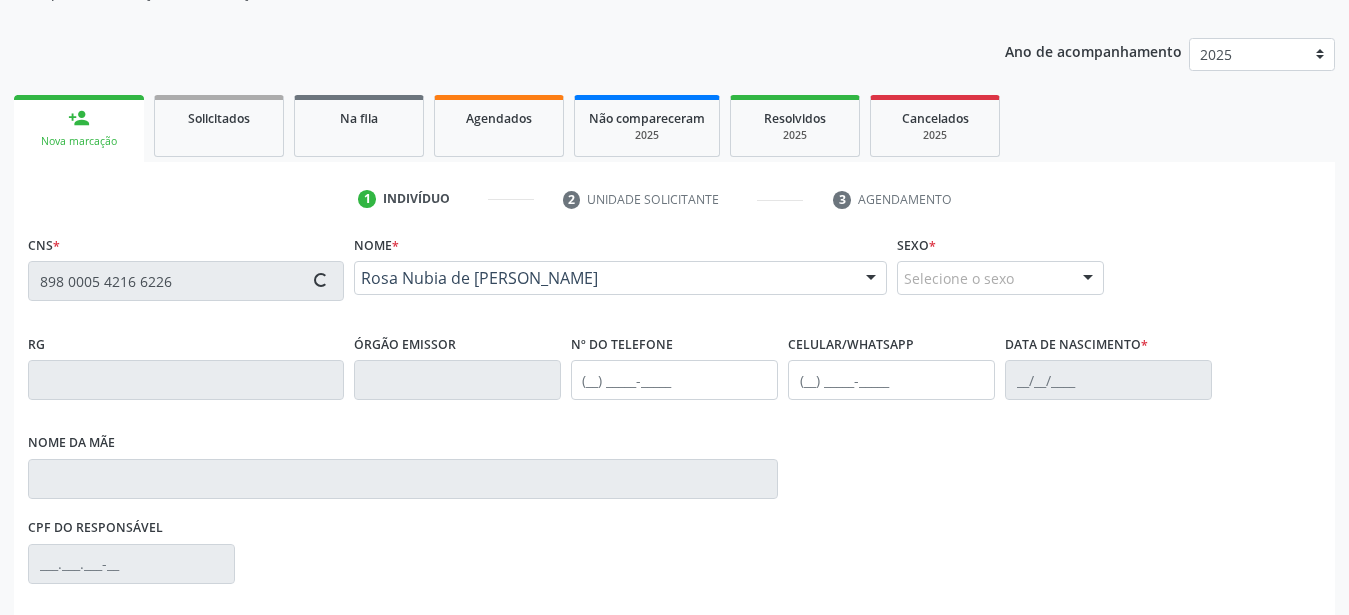 type on "30/04/1992" 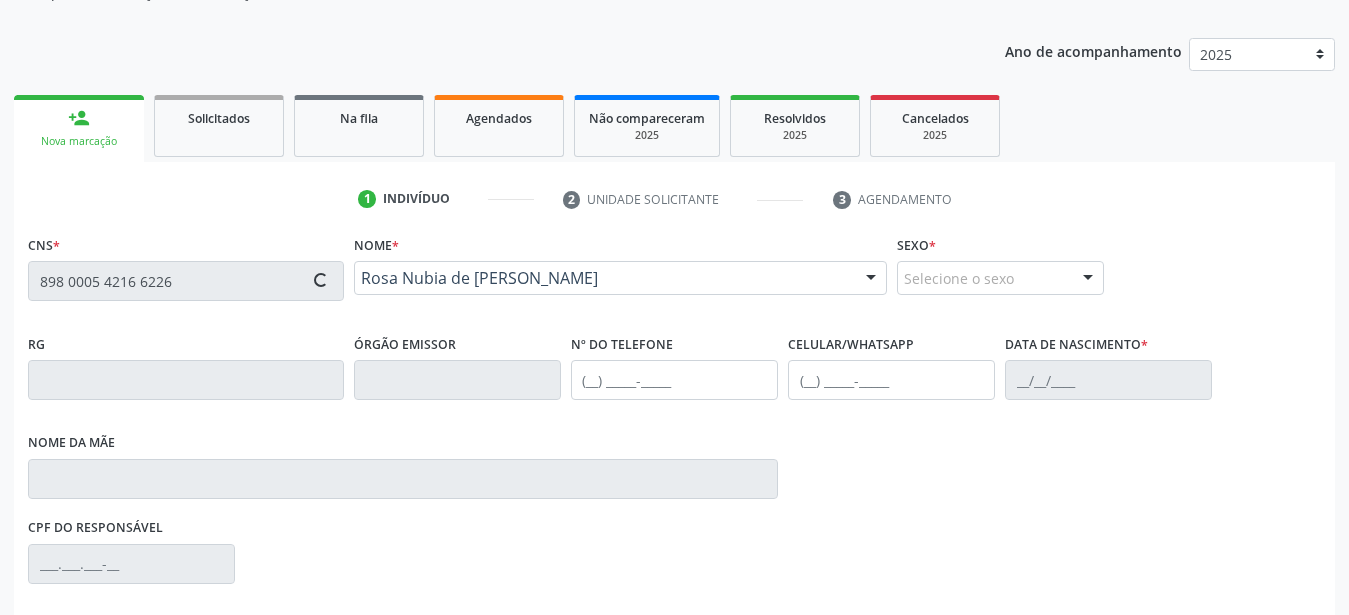 type on "068.525.084-98" 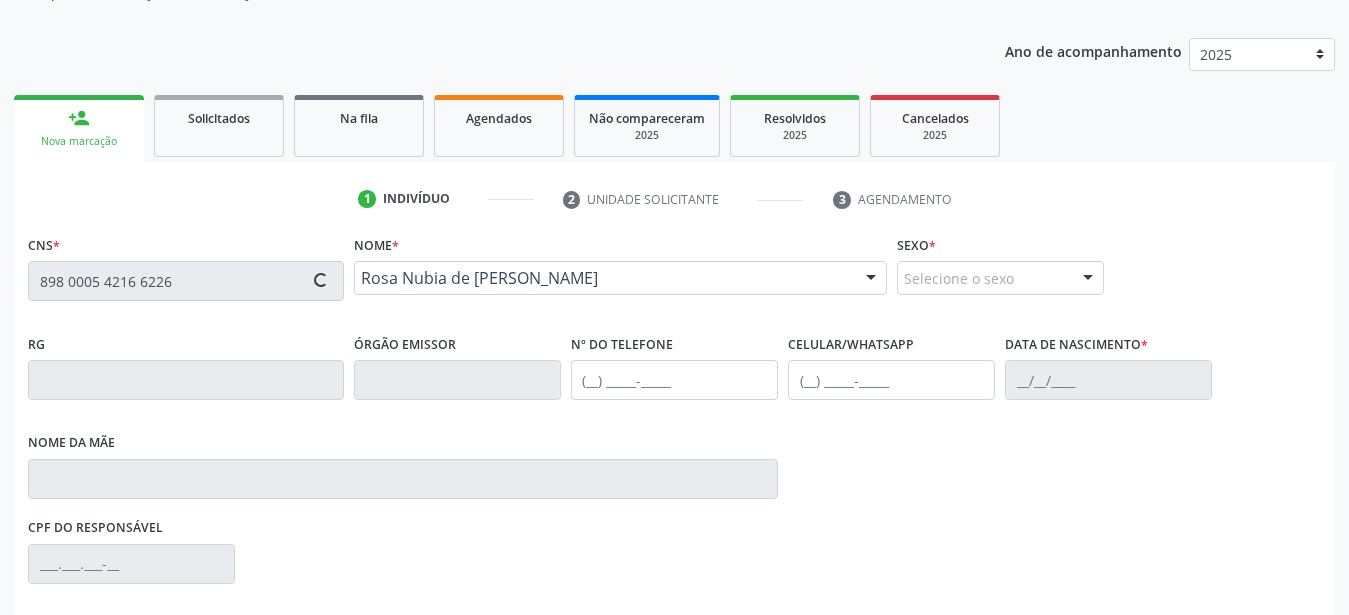 type on "S/N" 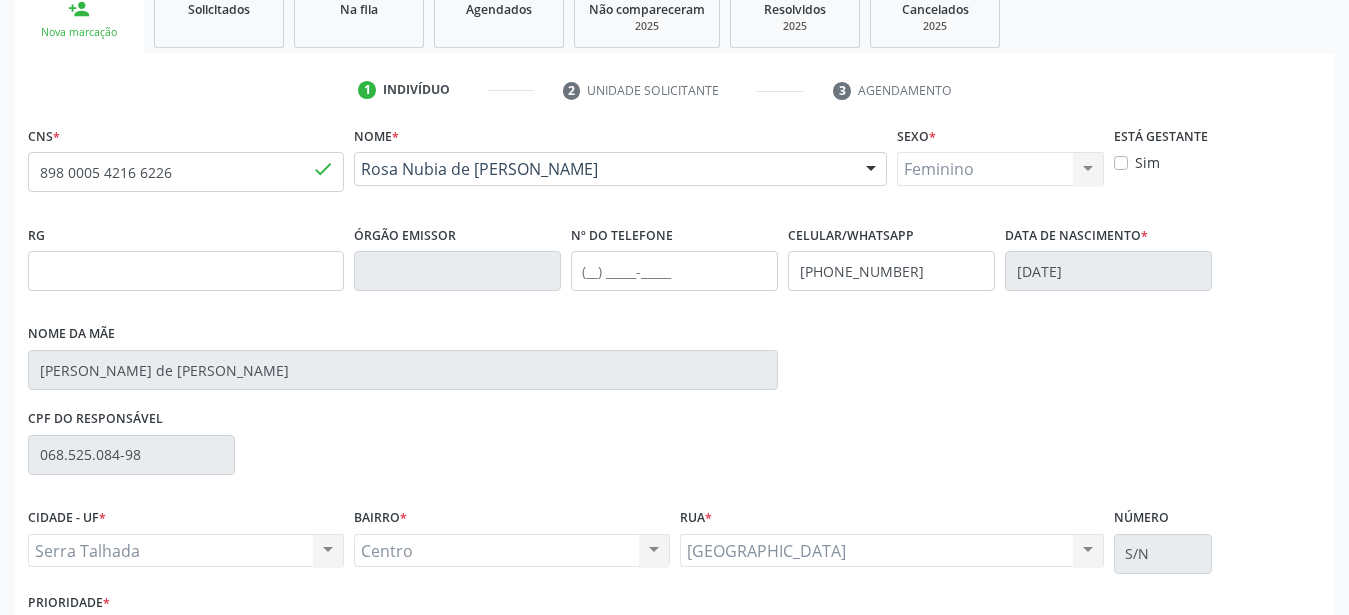 scroll, scrollTop: 408, scrollLeft: 0, axis: vertical 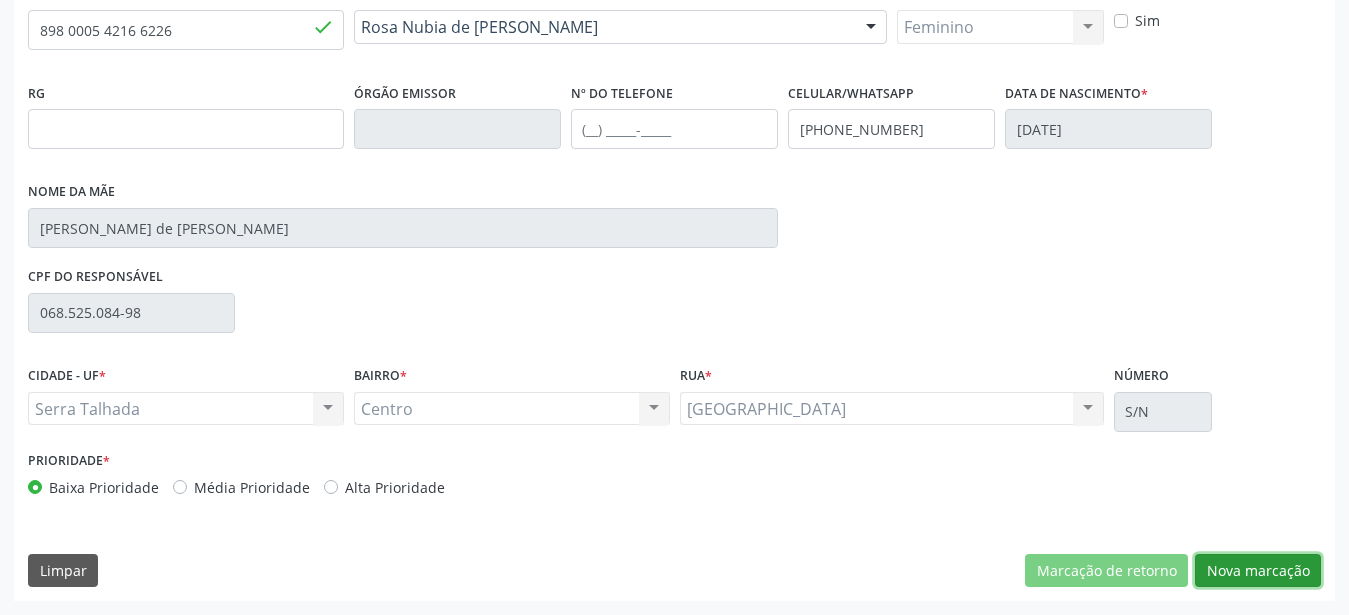 drag, startPoint x: 1274, startPoint y: 574, endPoint x: 568, endPoint y: 454, distance: 716.1257 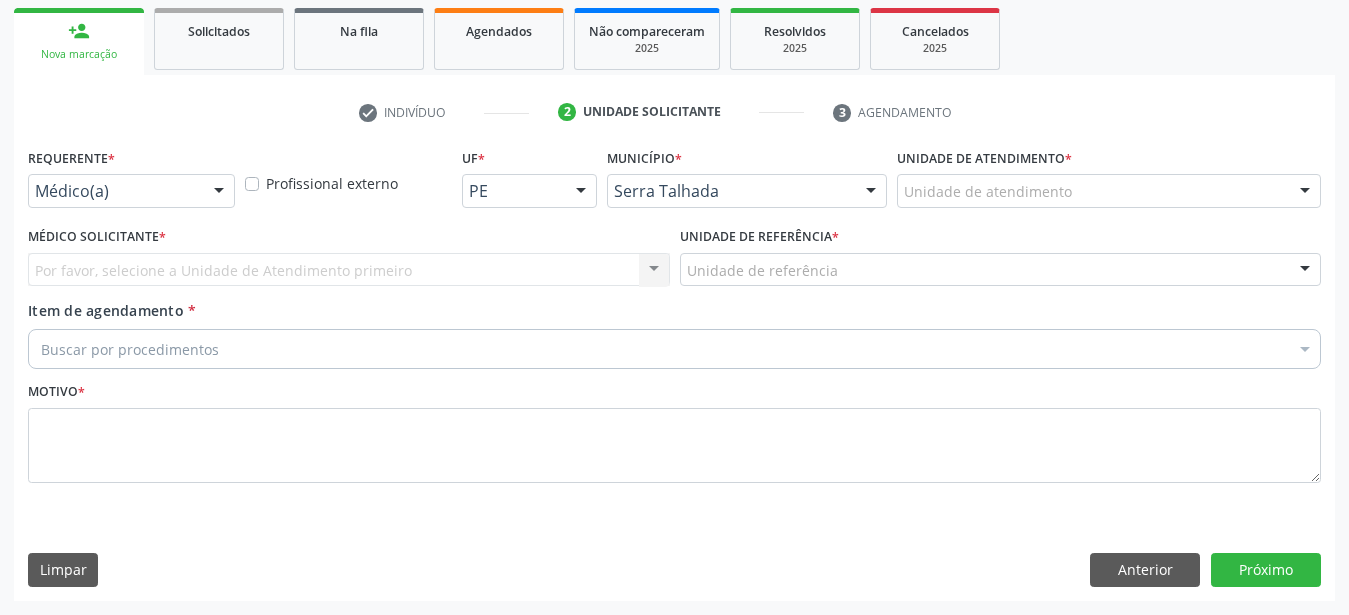scroll, scrollTop: 307, scrollLeft: 0, axis: vertical 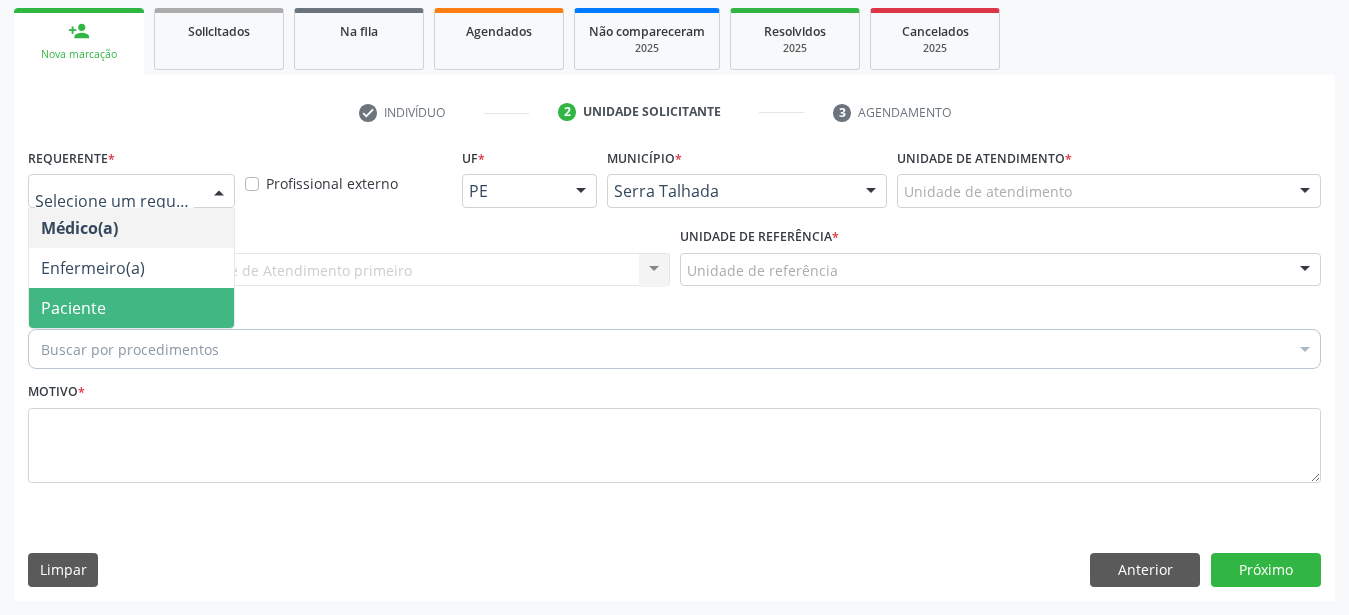 click on "Paciente" at bounding box center (131, 308) 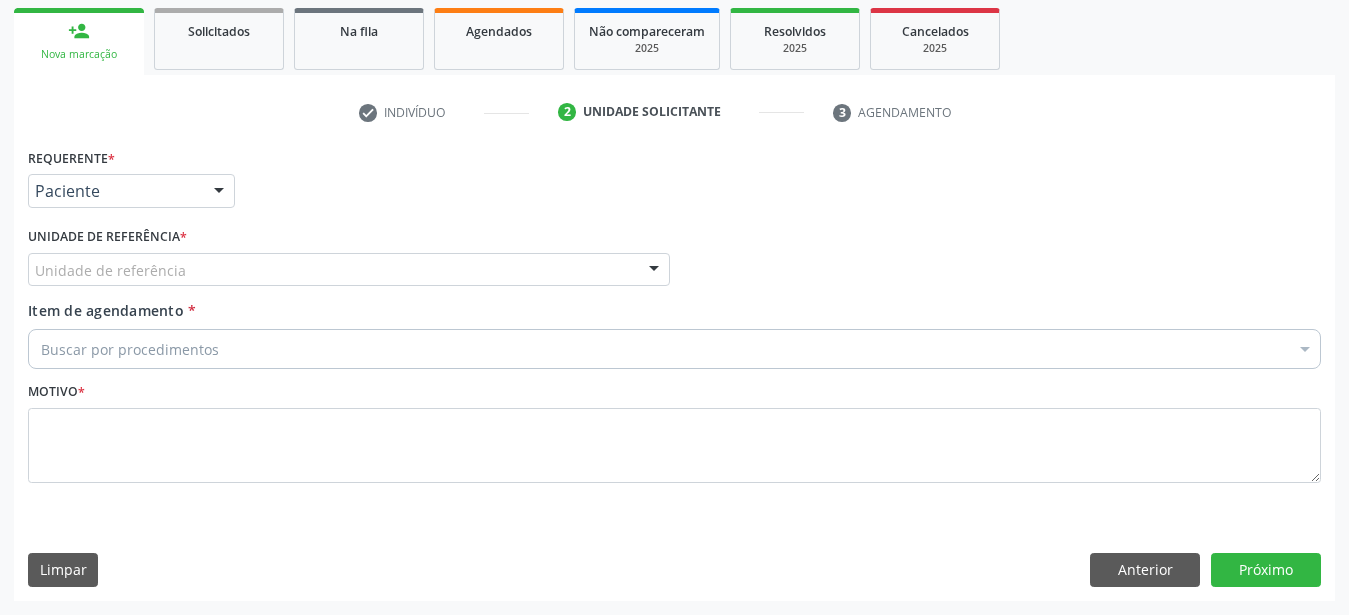 click on "Unidade de referência" at bounding box center (349, 270) 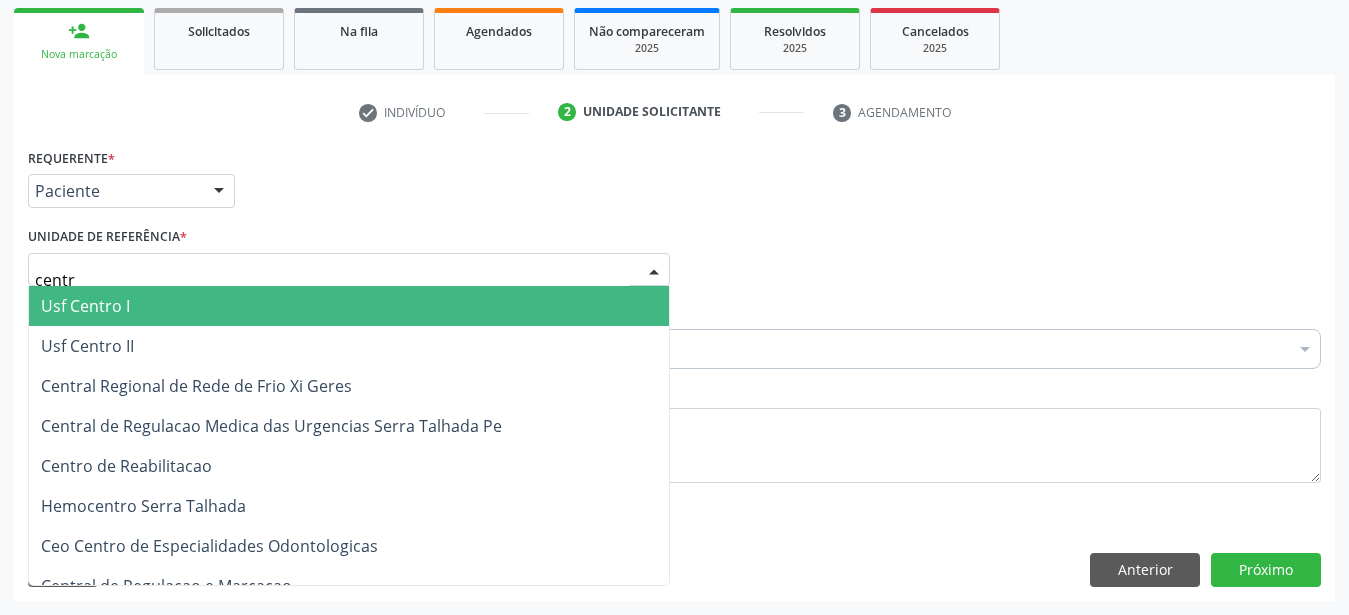 type on "centro" 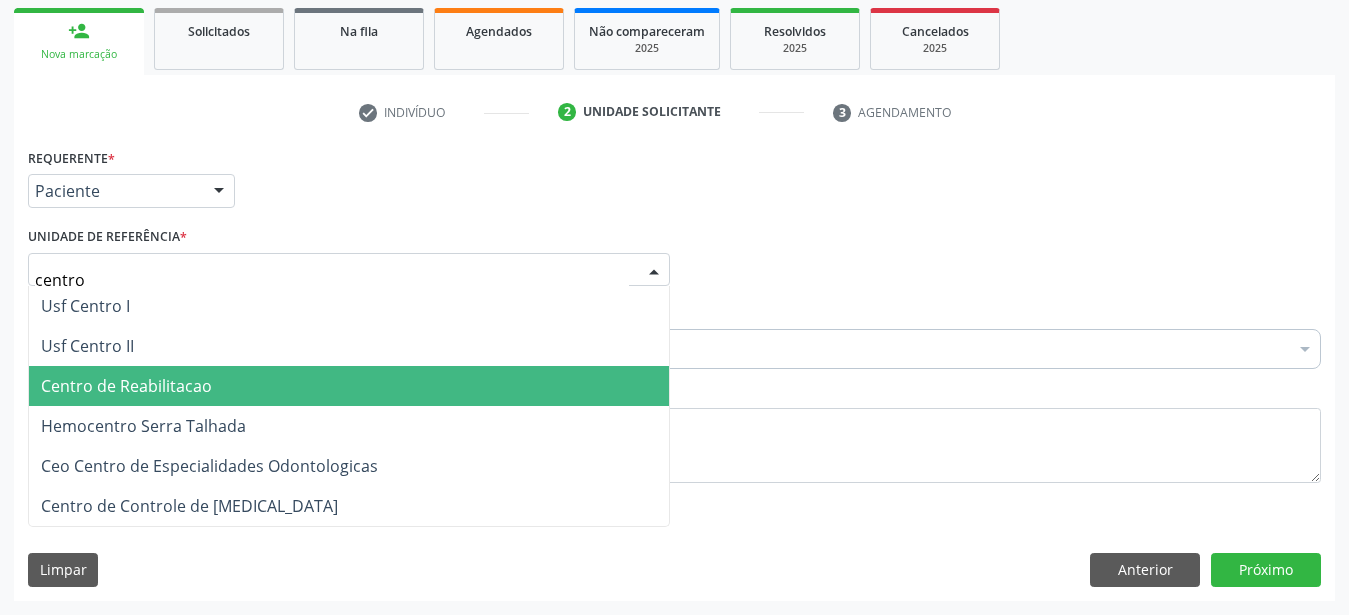 click on "Centro de Reabilitacao" at bounding box center (126, 386) 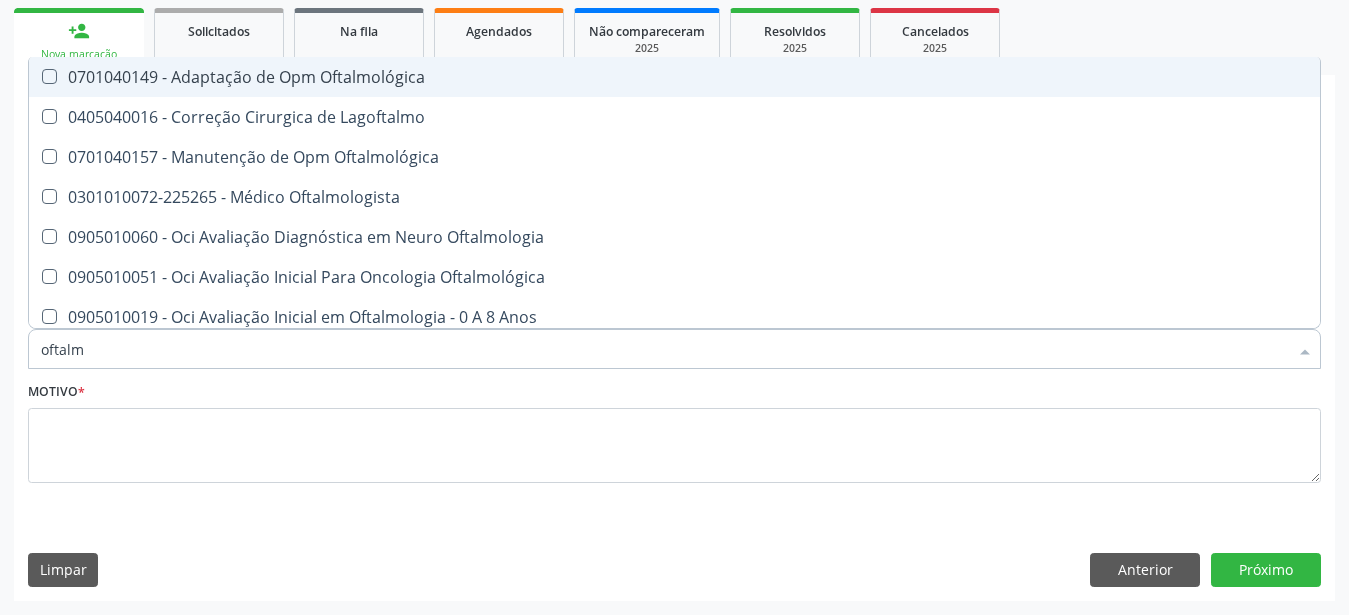 type on "oftalmo" 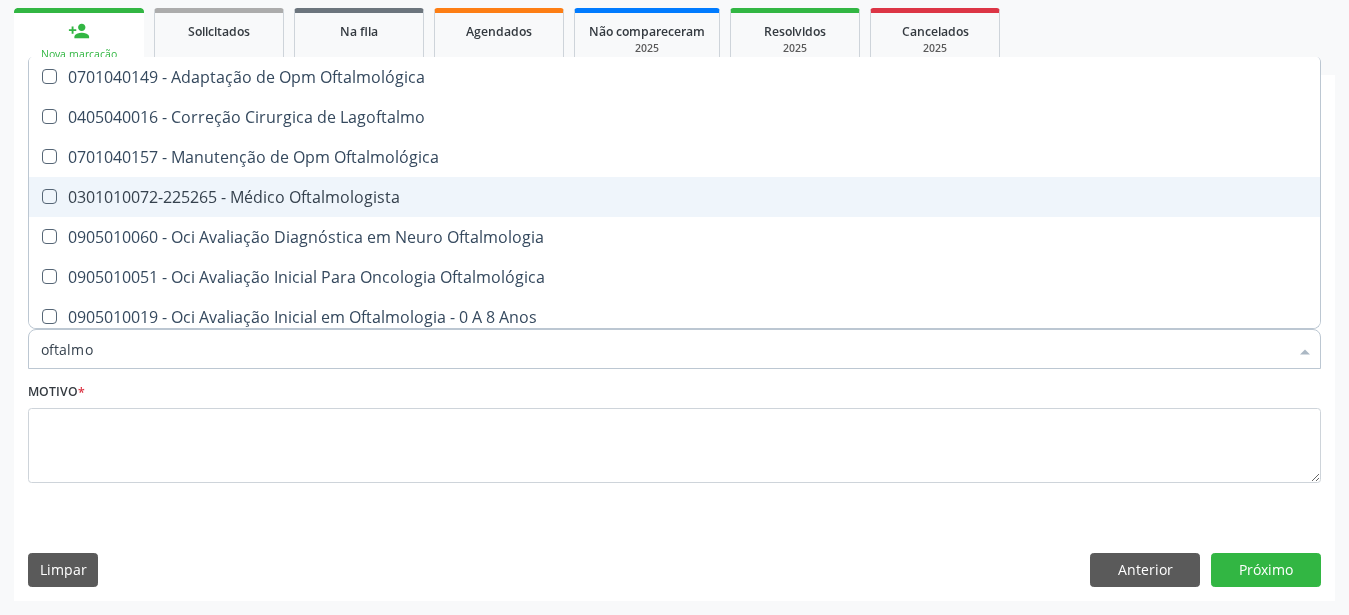 click at bounding box center [49, 196] 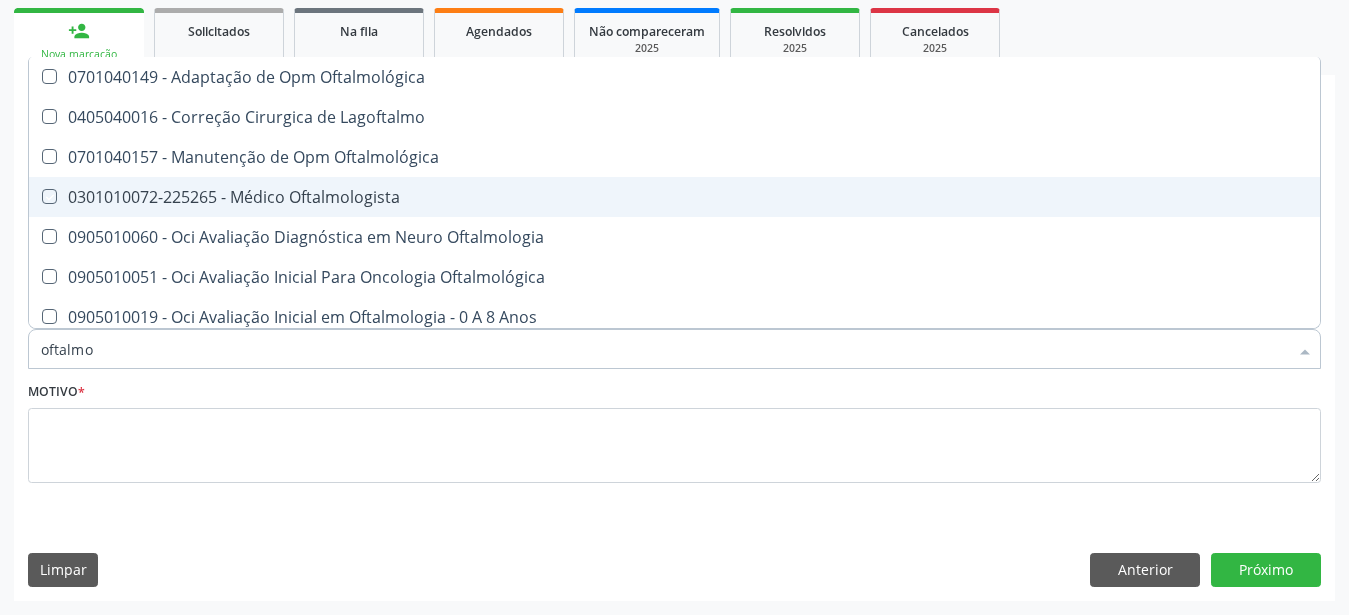 click at bounding box center [35, 196] 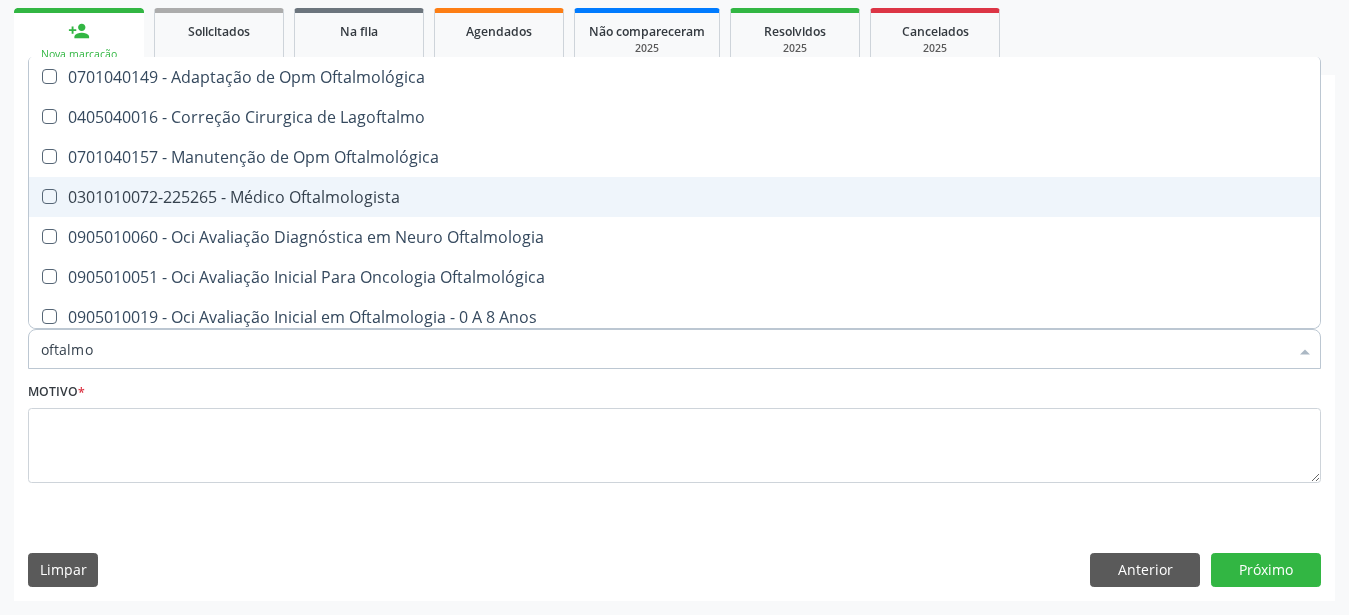 checkbox on "true" 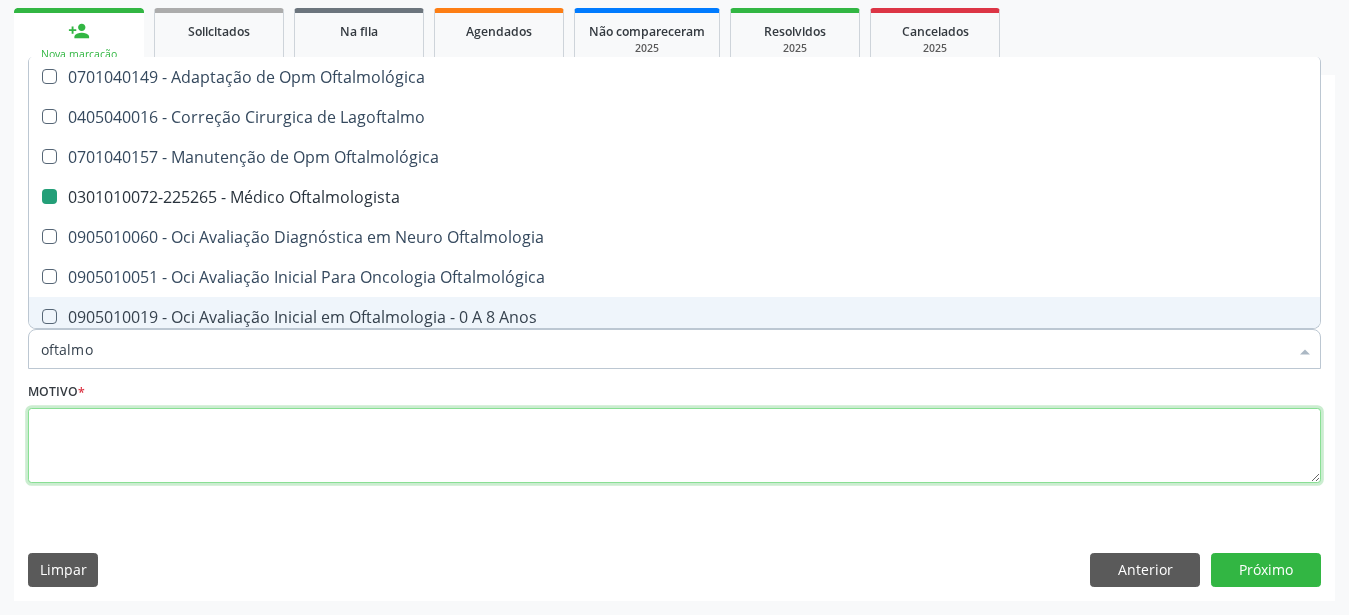 click at bounding box center [674, 446] 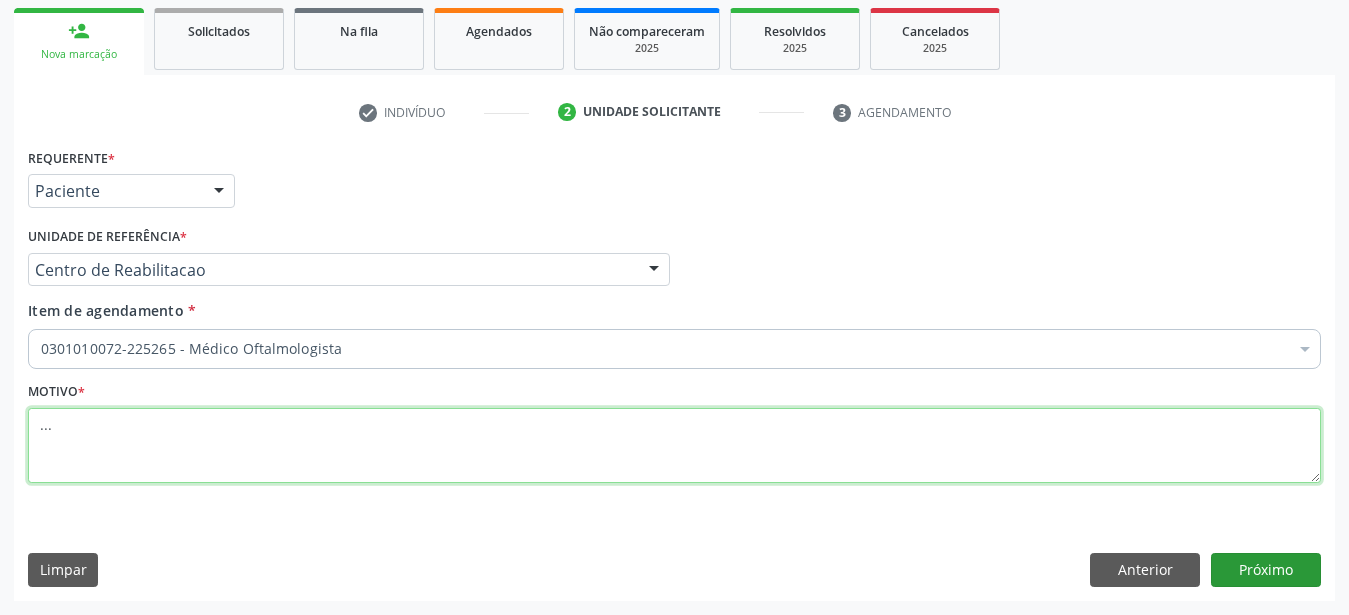type on "..." 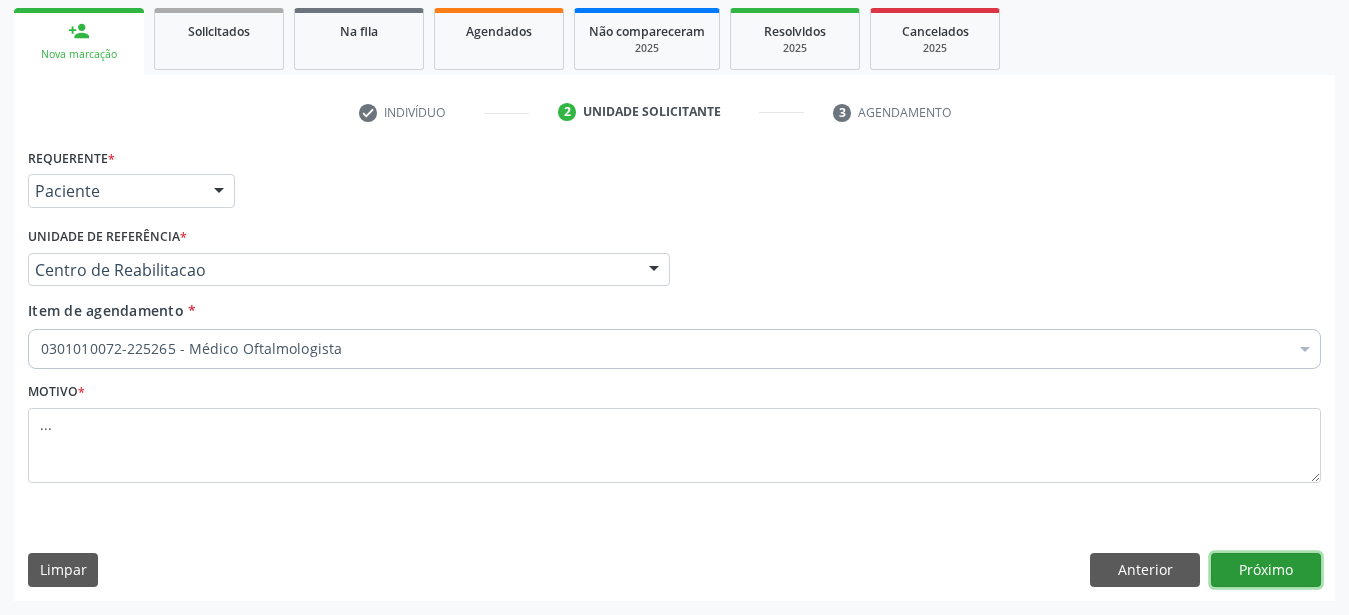 click on "Próximo" at bounding box center [1266, 570] 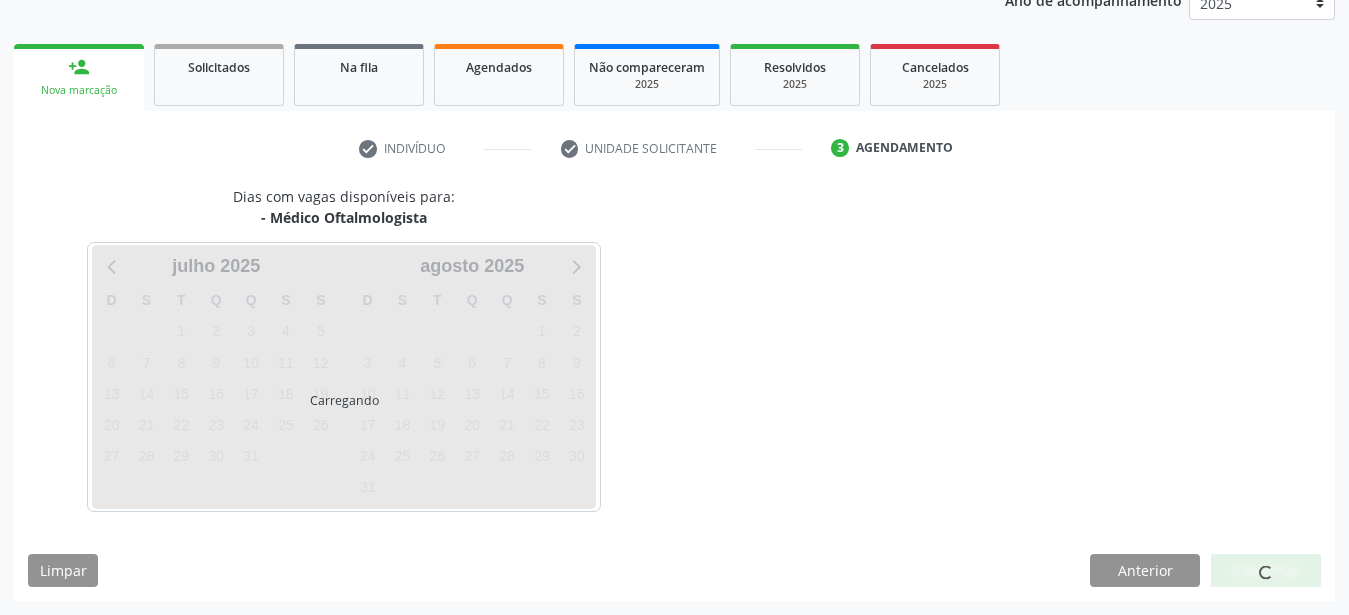 scroll, scrollTop: 255, scrollLeft: 0, axis: vertical 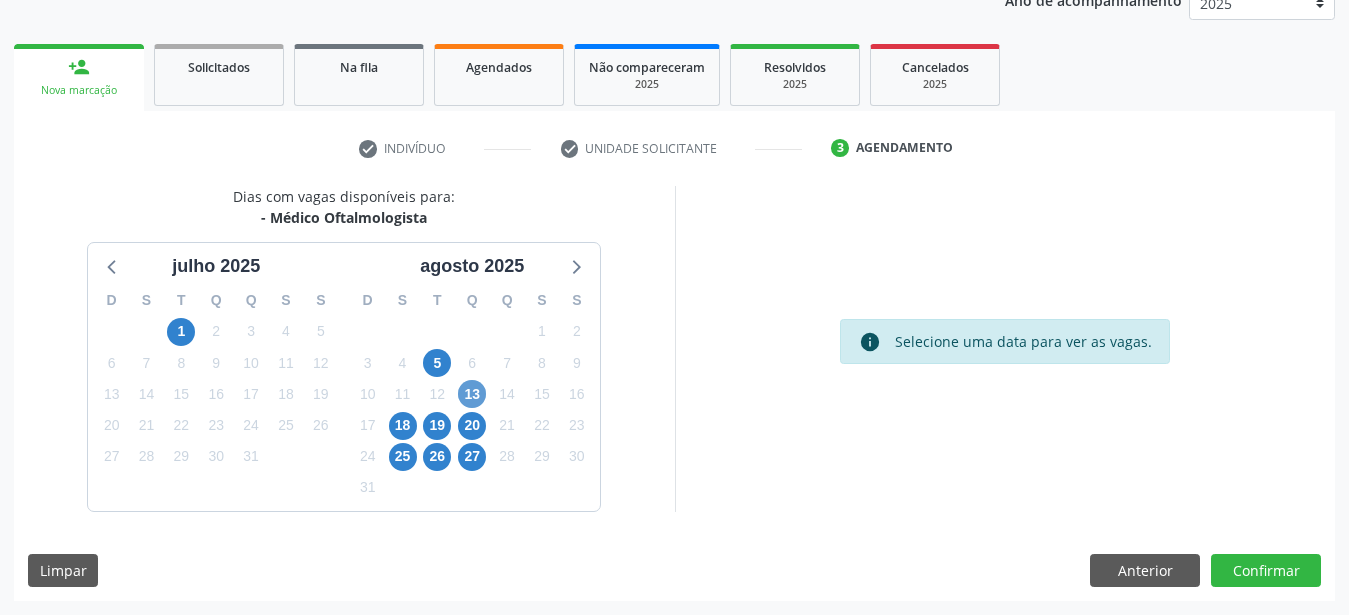 click on "D S T Q Q S S 27 28 29 30 31 1 2 3 4 5 6 7 8 9 10 11 12 13 14 15 16 17 18 19 20 21 22 23 24 25 26 27 28 29 30 31 1 2 3 4 5 6" at bounding box center [472, 395] 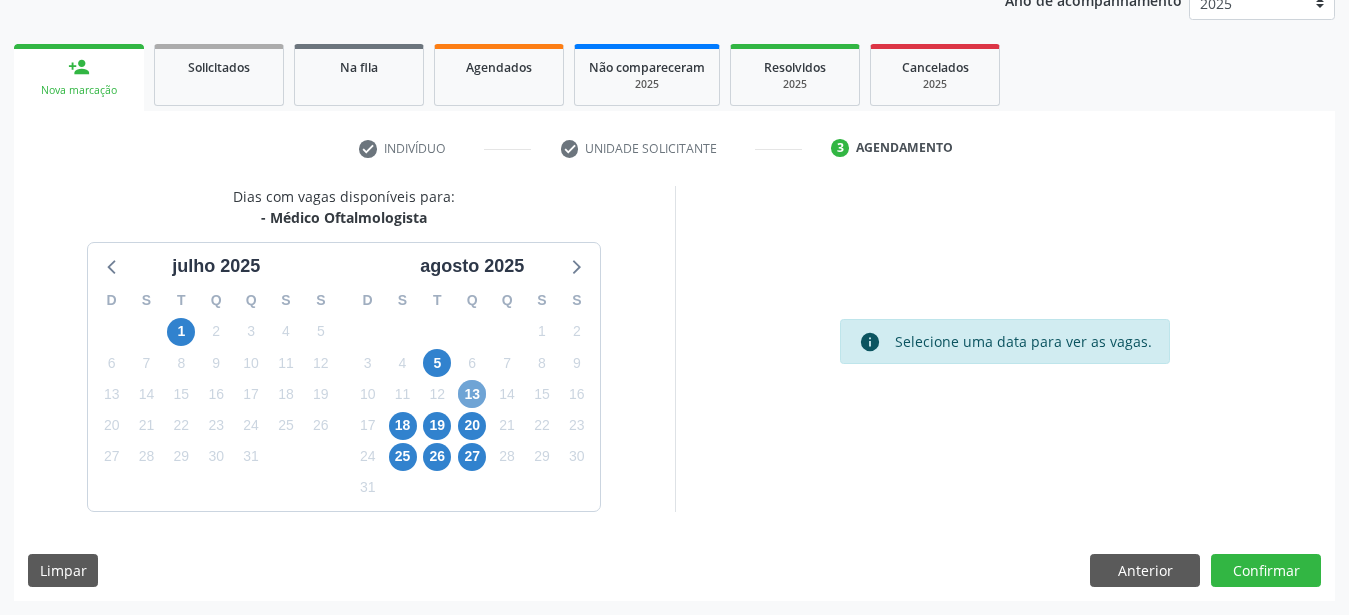 click on "13" at bounding box center [472, 394] 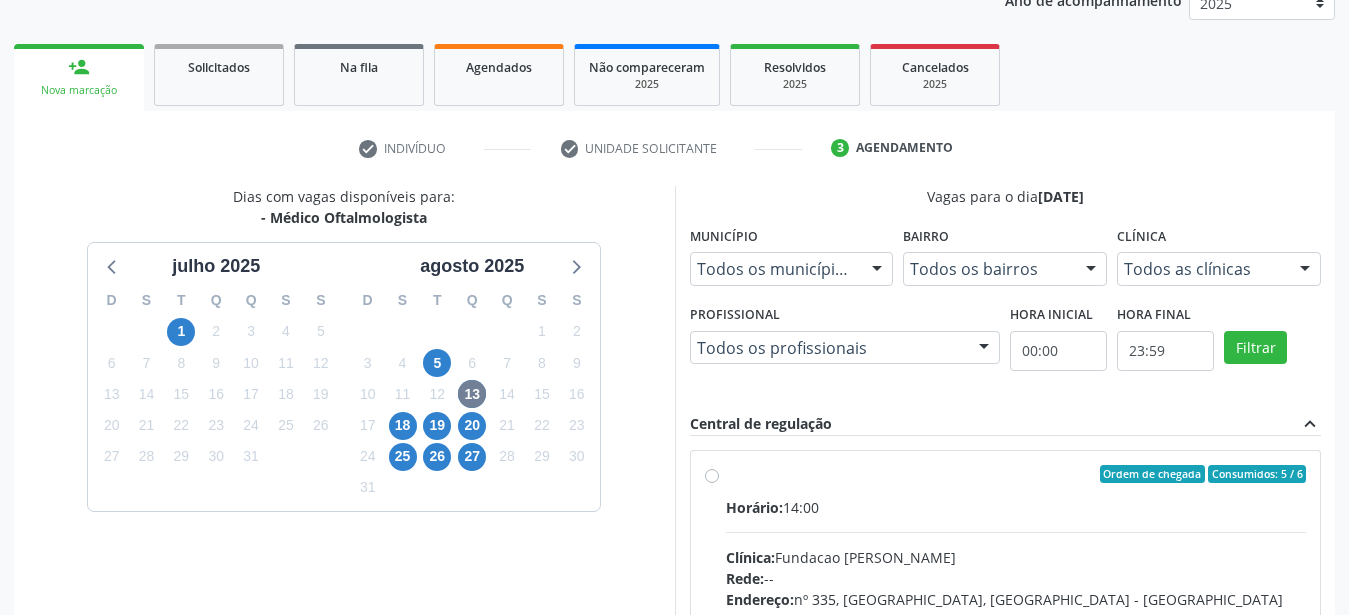 click on "Ordem de chegada
Consumidos: 5 / 6
Horário:   14:00
Clínica:  Fundacao Altino Ventura
Rede:
--
Endereço:   nº 335, Nossa Senhora da Con, Serra Talhada - PE
Telefone:   --
Profissional:
Bruna Vieira Oliveira Carvalho Ventura
Informações adicionais sobre o atendimento
Idade de atendimento:
de 0 a 120 anos
Gênero(s) atendido(s):
Masculino e Feminino
Informações adicionais:
--" at bounding box center [1006, 618] 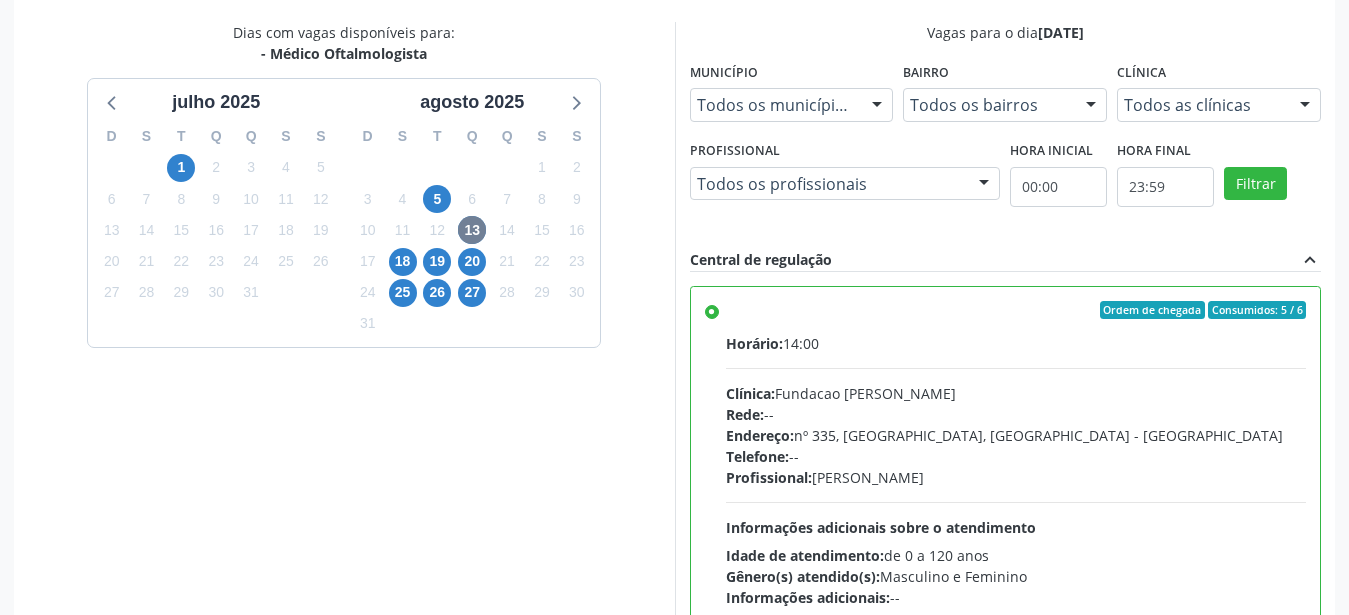 scroll, scrollTop: 579, scrollLeft: 0, axis: vertical 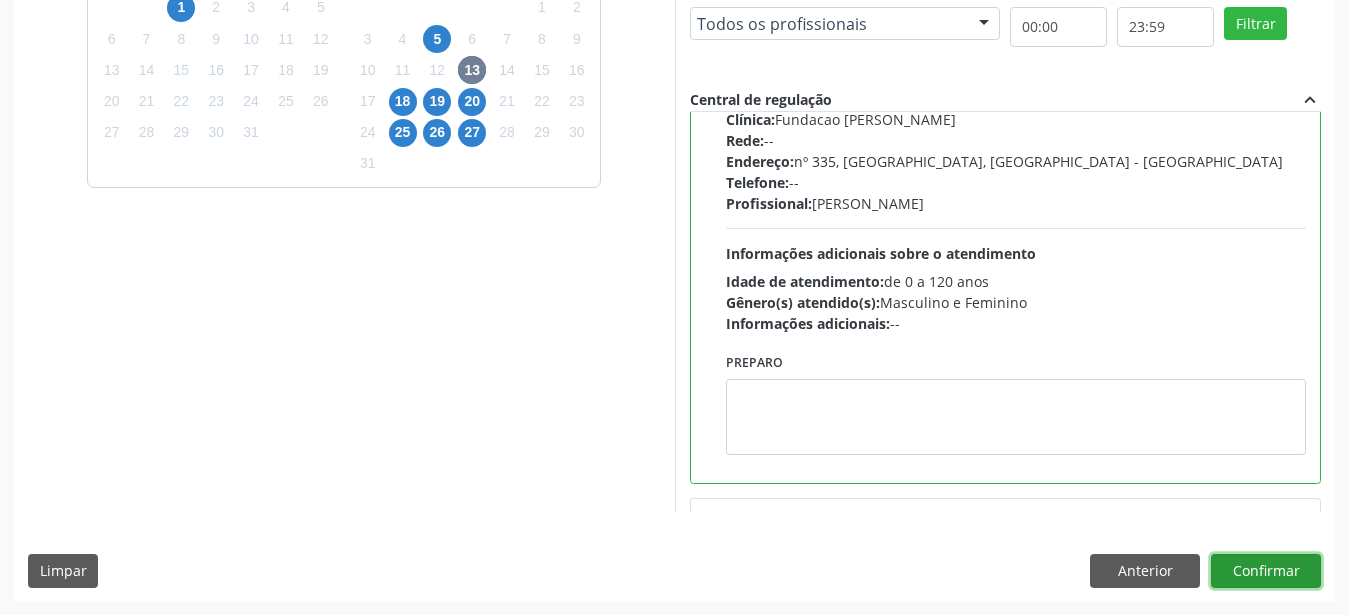 click on "Confirmar" at bounding box center [1266, 571] 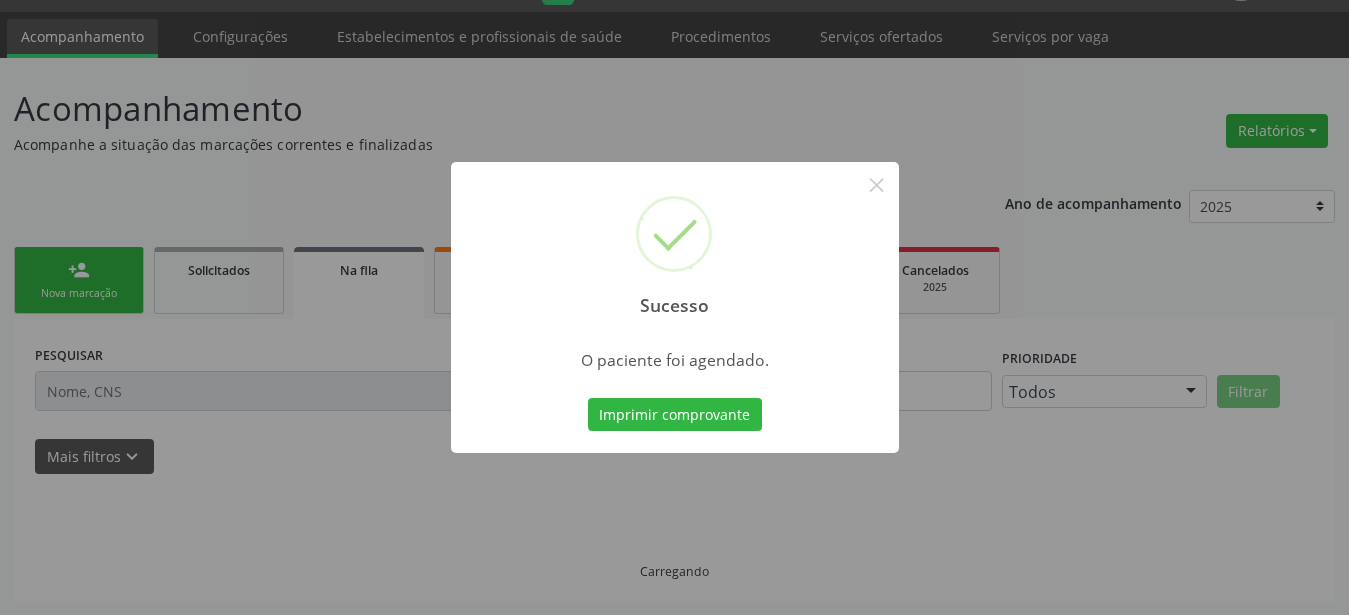 scroll, scrollTop: 51, scrollLeft: 0, axis: vertical 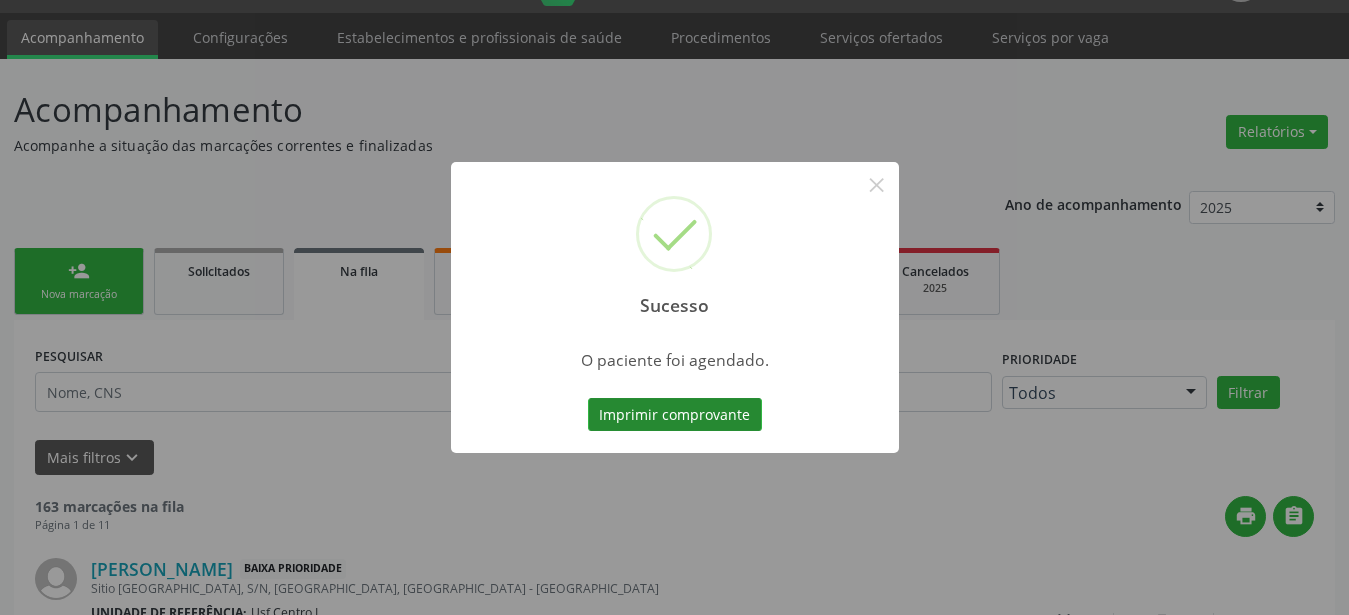 click on "Imprimir comprovante" at bounding box center (675, 415) 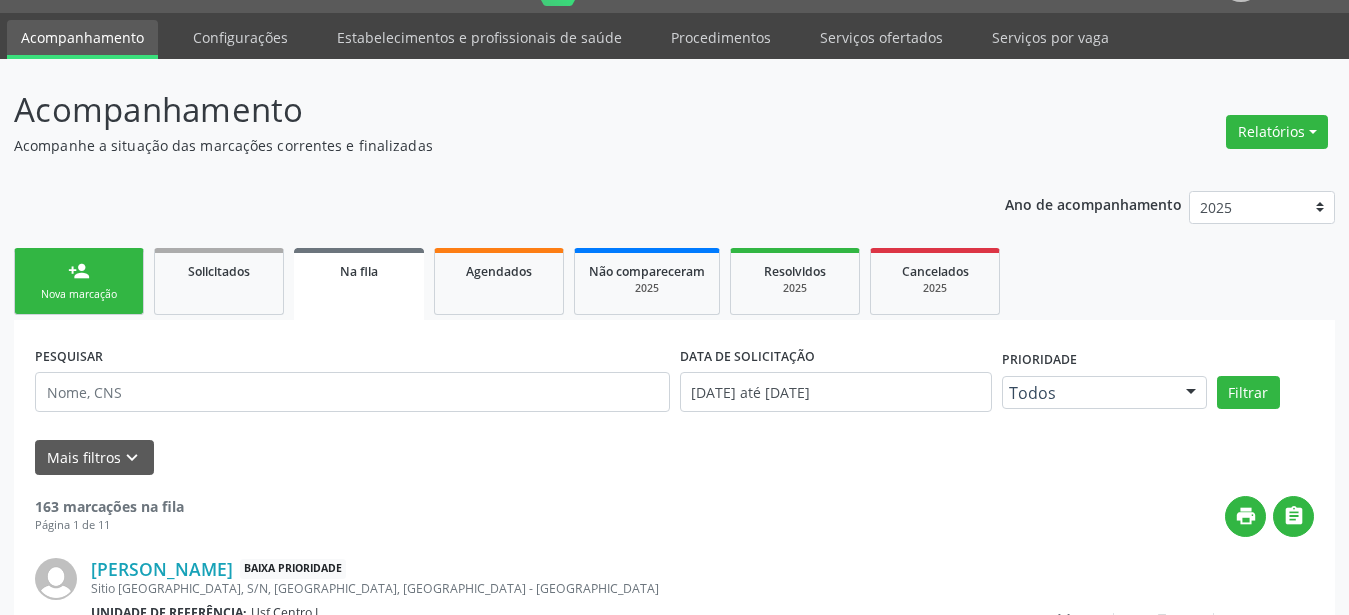 scroll, scrollTop: 50, scrollLeft: 0, axis: vertical 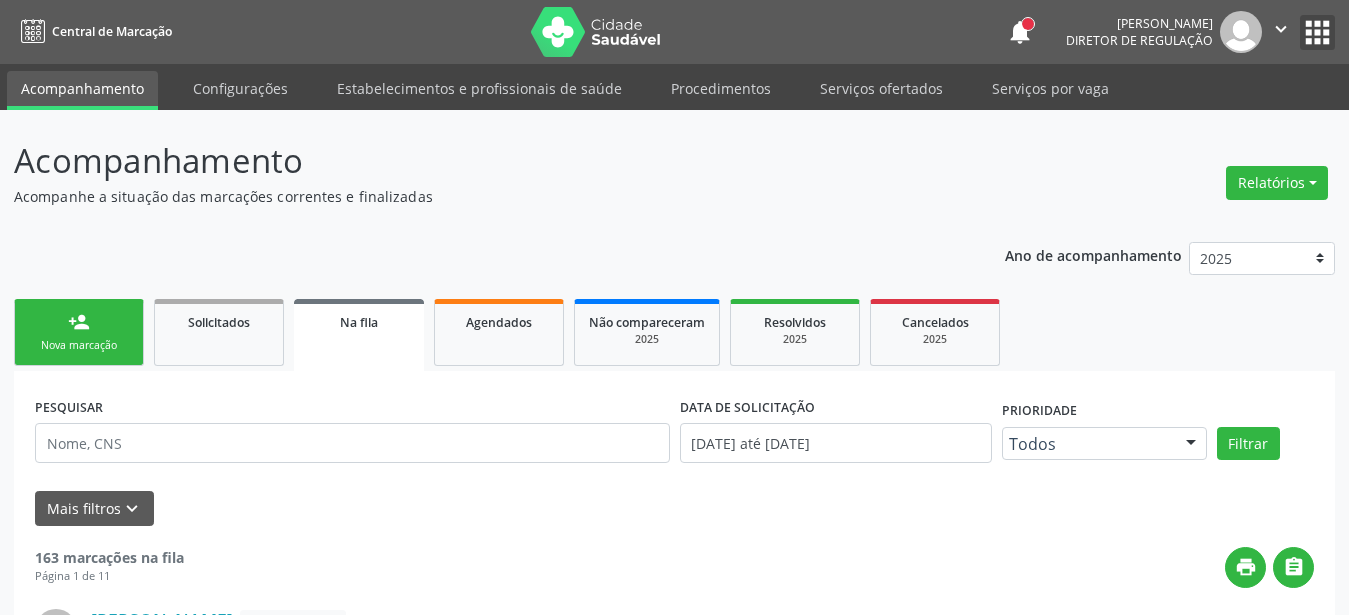 drag, startPoint x: 1325, startPoint y: 40, endPoint x: 1295, endPoint y: 55, distance: 33.54102 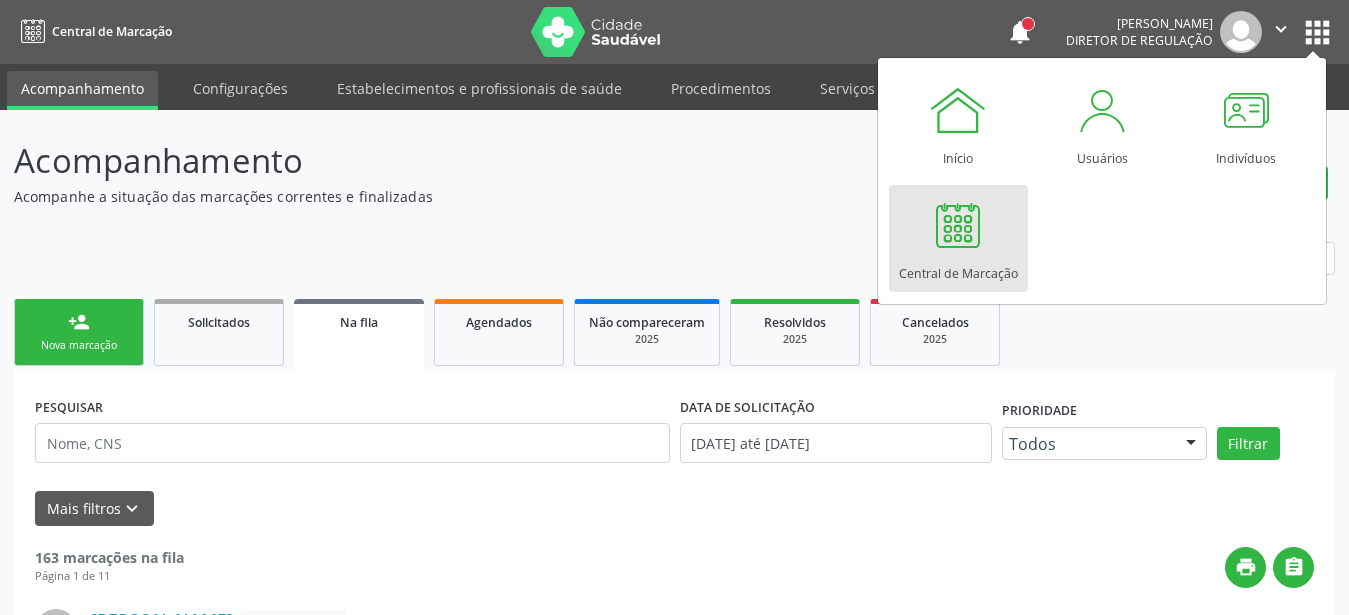 click at bounding box center (958, 225) 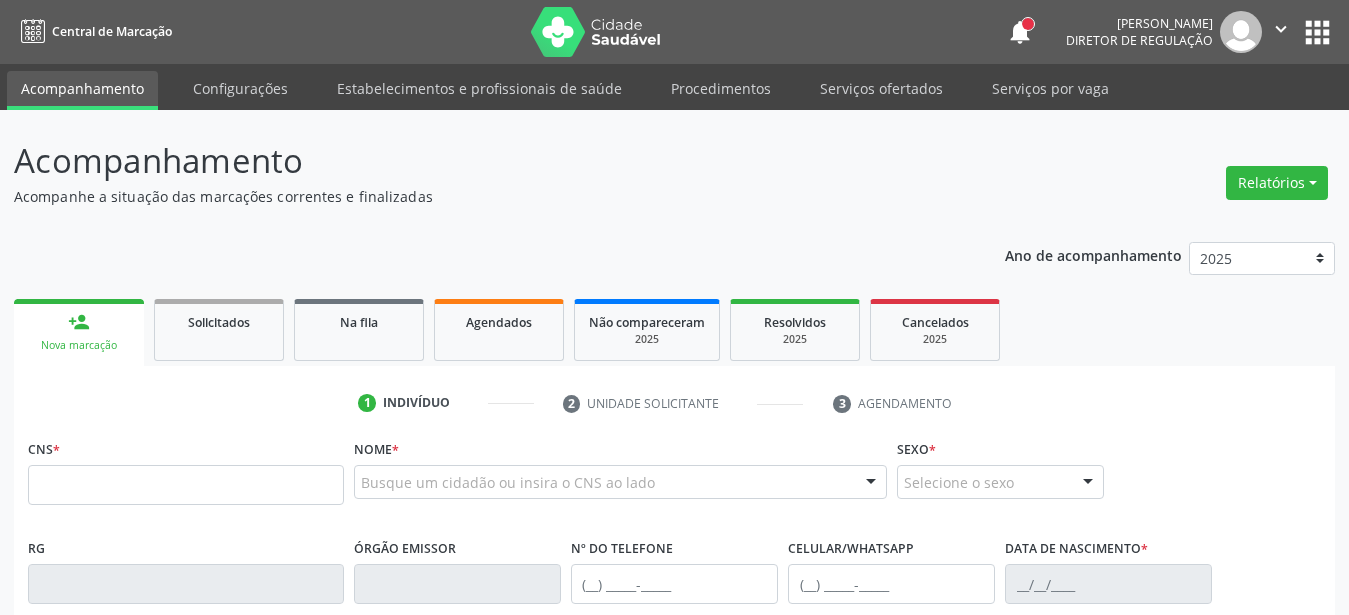 scroll, scrollTop: 0, scrollLeft: 0, axis: both 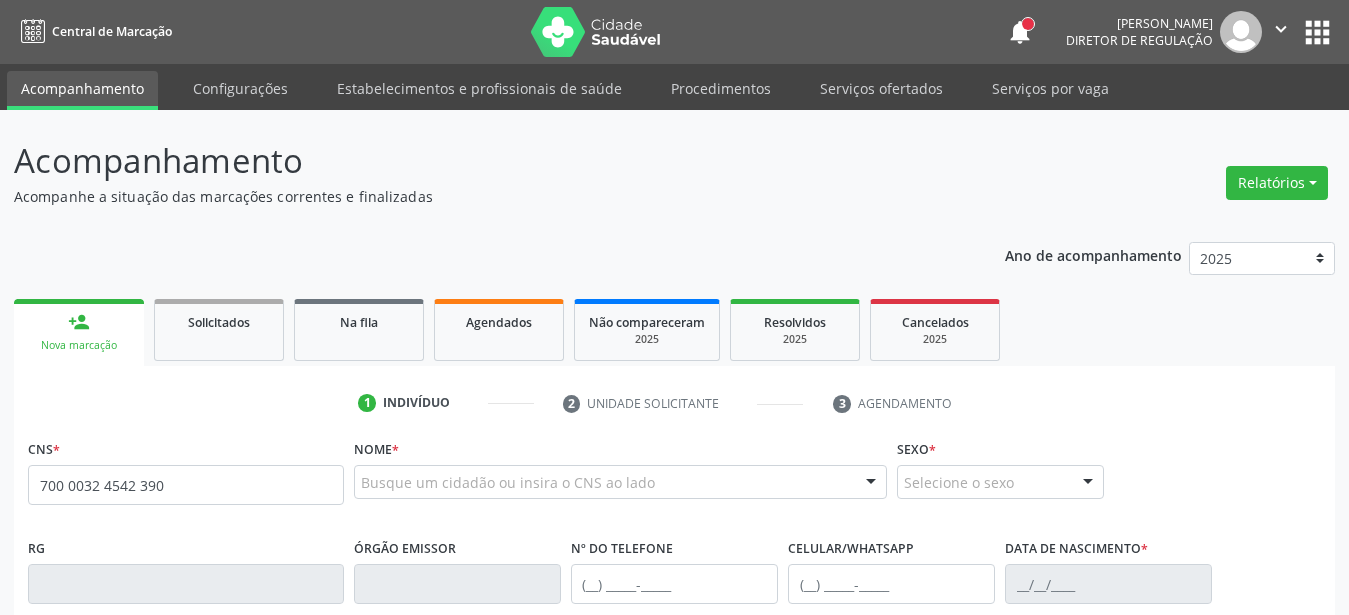 type on "700 0032 4542 3904" 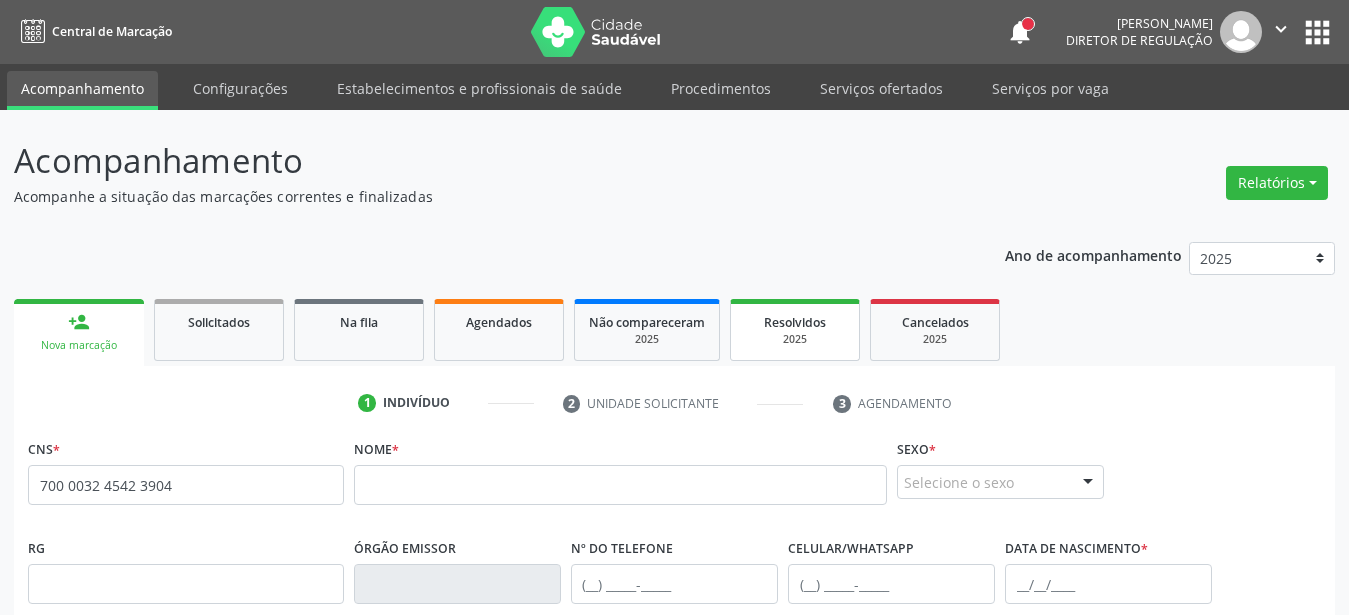click on "Serviços ofertados" at bounding box center [881, 88] 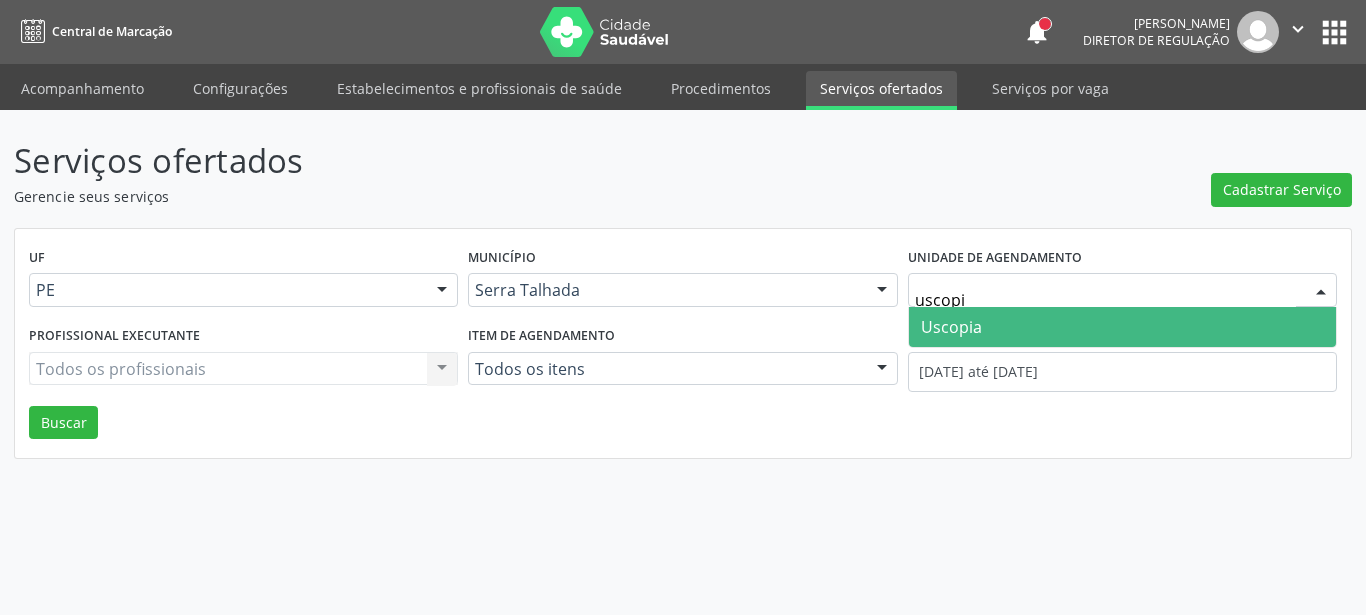 type on "uscopia" 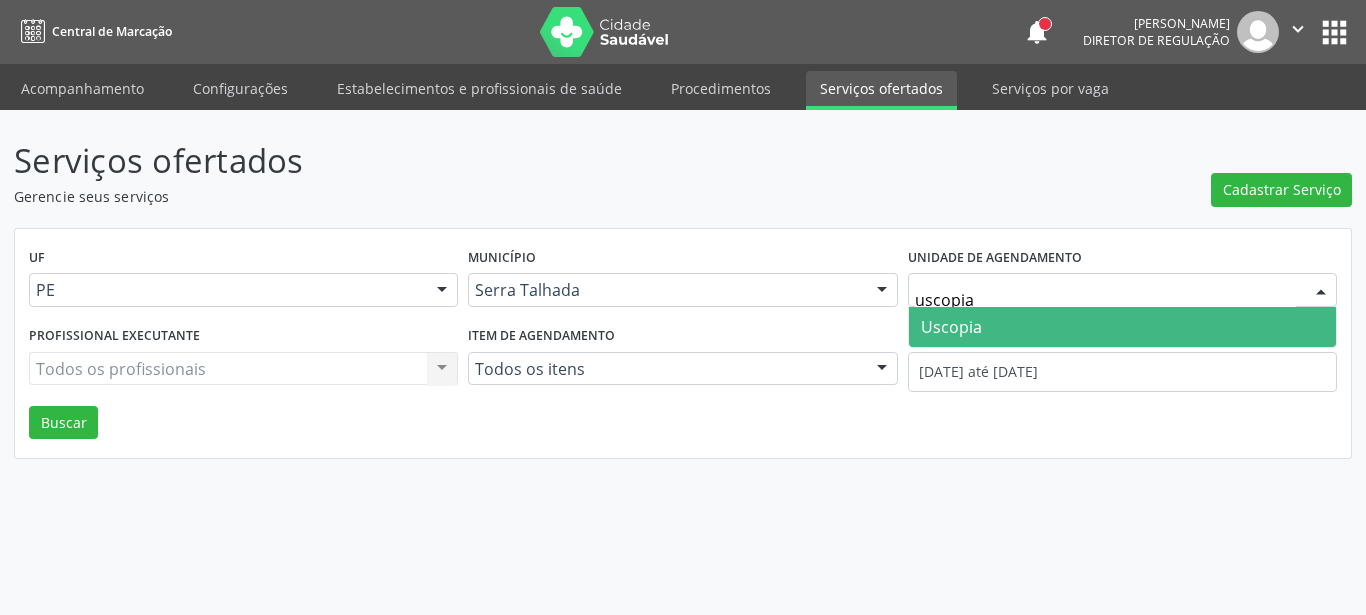 click on "Uscopia" at bounding box center [1122, 327] 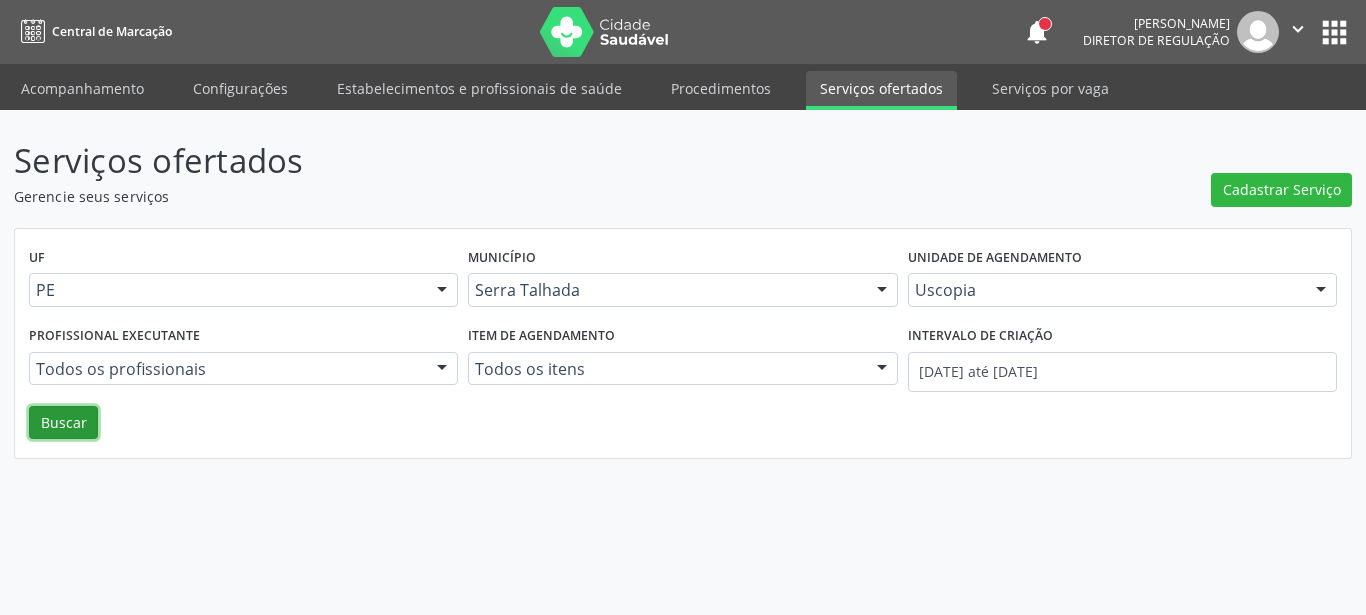 click on "Buscar" at bounding box center (63, 423) 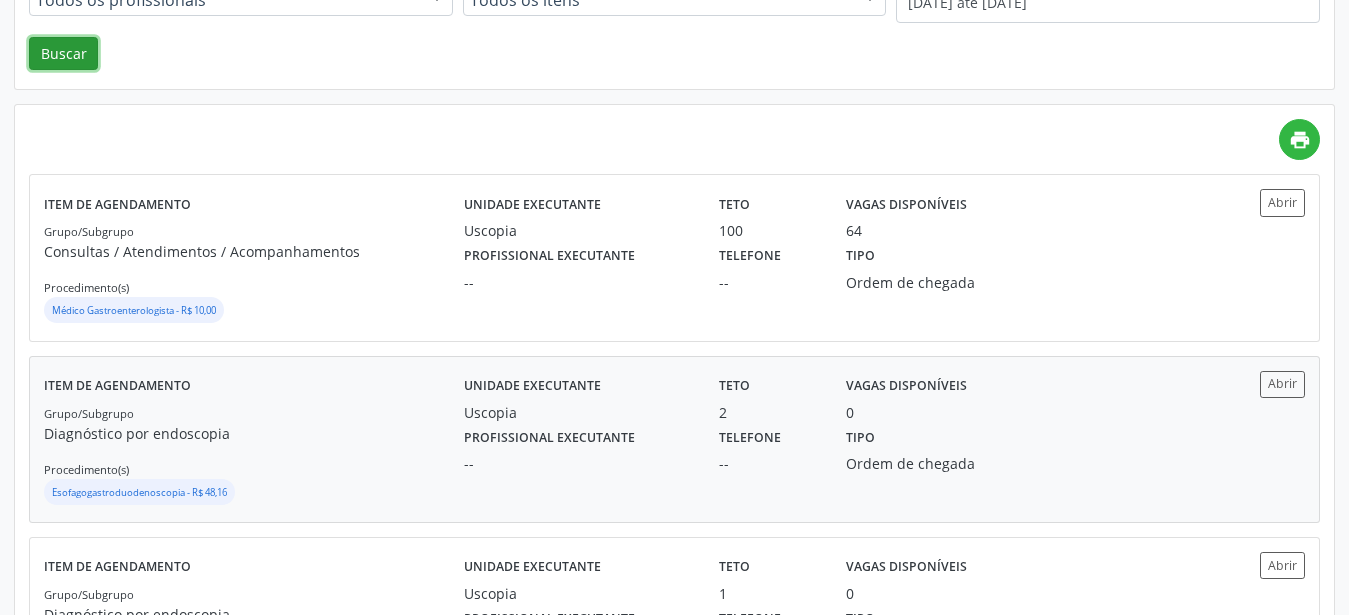 scroll, scrollTop: 408, scrollLeft: 0, axis: vertical 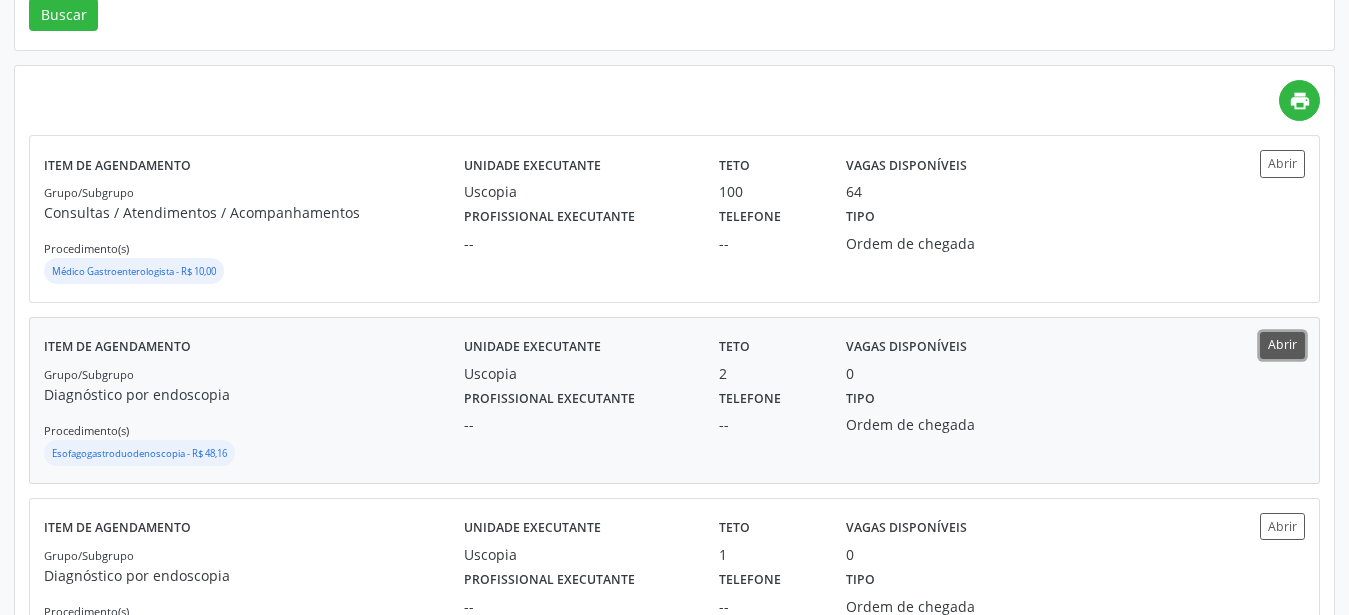 click on "Abrir" at bounding box center (1282, 345) 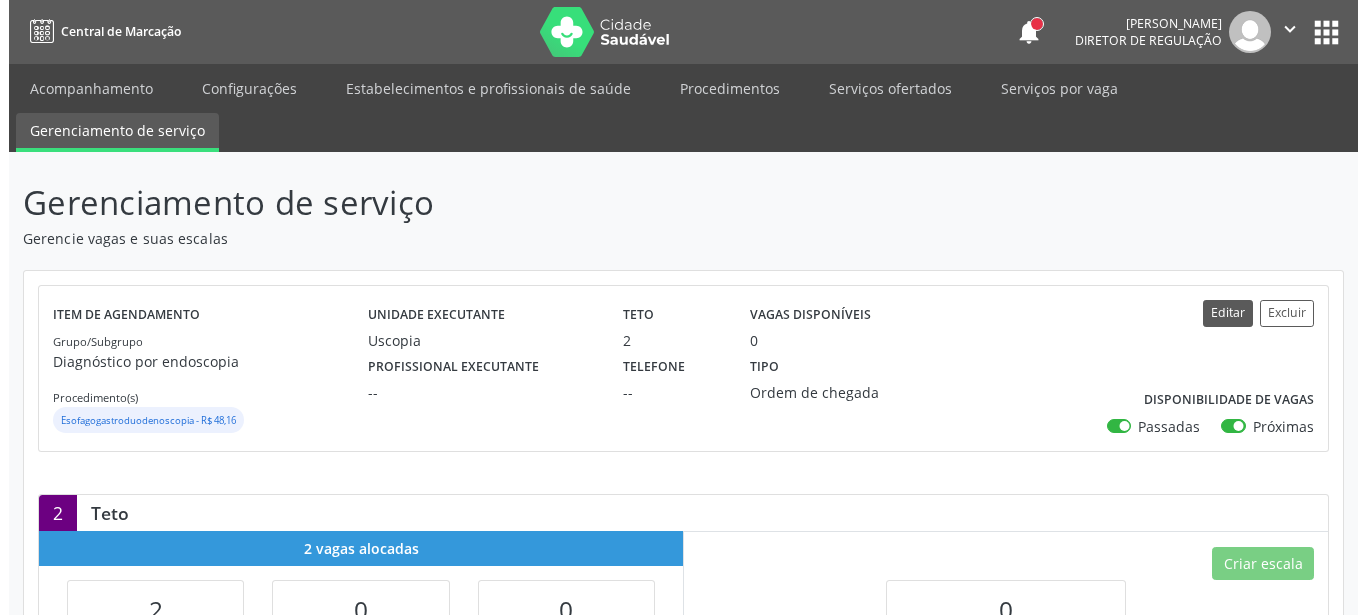 scroll, scrollTop: 0, scrollLeft: 0, axis: both 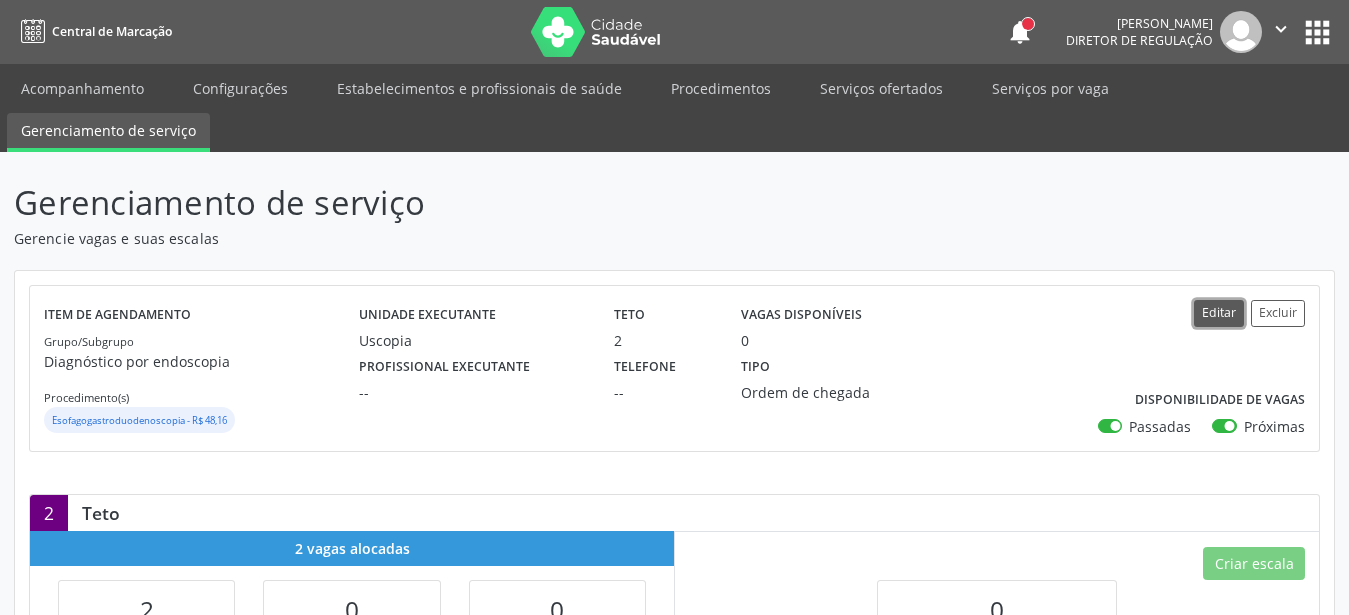 click on "Editar" at bounding box center (1219, 313) 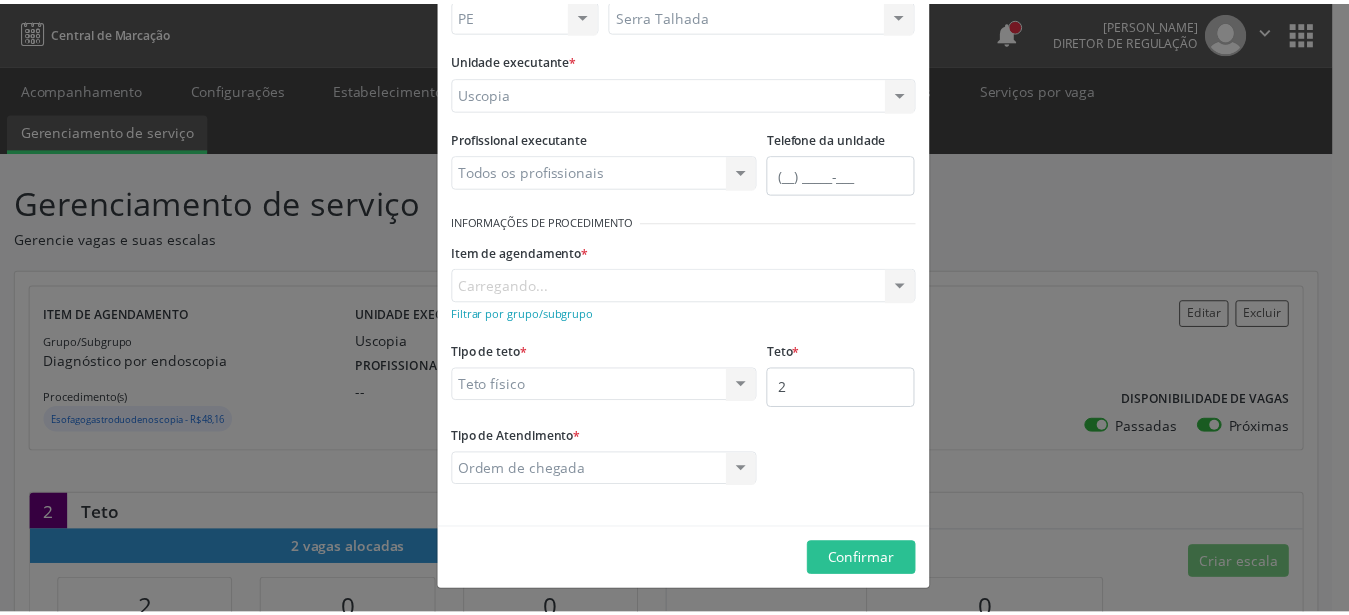 scroll, scrollTop: 158, scrollLeft: 0, axis: vertical 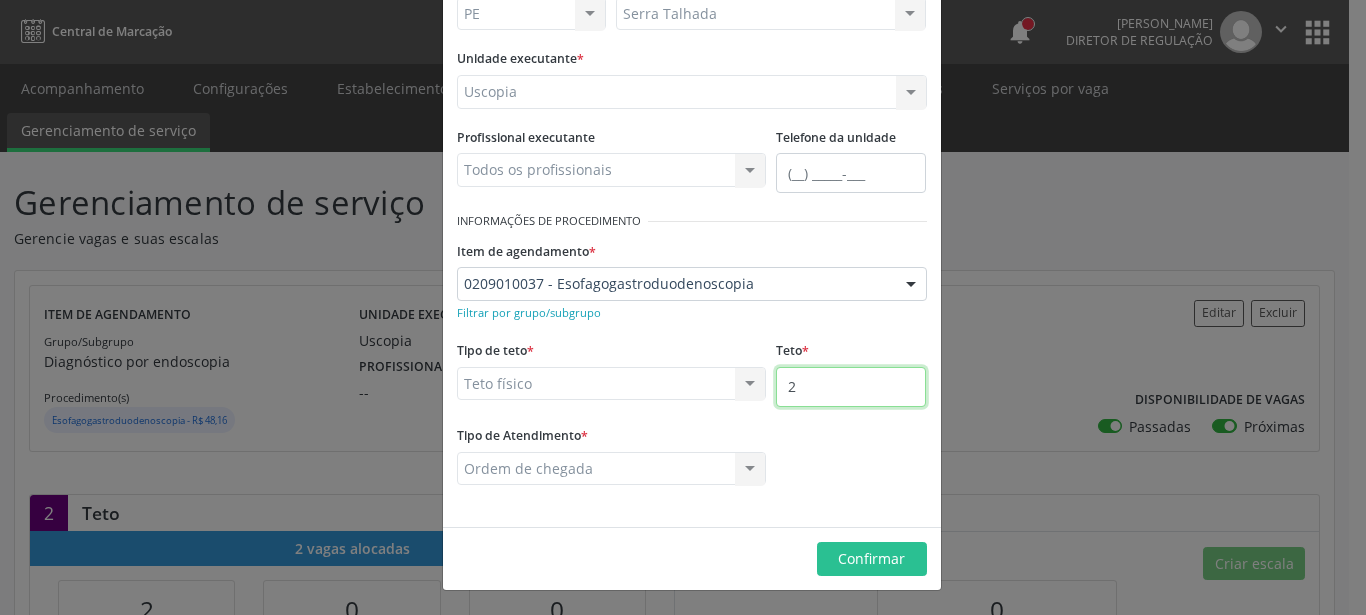 click on "2" at bounding box center [851, 387] 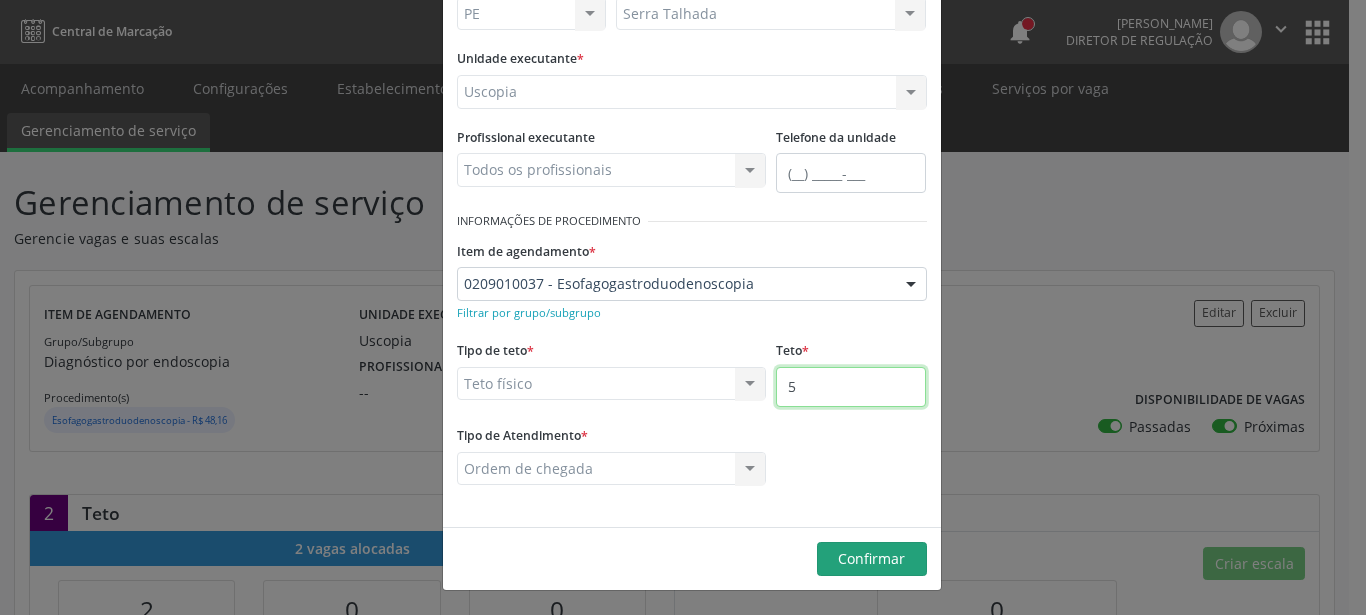 type on "5" 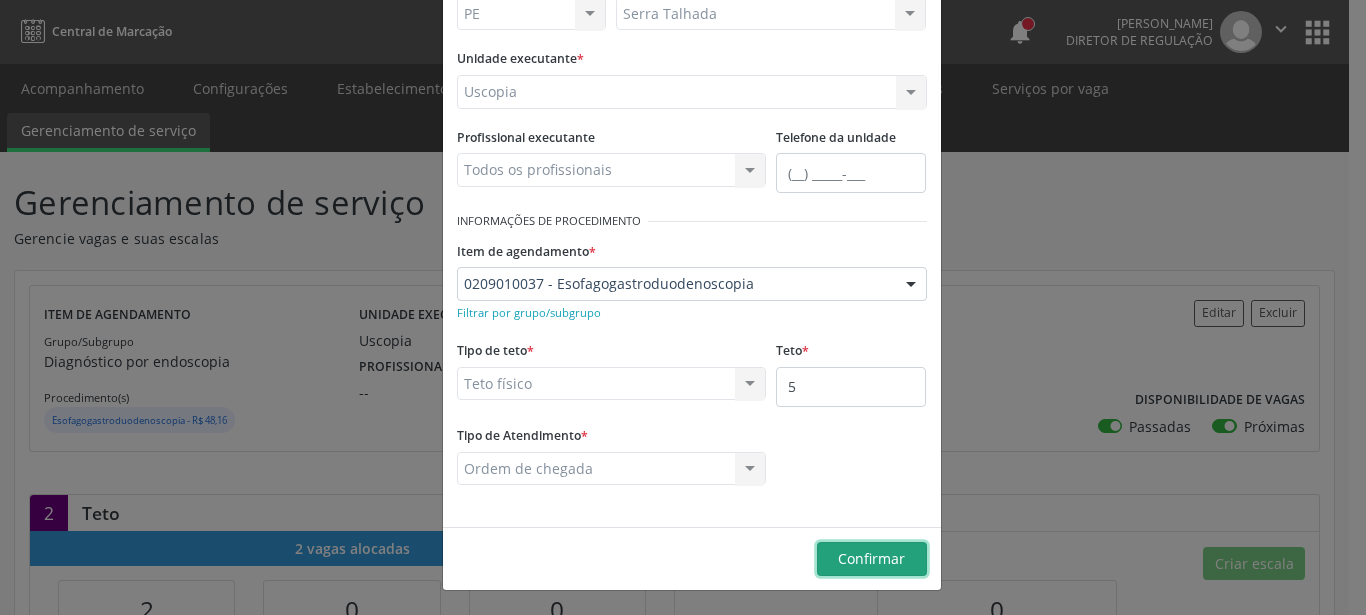 click on "Confirmar" at bounding box center [872, 559] 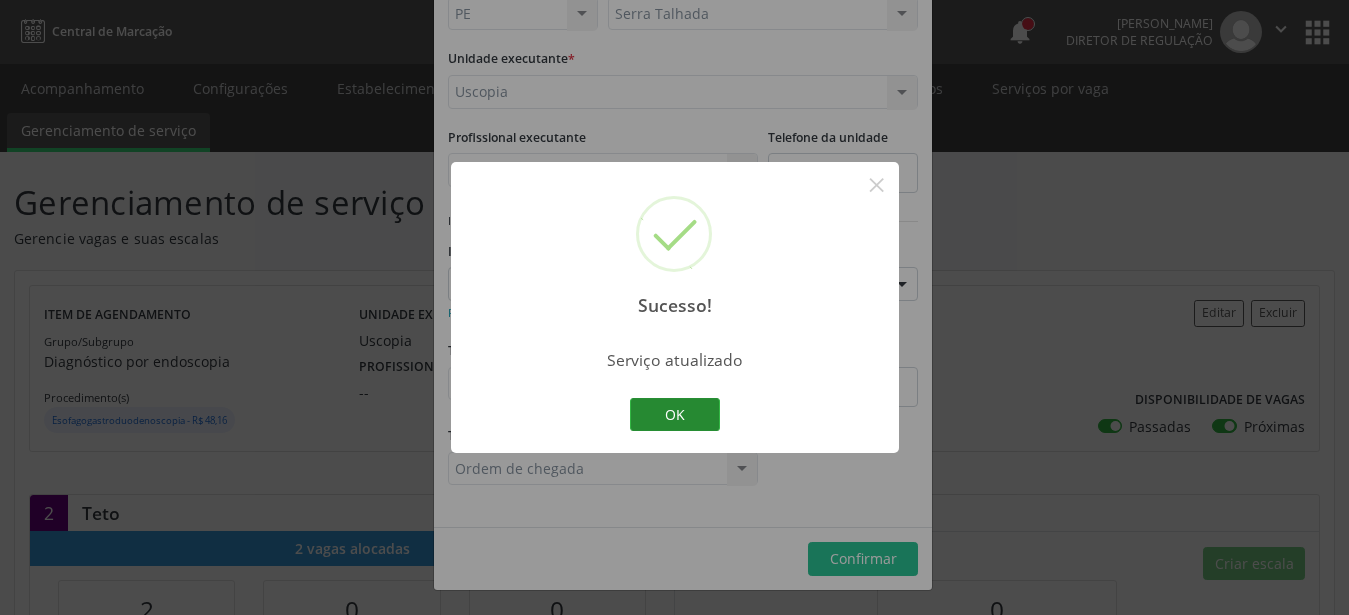 click on "OK" at bounding box center [675, 415] 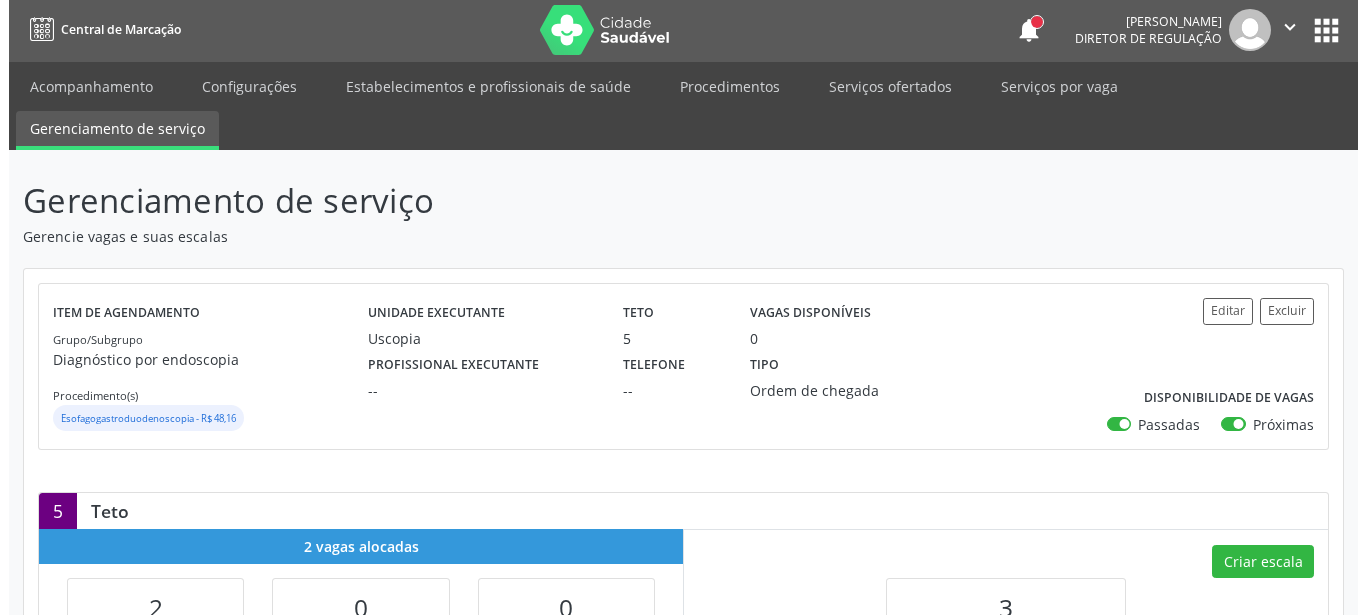 scroll, scrollTop: 204, scrollLeft: 0, axis: vertical 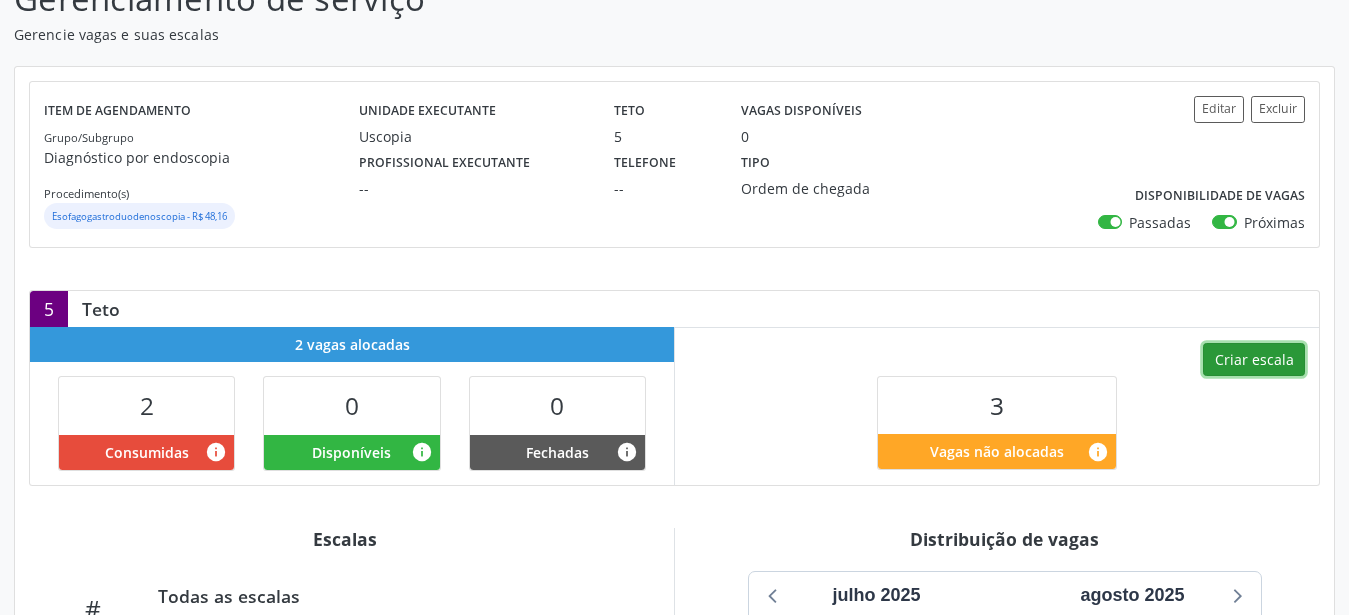 click on "Criar escala" at bounding box center [1254, 360] 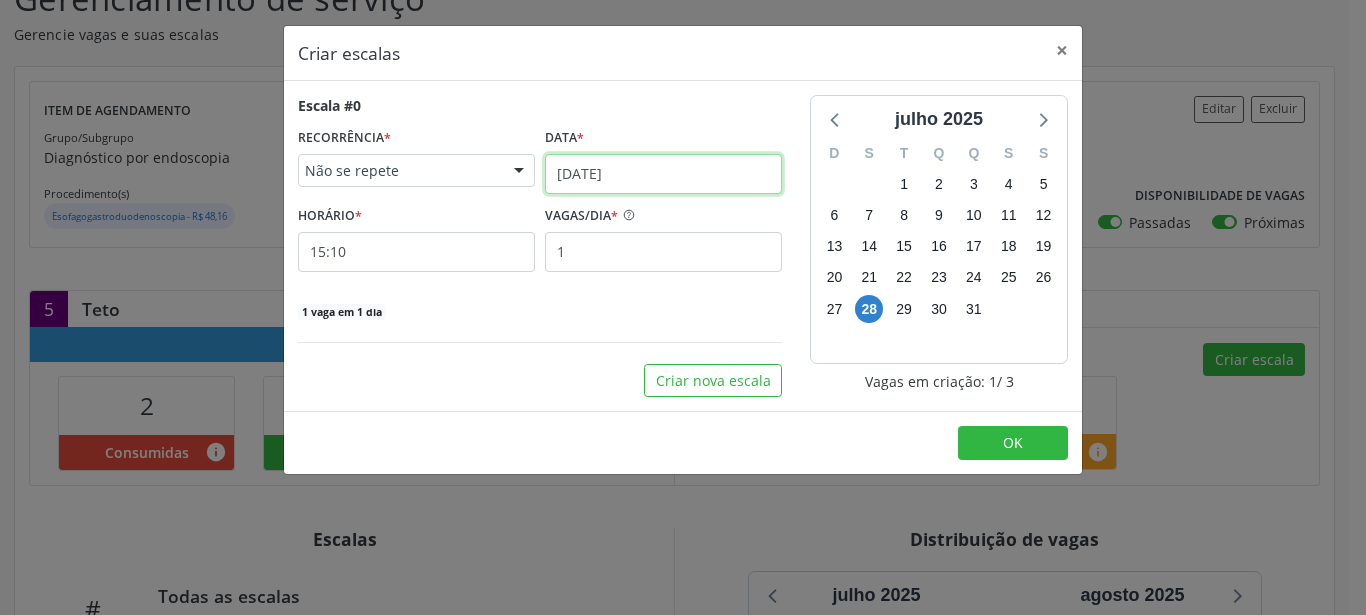 click on "[DATE]" at bounding box center [663, 174] 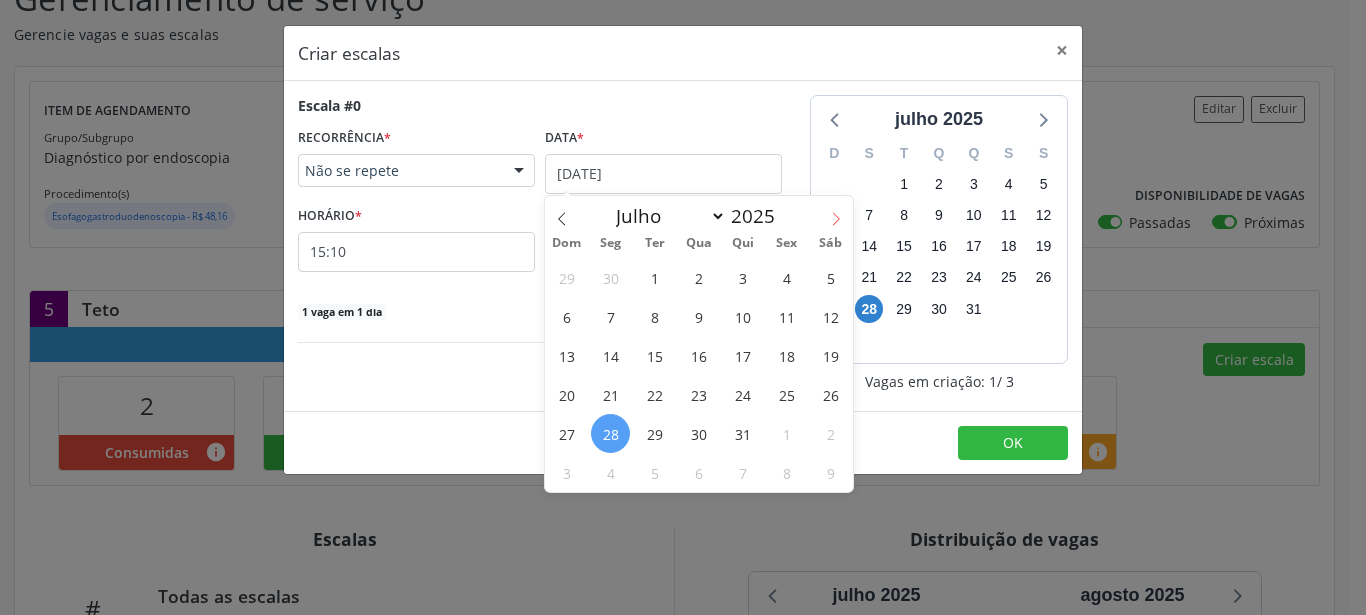 click 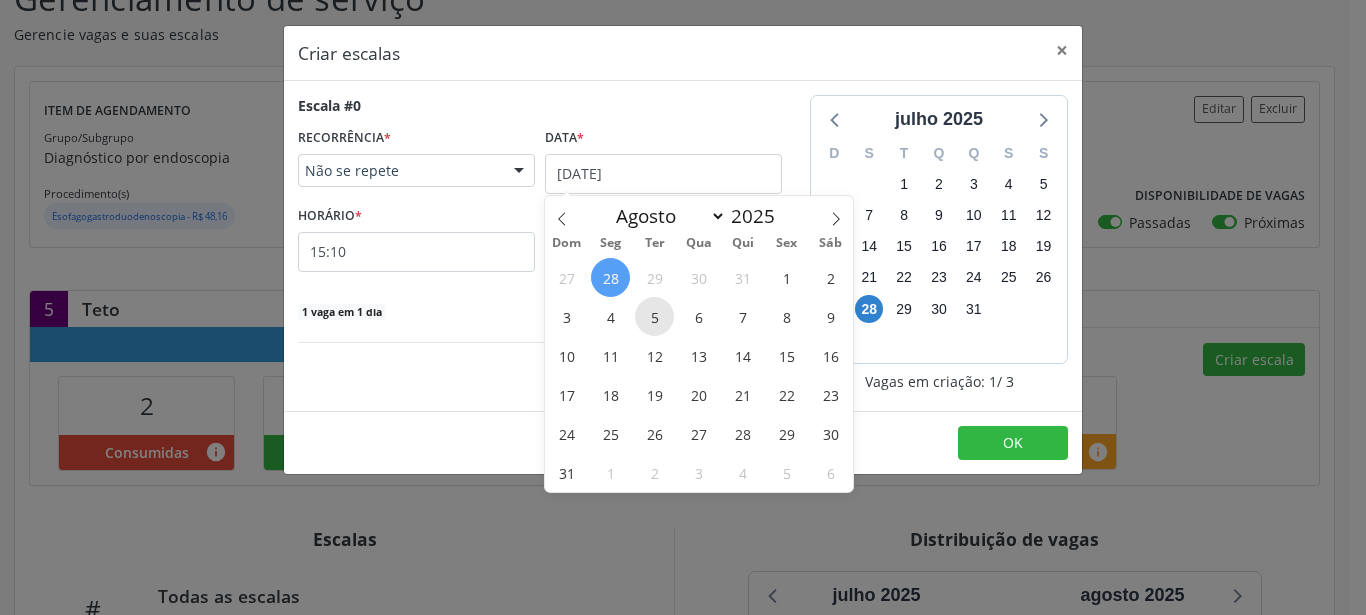 click on "5" at bounding box center [654, 316] 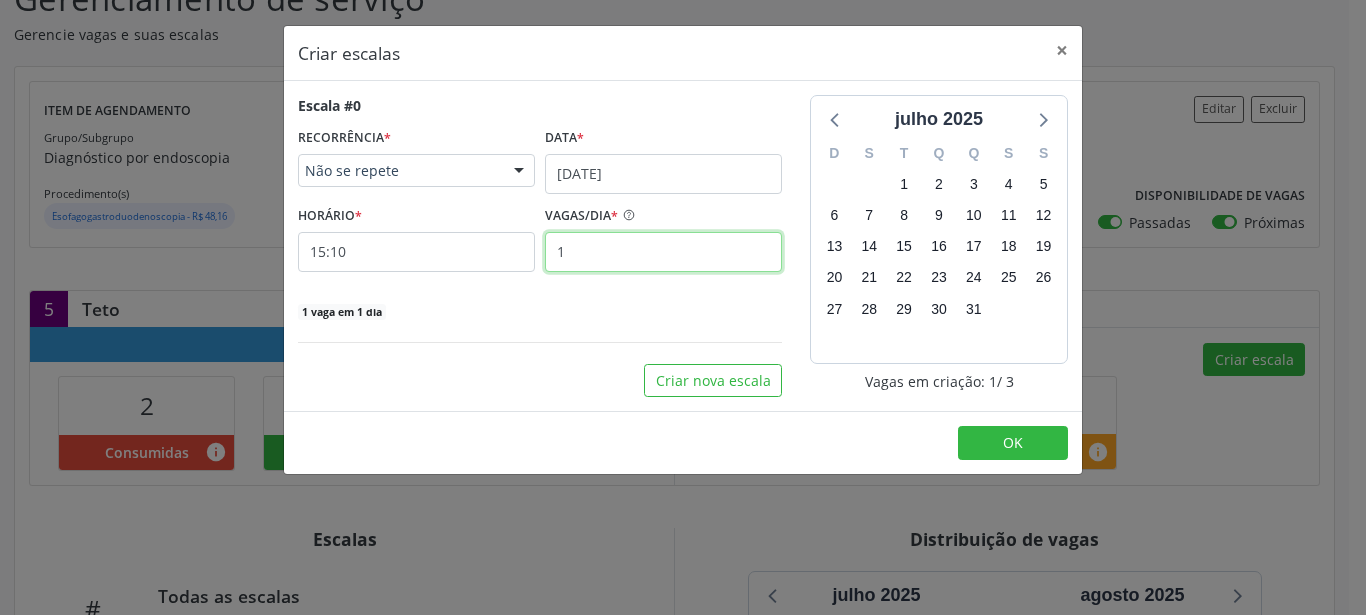 click on "1" at bounding box center [663, 252] 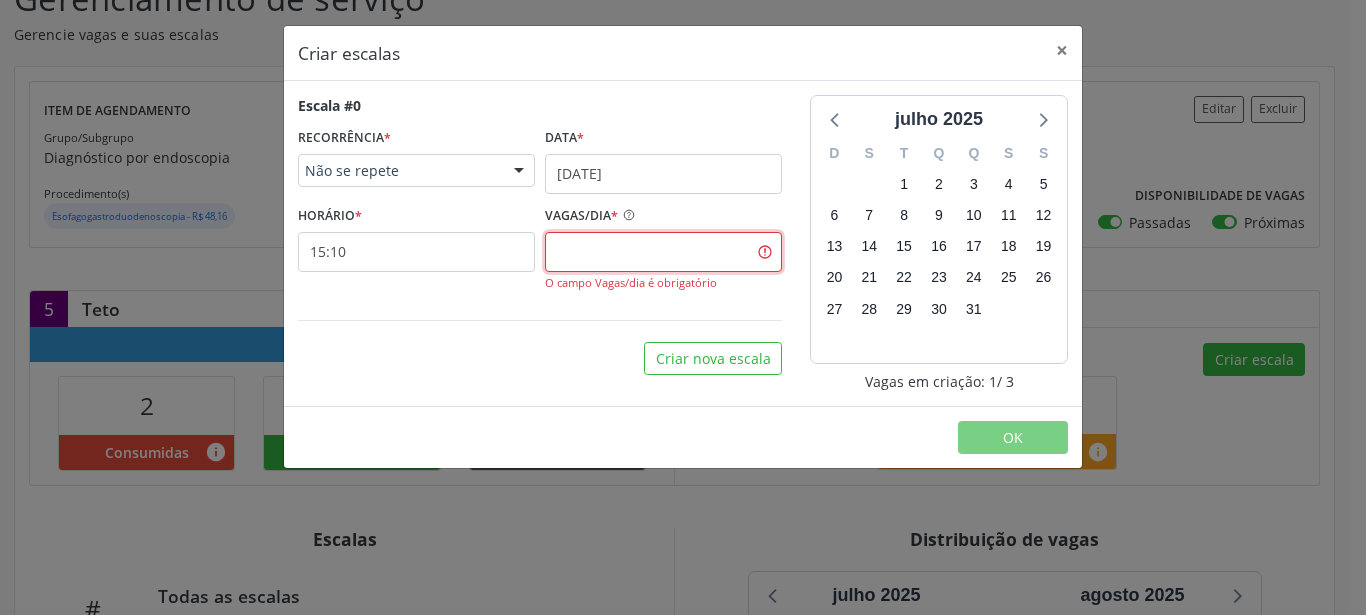 type on "5" 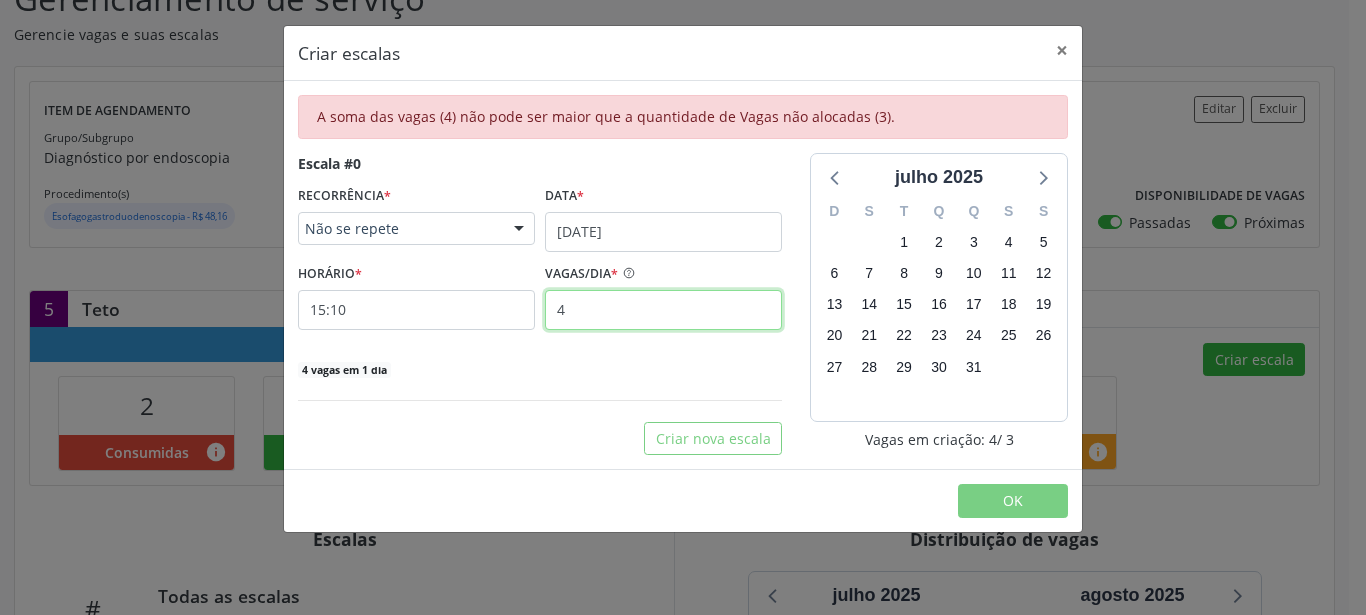 type on "4" 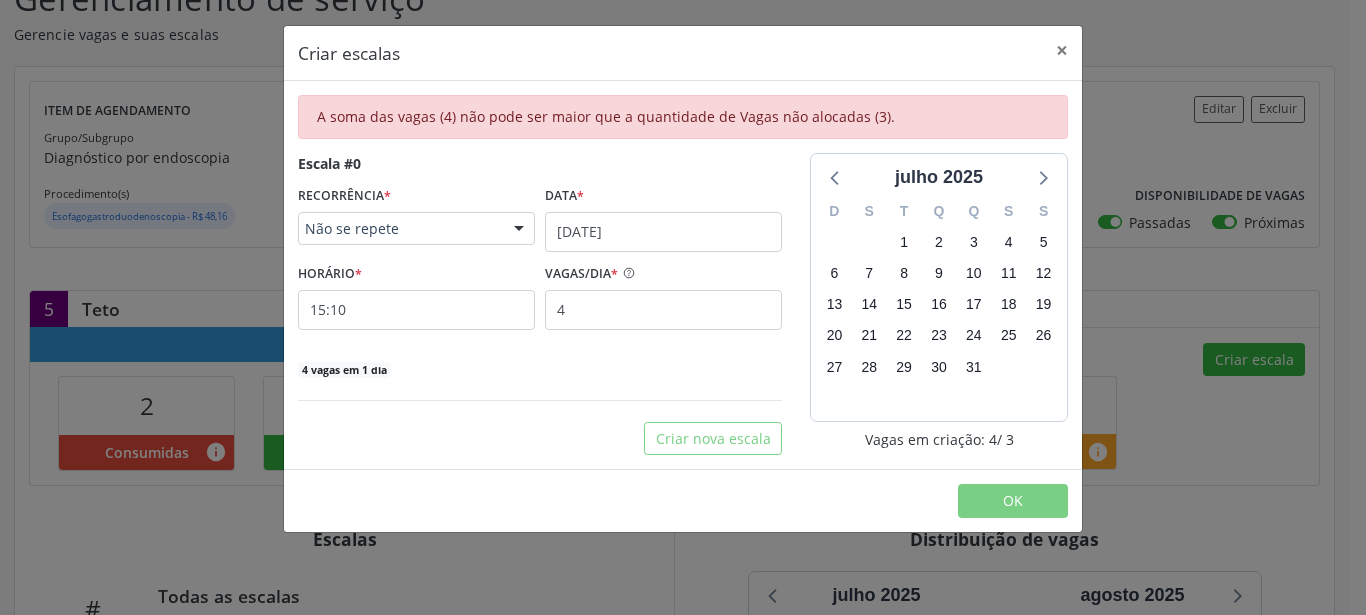 click on "Escala #0
RECORRÊNCIA
*
Não se repete         Não se repete   Diário/Semanal   Mensal
Nenhum resultado encontrado para: "   "
Não há nenhuma opção para ser exibida.
Data
*
[DATE]
HORÁRIO
*
15:10
VAGAS/DIA
*
4
4 vagas em 1 dia" at bounding box center (540, 266) 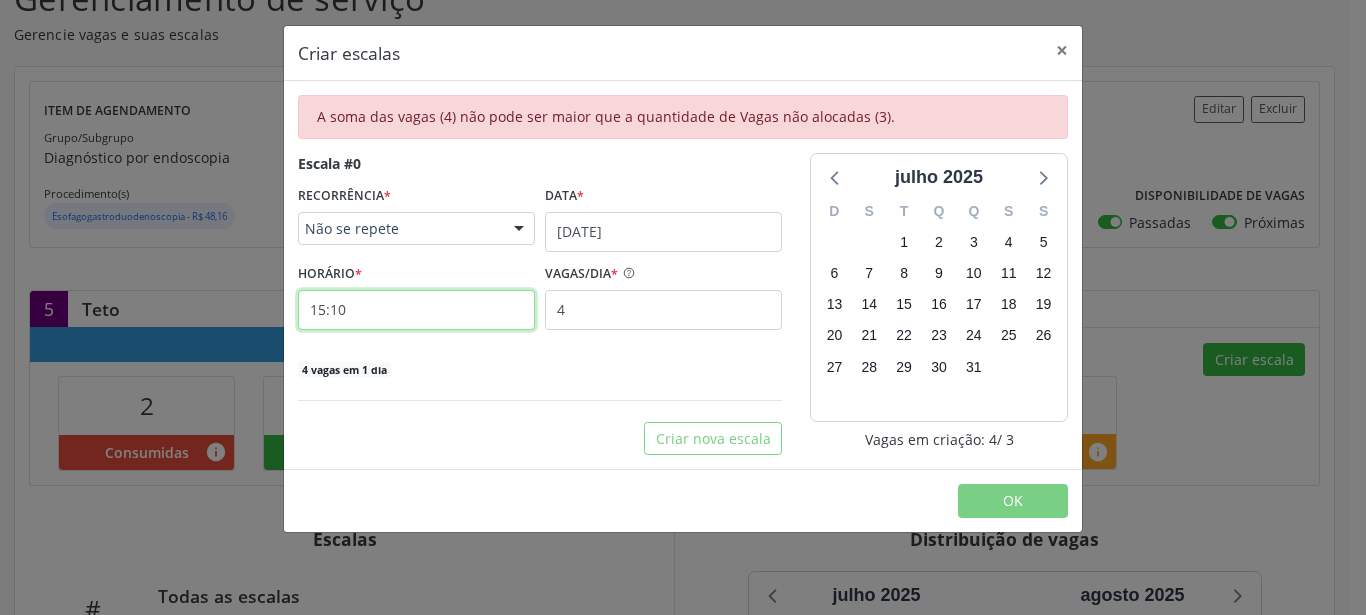 click on "15:10" at bounding box center [416, 310] 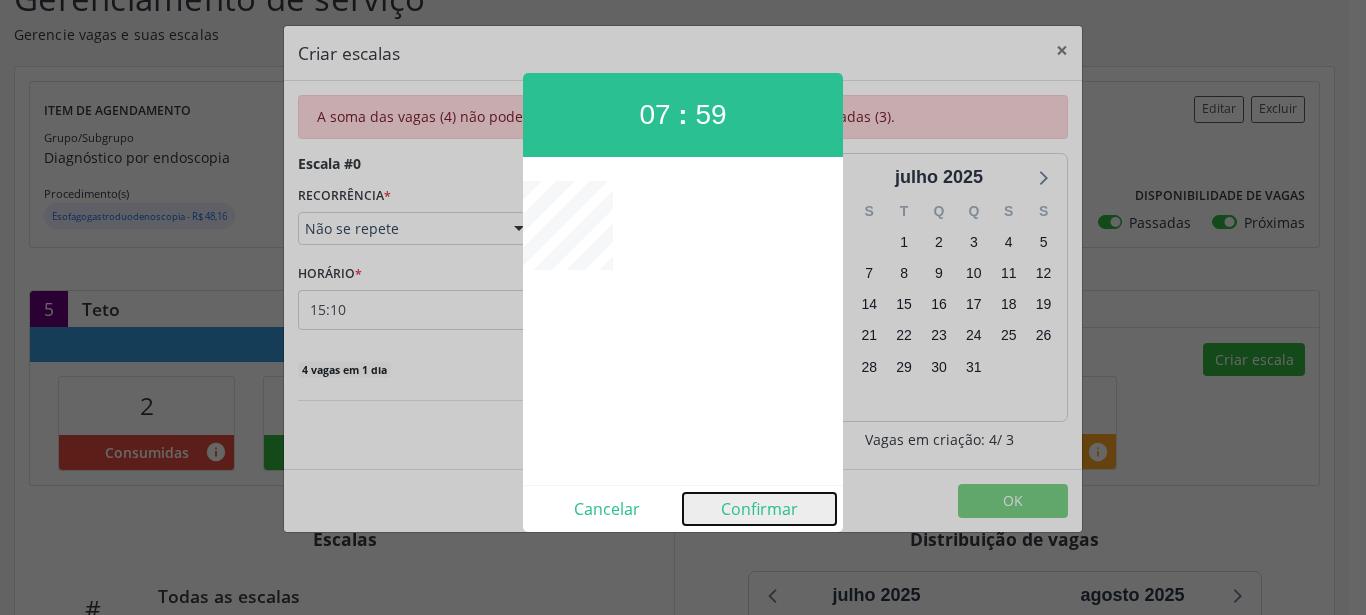 click on "Confirmar" at bounding box center (759, 509) 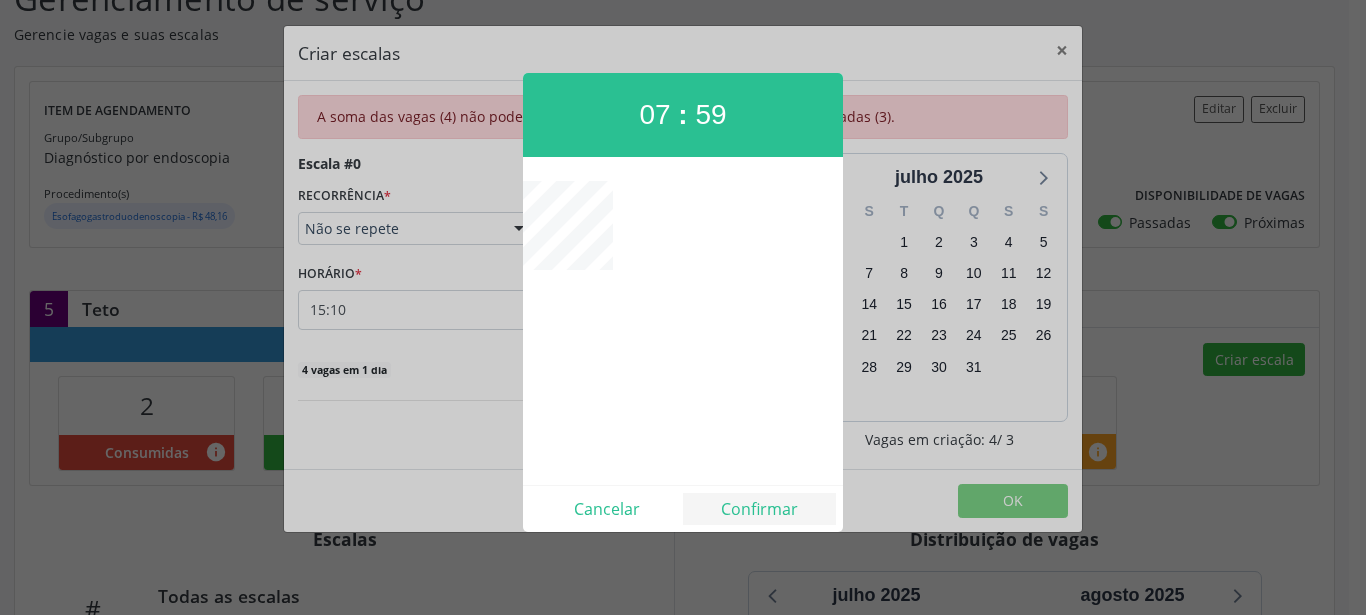 type on "07:59" 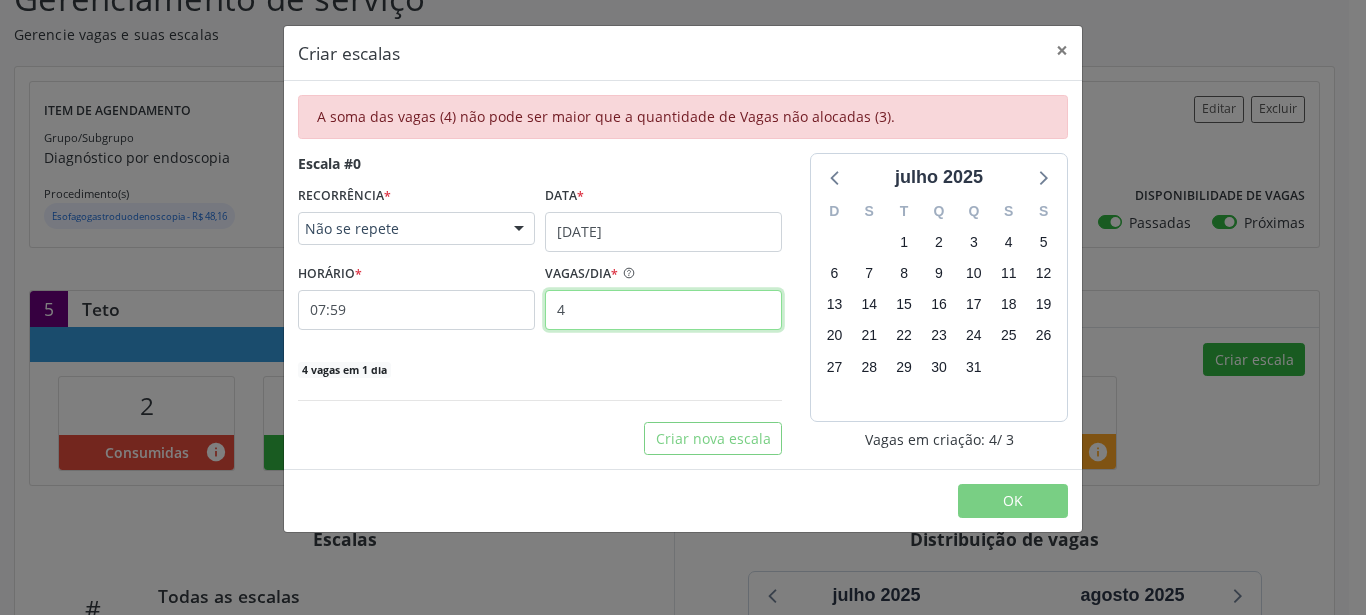 click on "4" at bounding box center [663, 310] 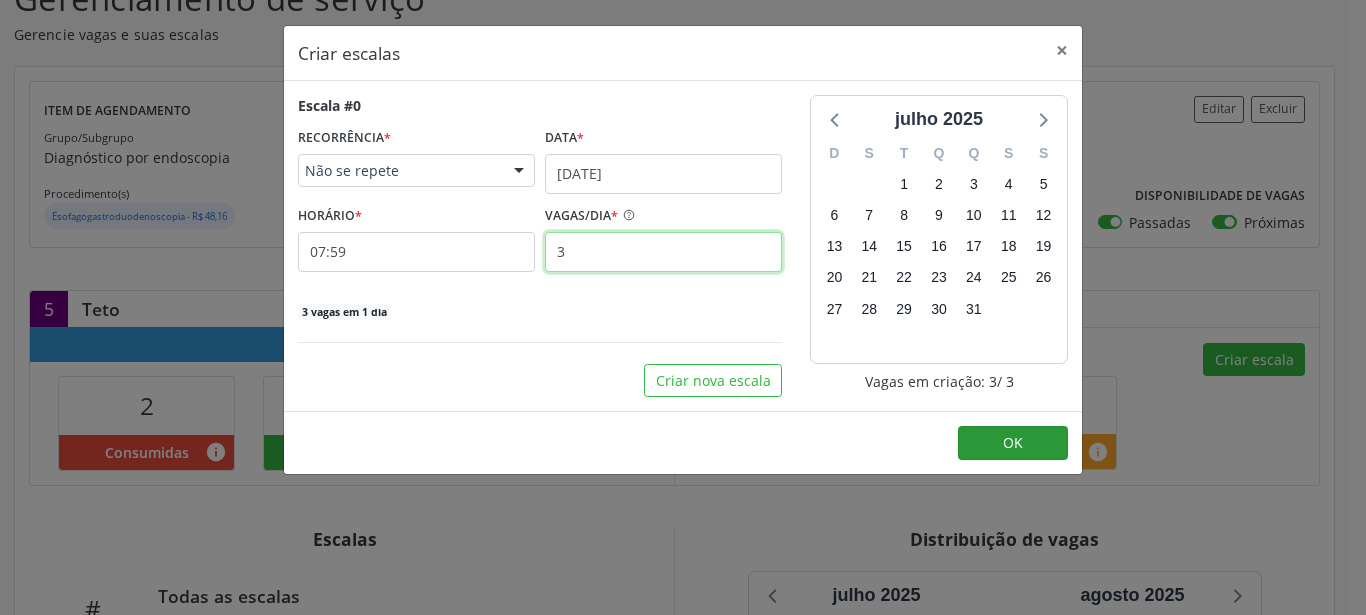 type on "3" 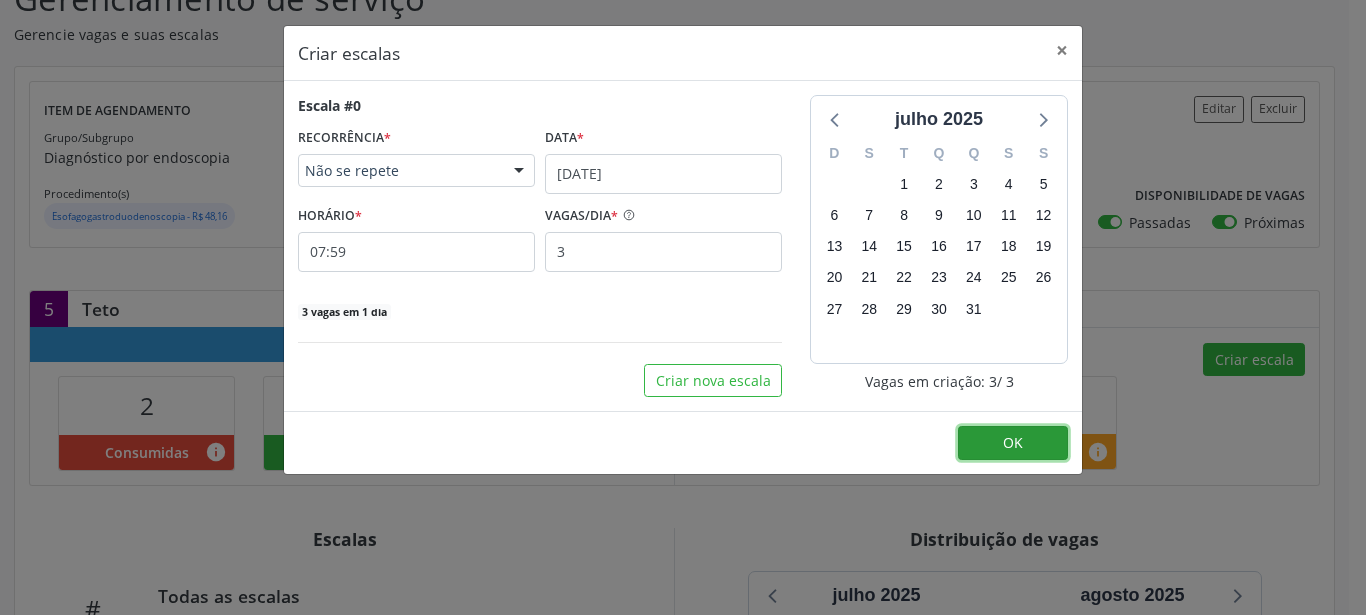 click on "OK" at bounding box center (1013, 442) 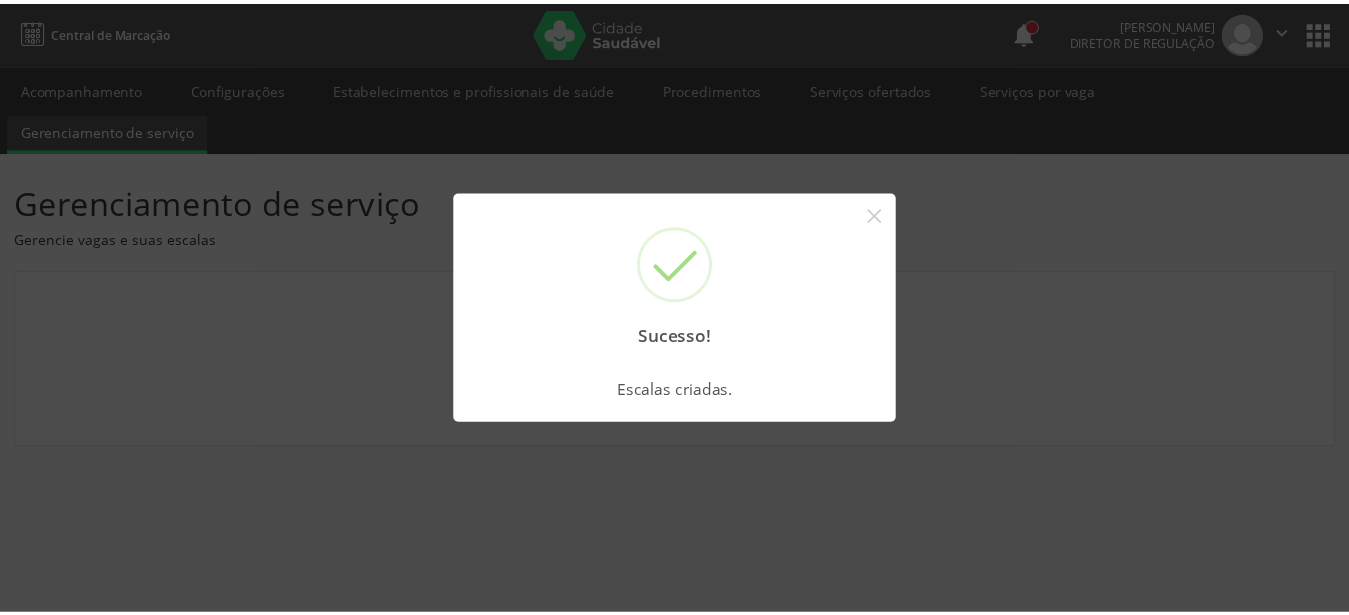 scroll, scrollTop: 0, scrollLeft: 0, axis: both 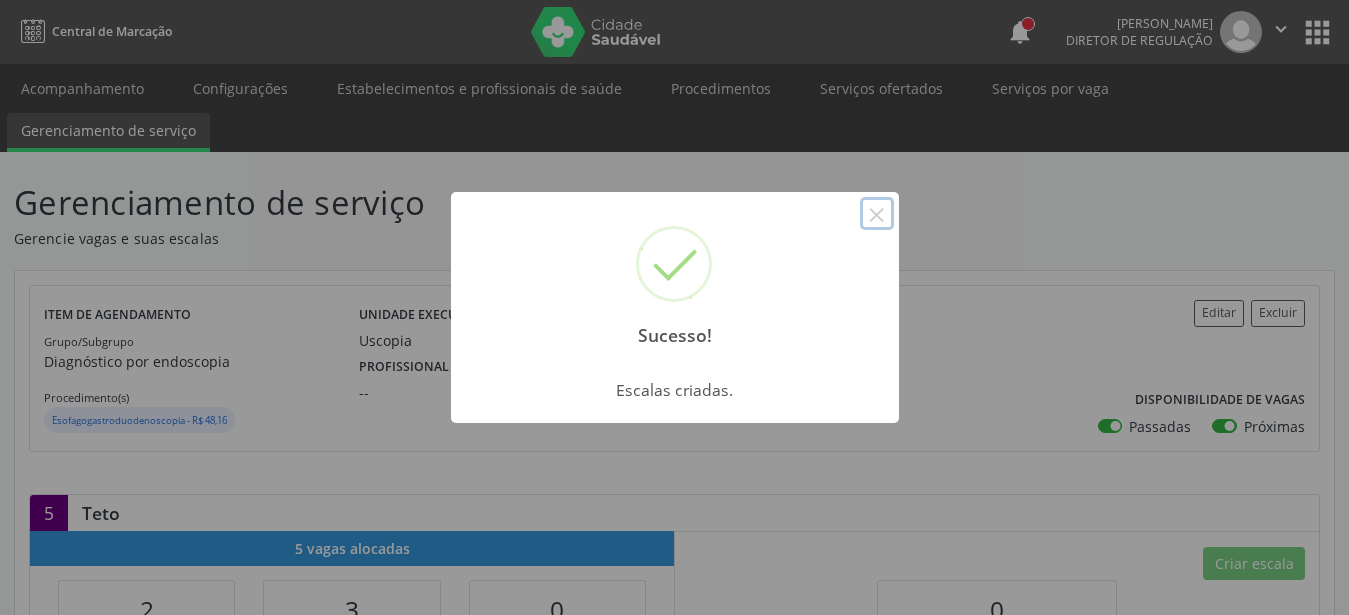 click on "×" at bounding box center [877, 214] 